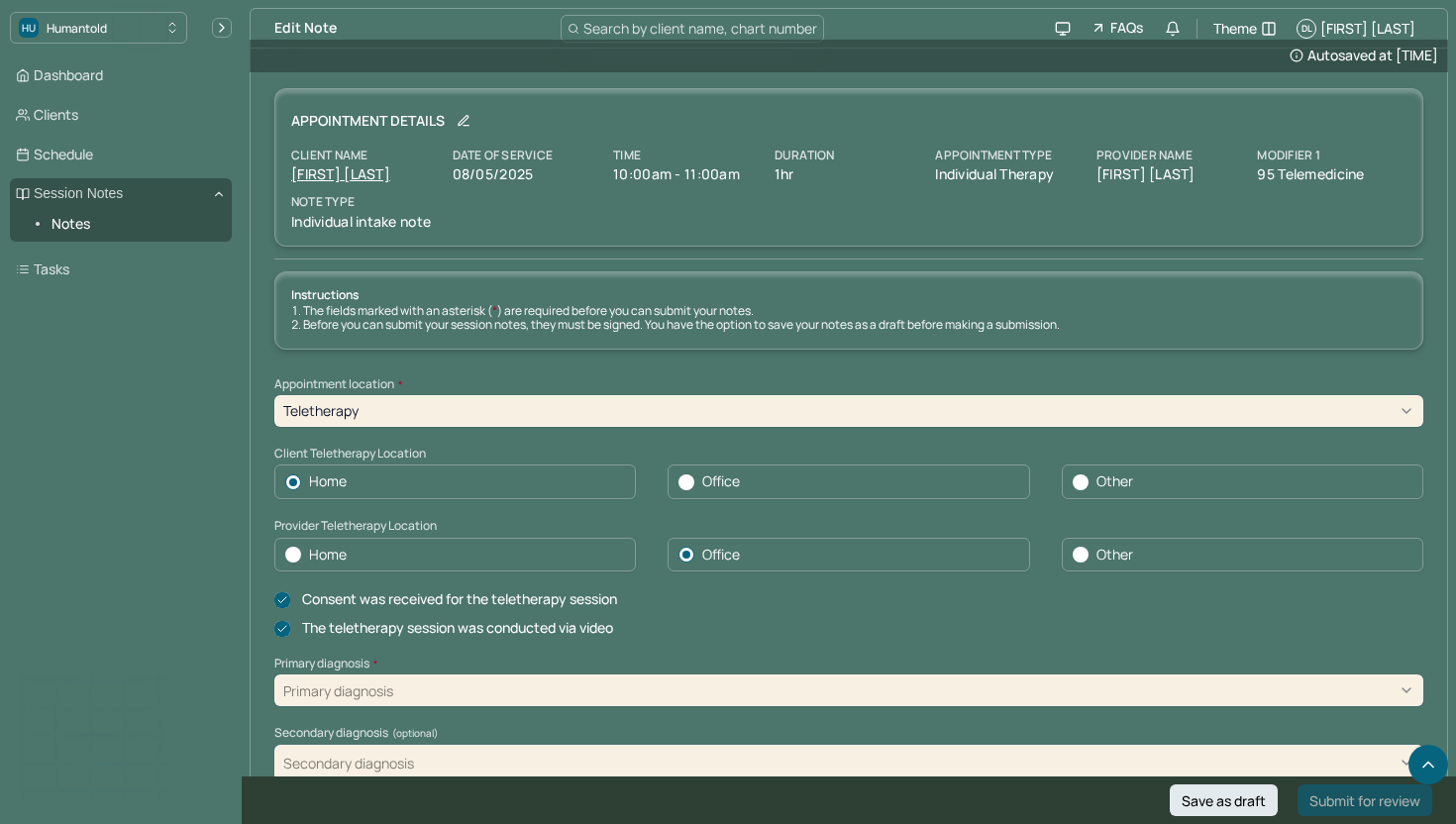 scroll, scrollTop: 5646, scrollLeft: 0, axis: vertical 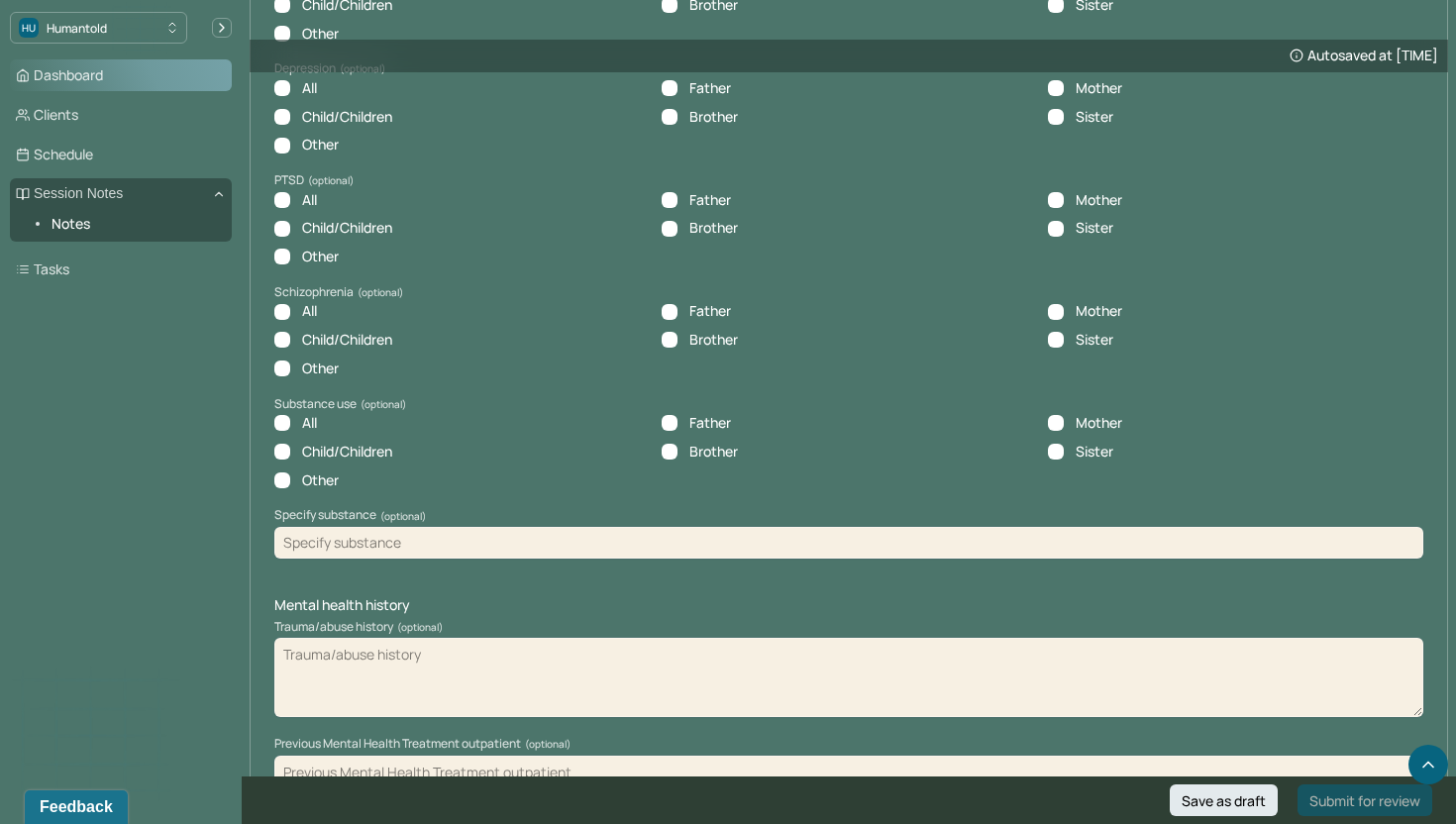click on "Dashboard" at bounding box center [121, 75] 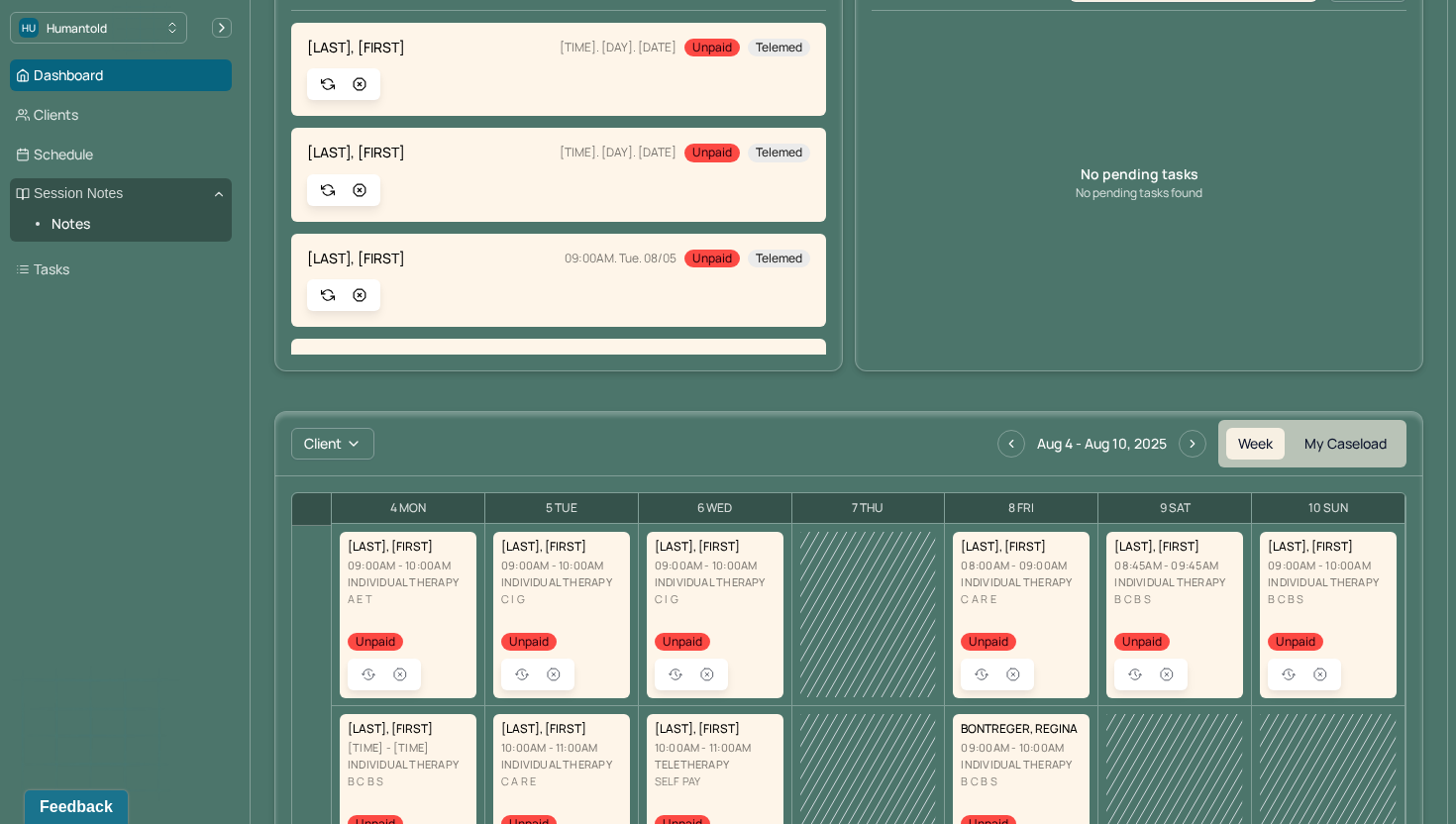 scroll, scrollTop: 193, scrollLeft: 0, axis: vertical 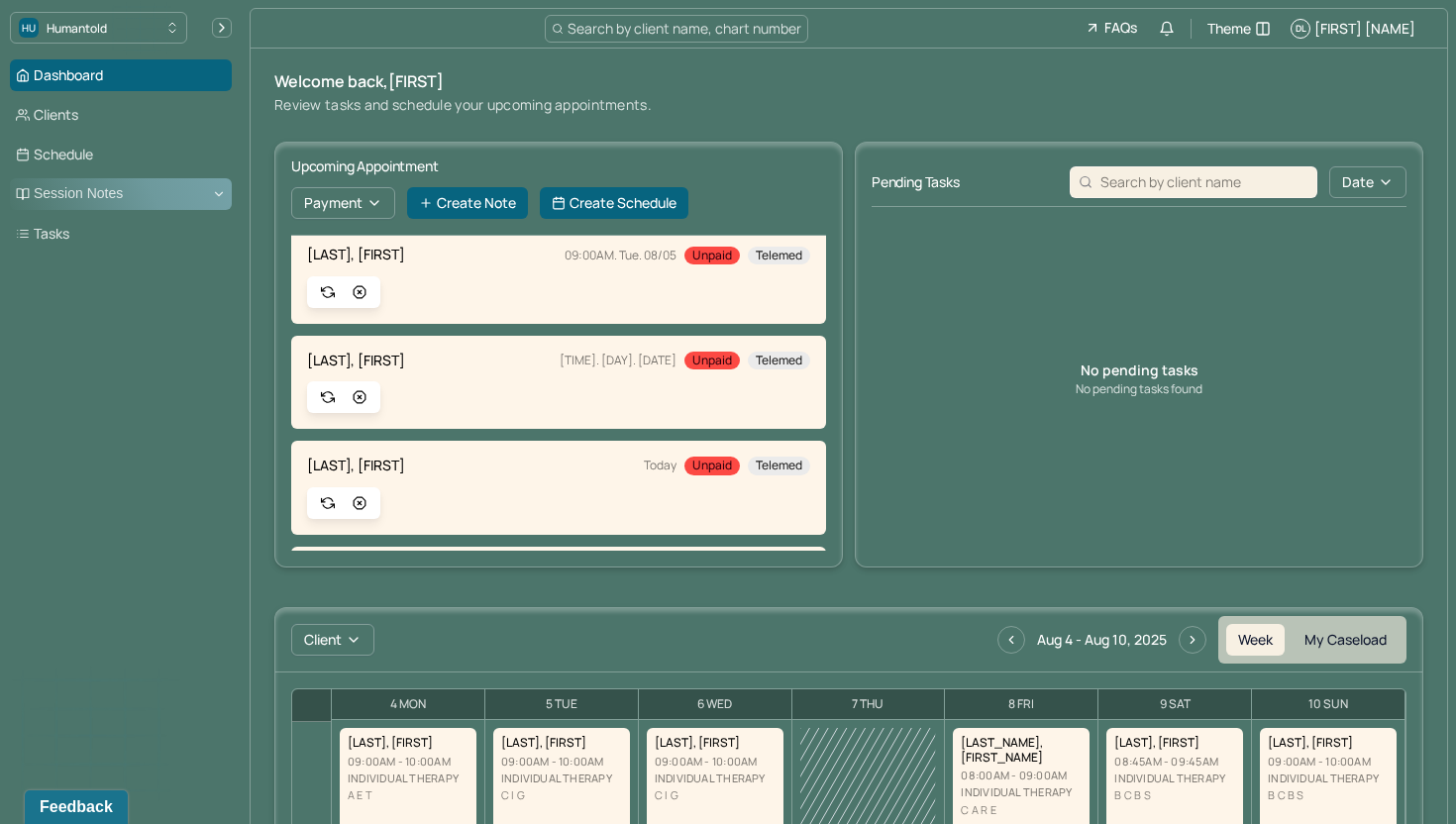 click on "Session Notes" at bounding box center (121, 194) 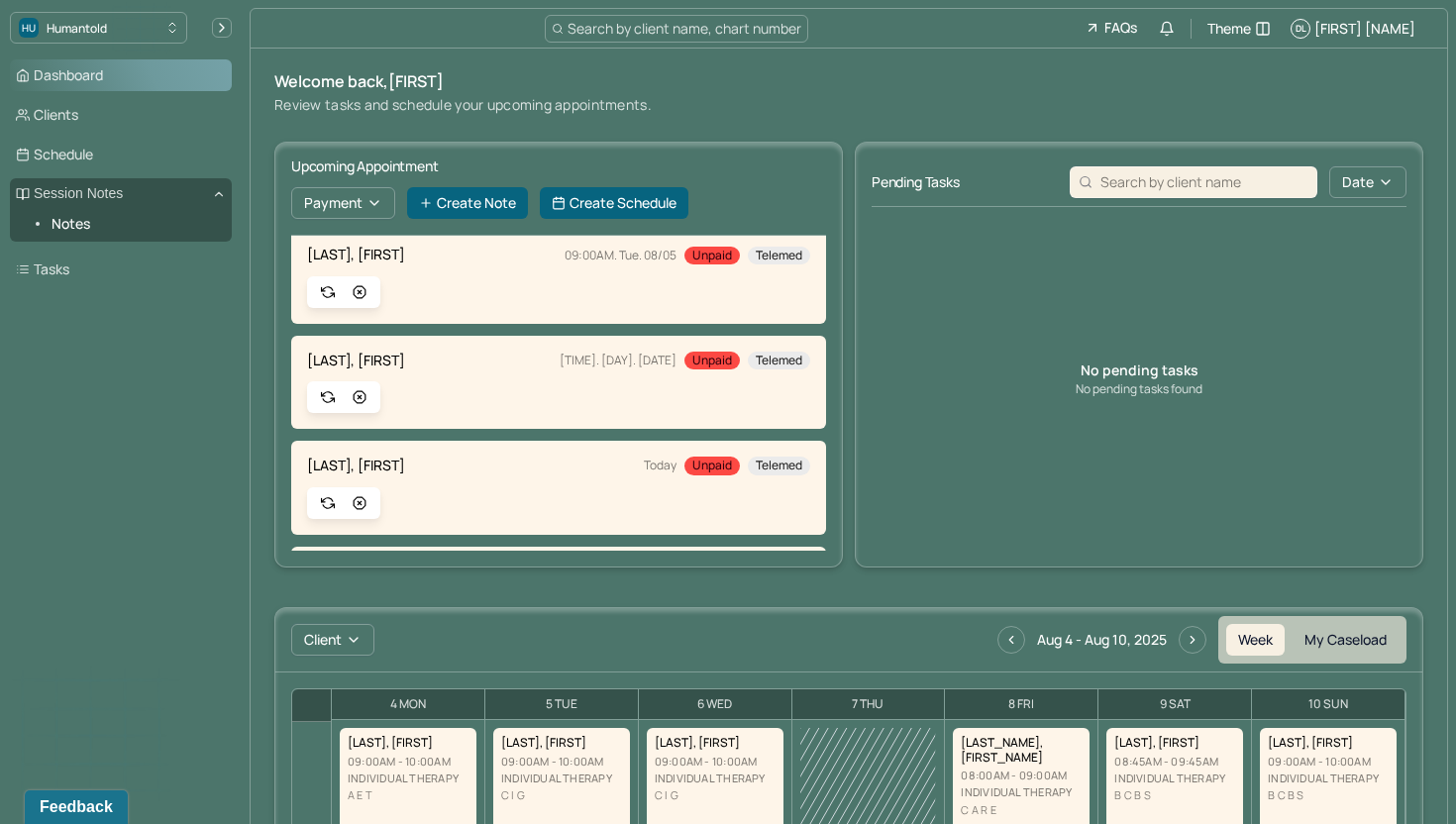 click on "Dashboard" at bounding box center [121, 75] 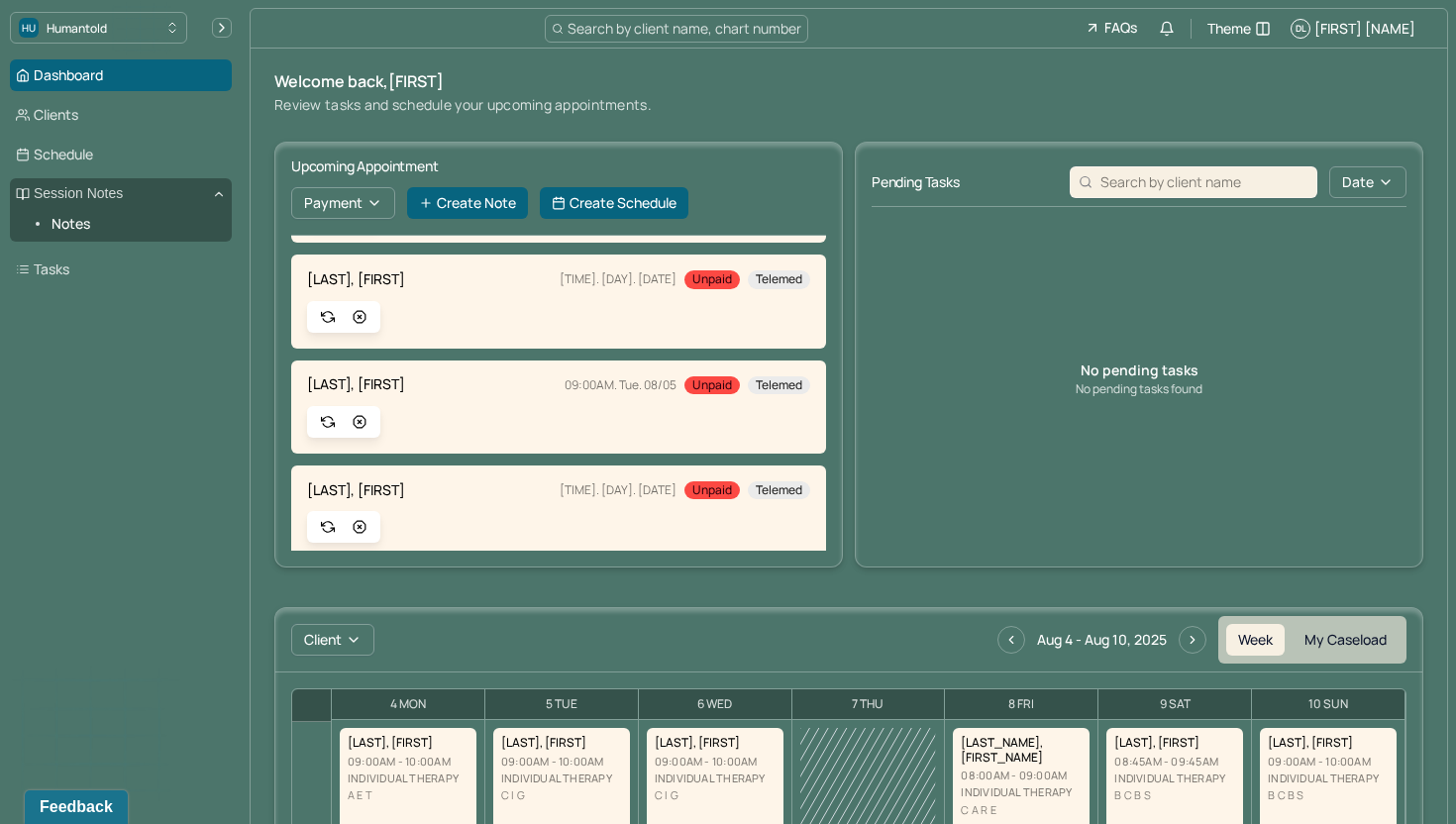 scroll, scrollTop: 0, scrollLeft: 0, axis: both 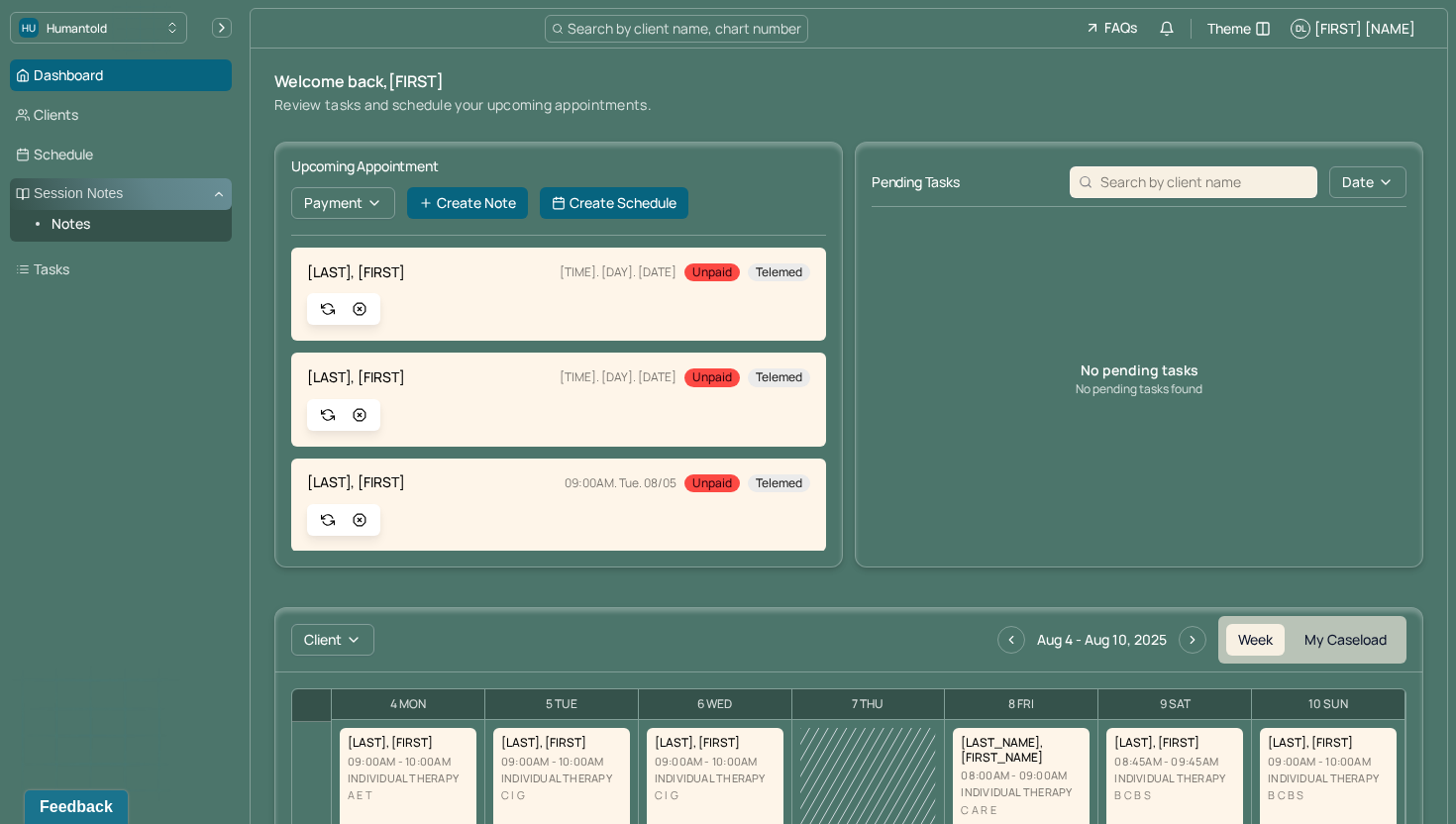 click on "Session Notes" at bounding box center [121, 194] 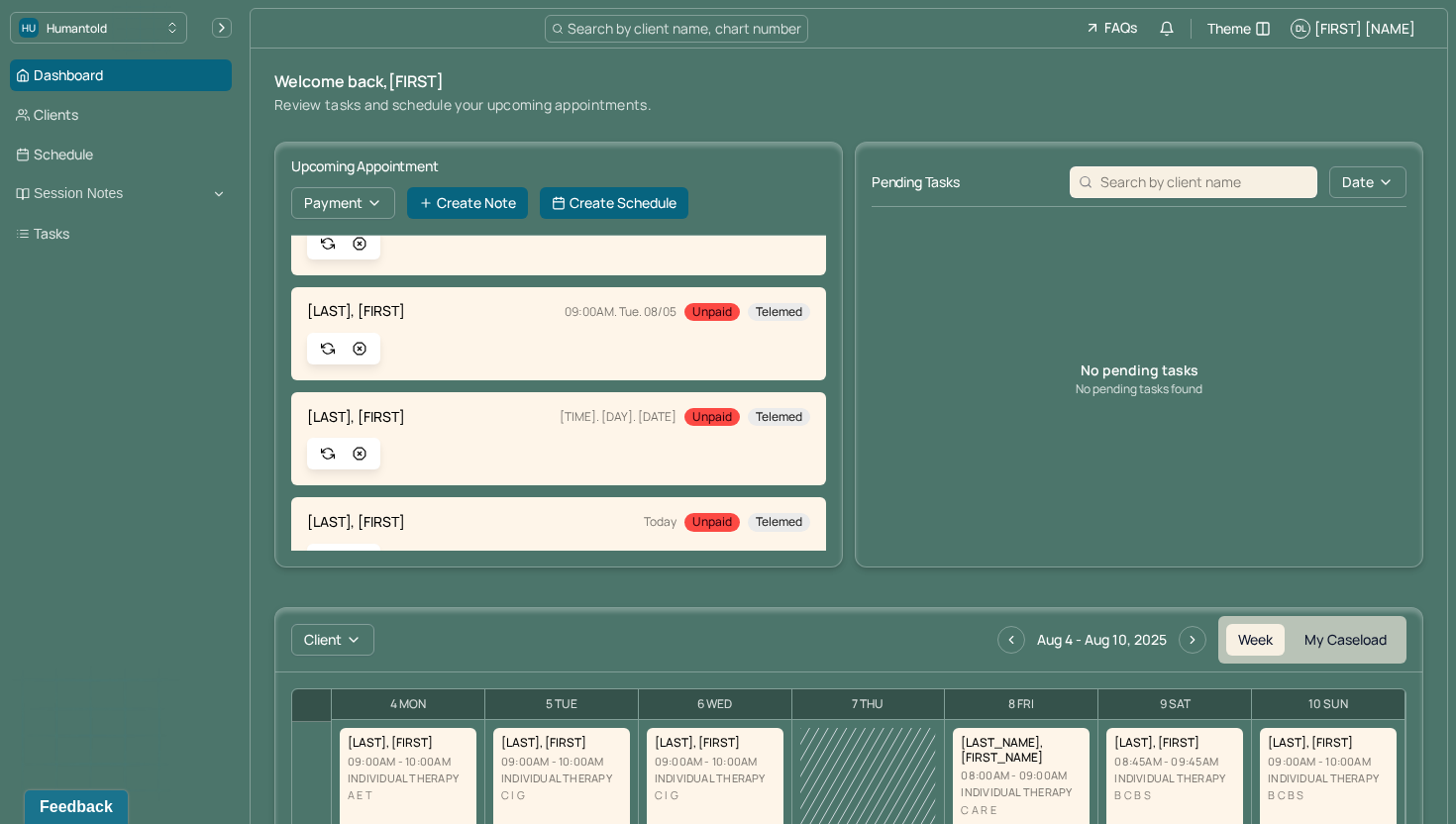scroll, scrollTop: 0, scrollLeft: 0, axis: both 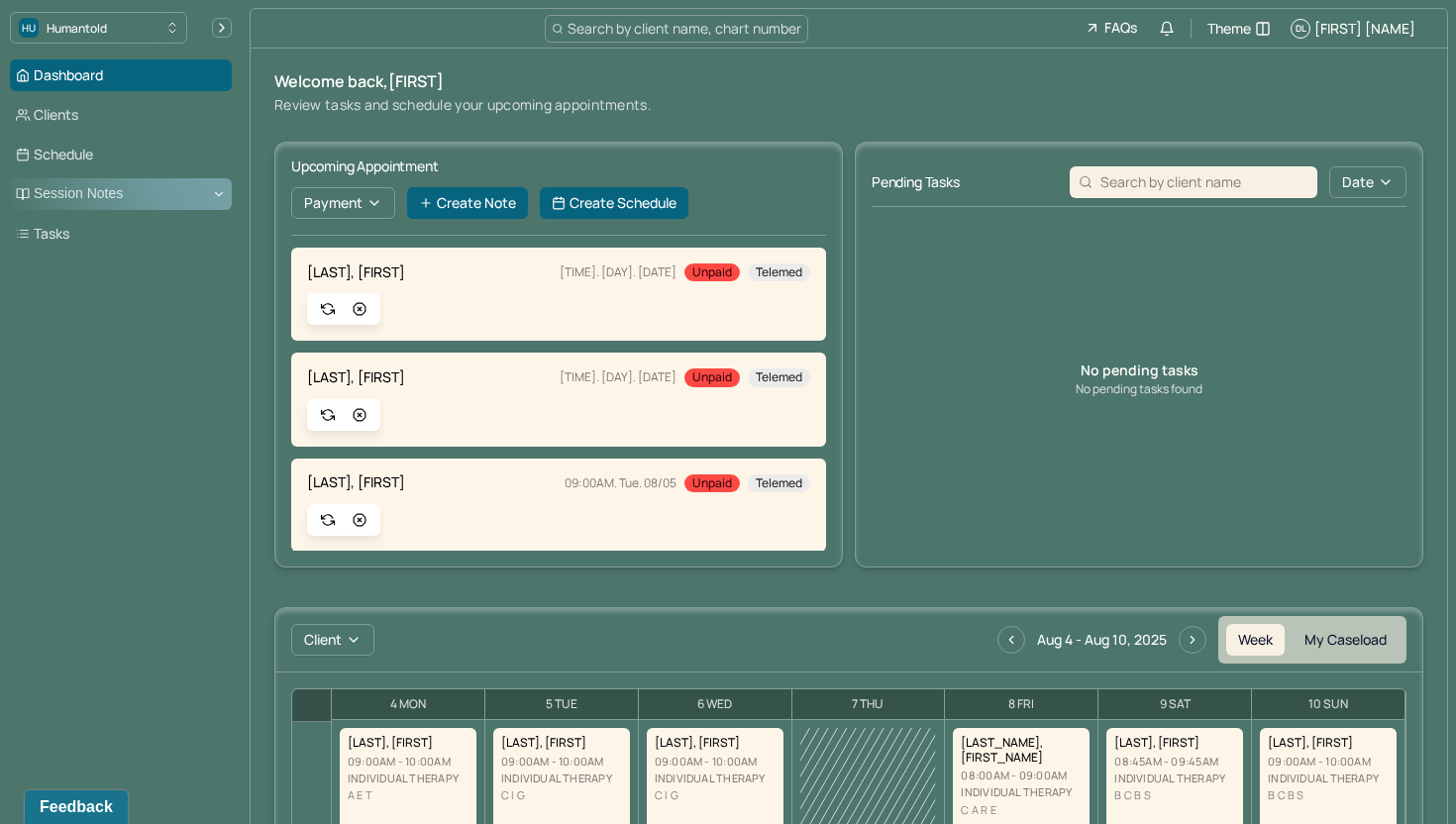 click on "Session Notes" at bounding box center [121, 194] 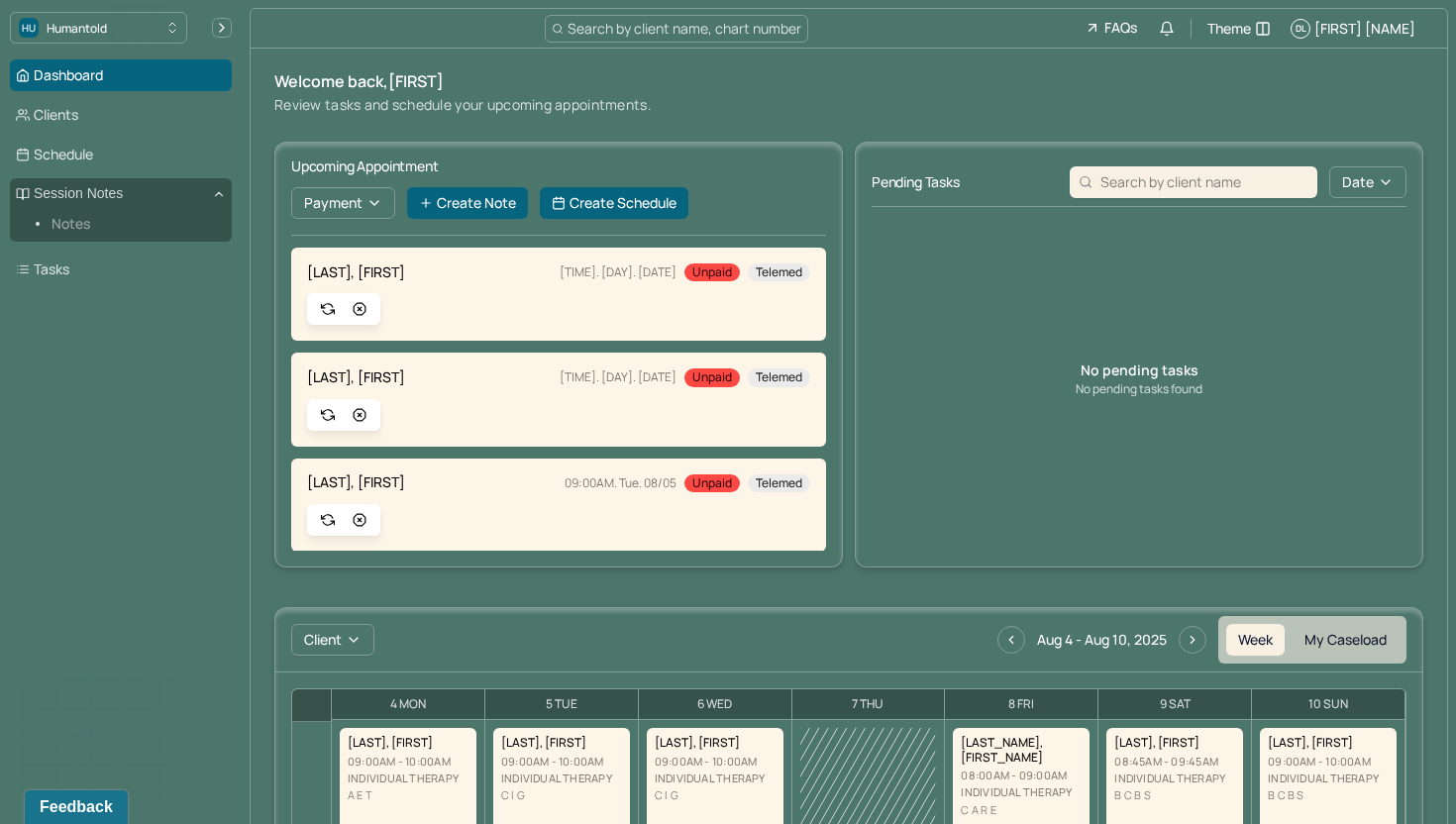 click on "Notes" at bounding box center [134, 224] 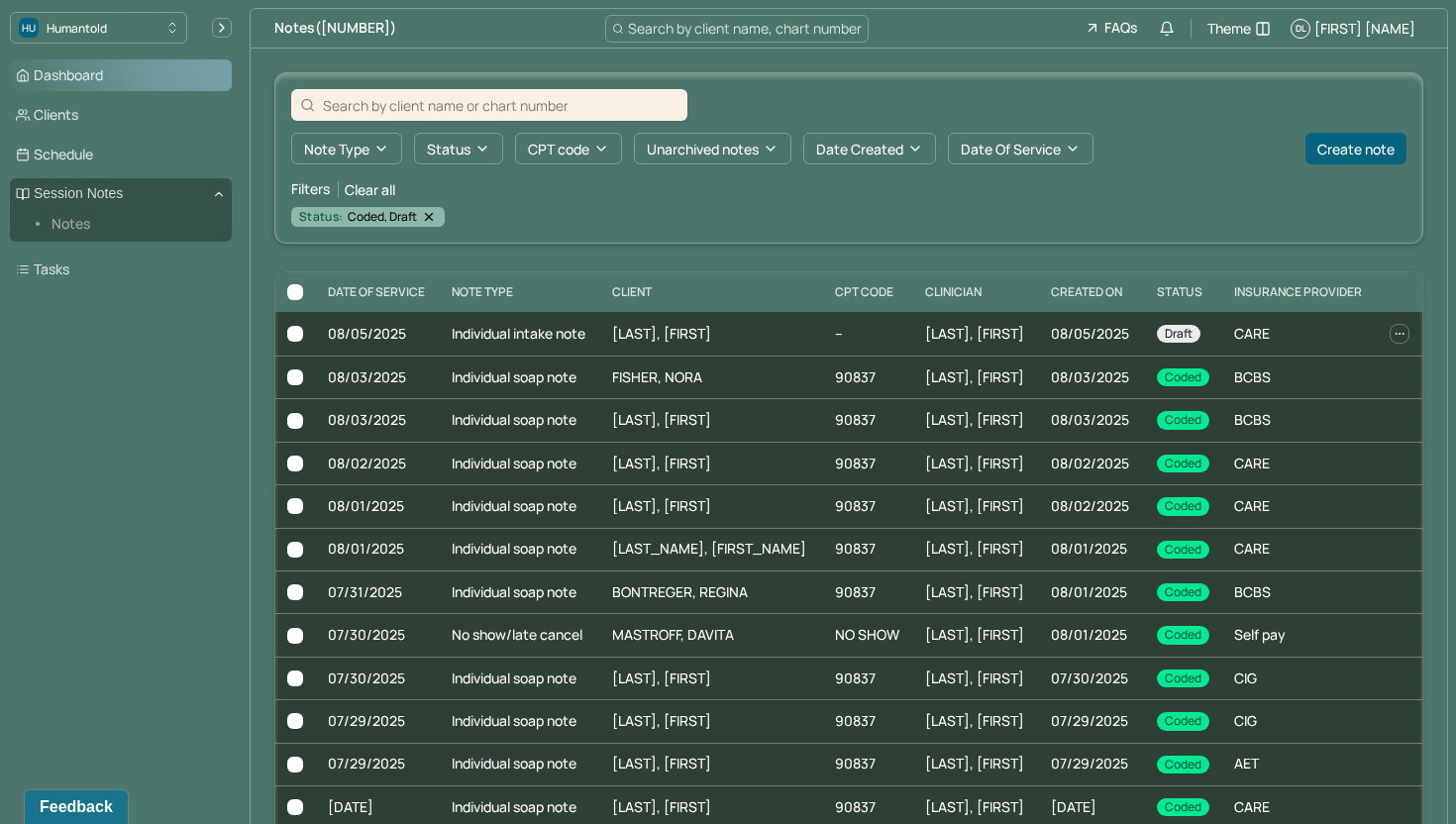 click on "Dashboard" at bounding box center (121, 75) 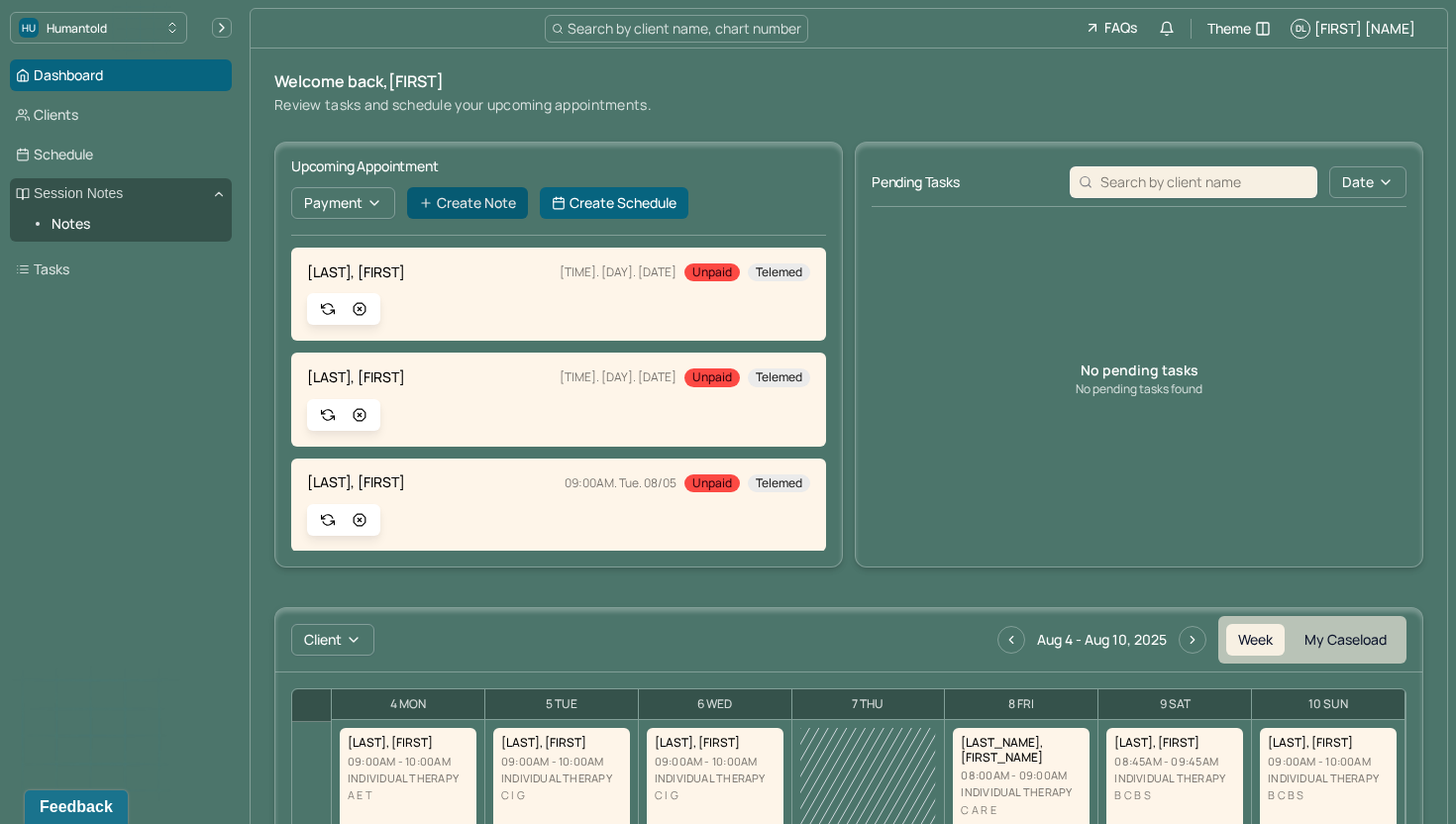 click on "Create Note" at bounding box center [468, 203] 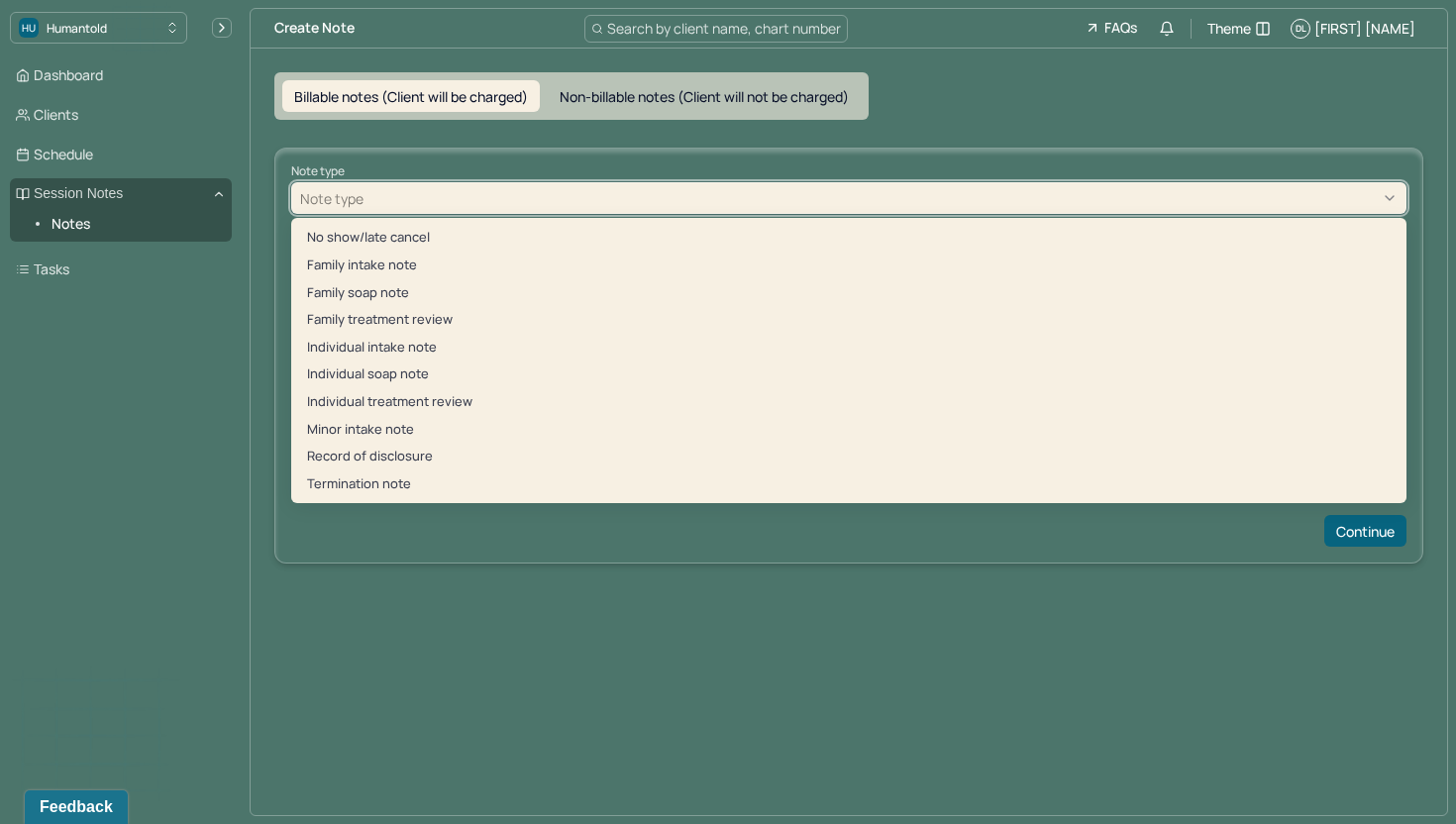 click at bounding box center [883, 198] 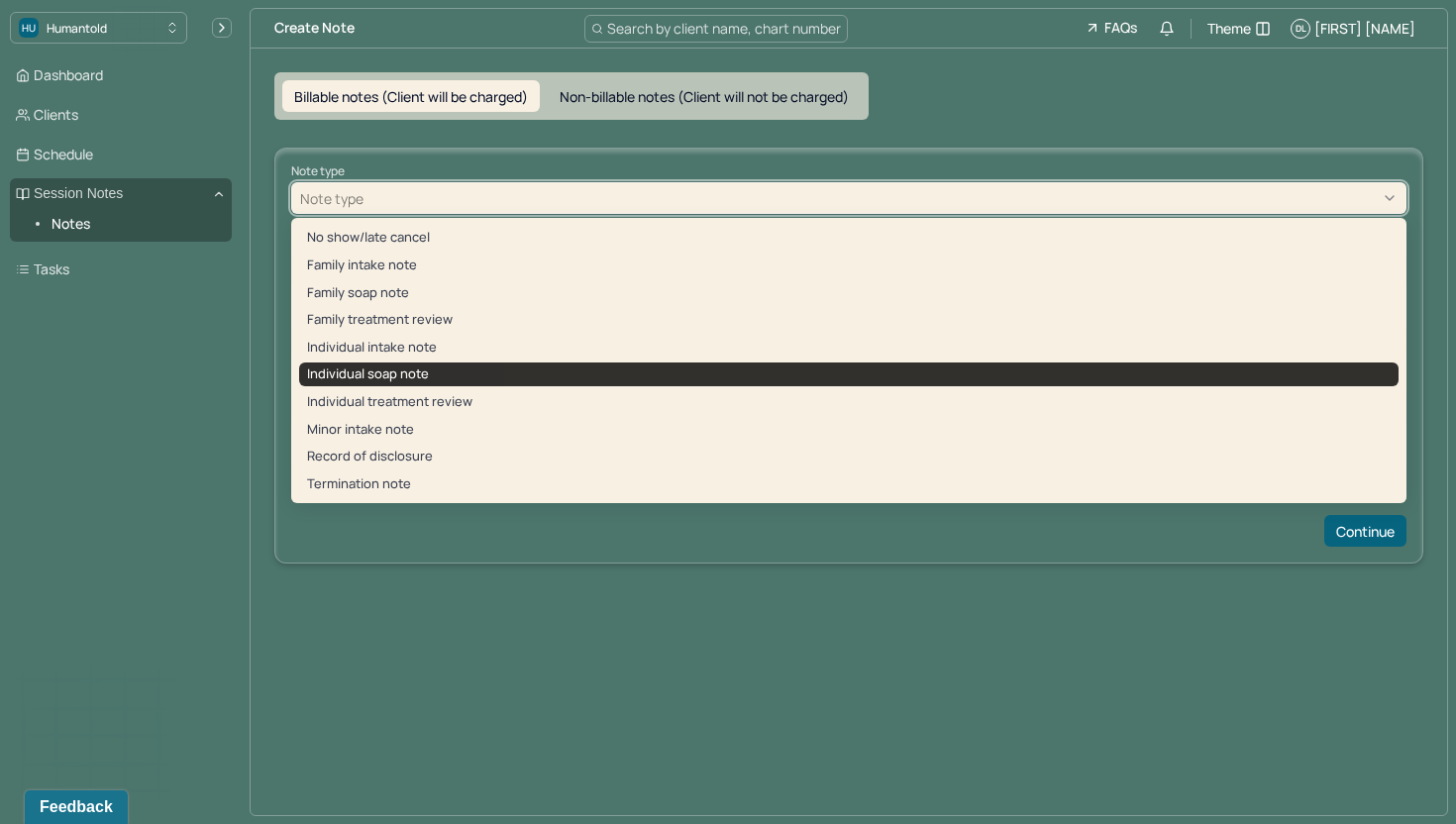 click on "Individual soap note" at bounding box center (849, 374) 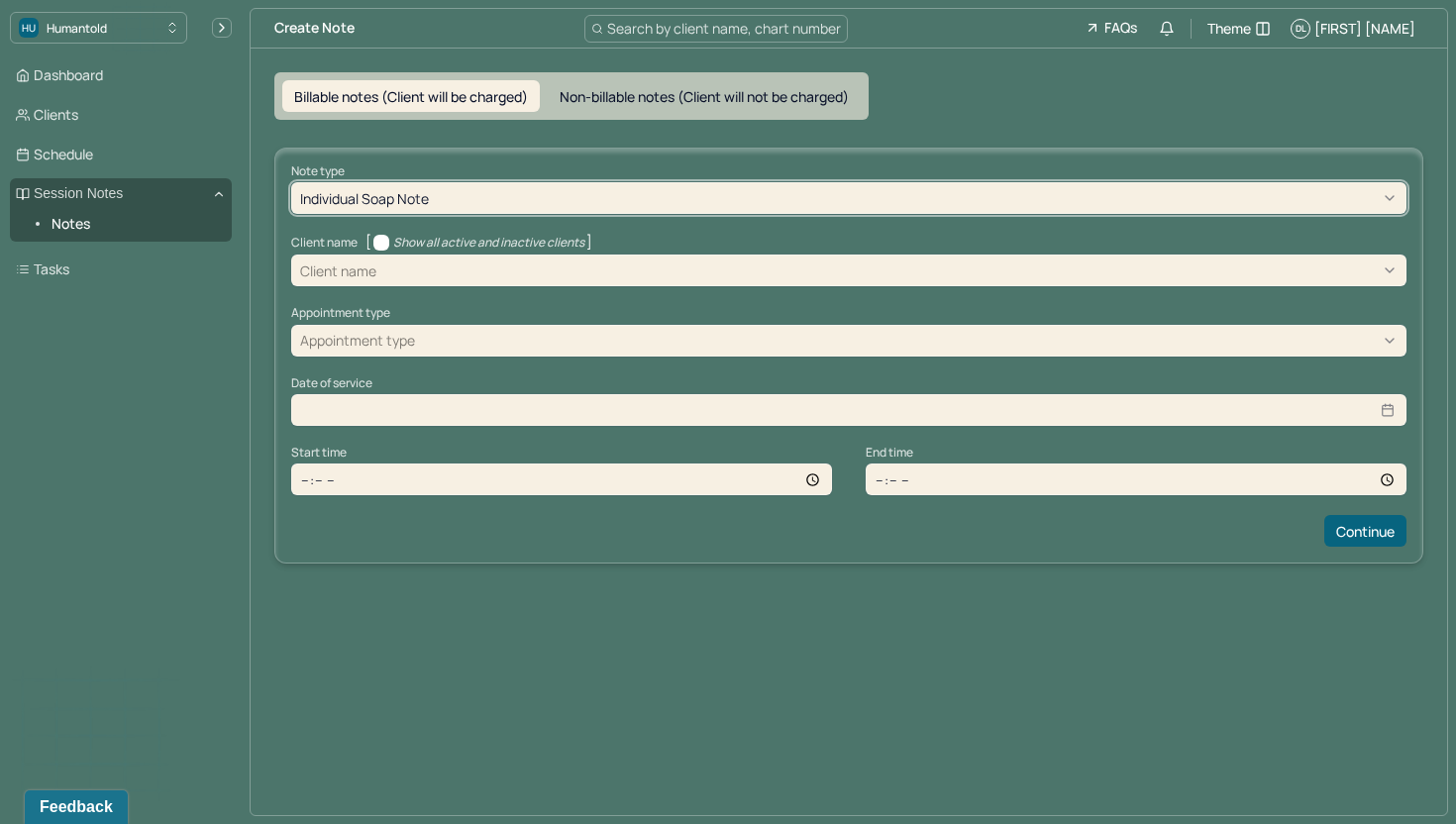 click at bounding box center (888, 270) 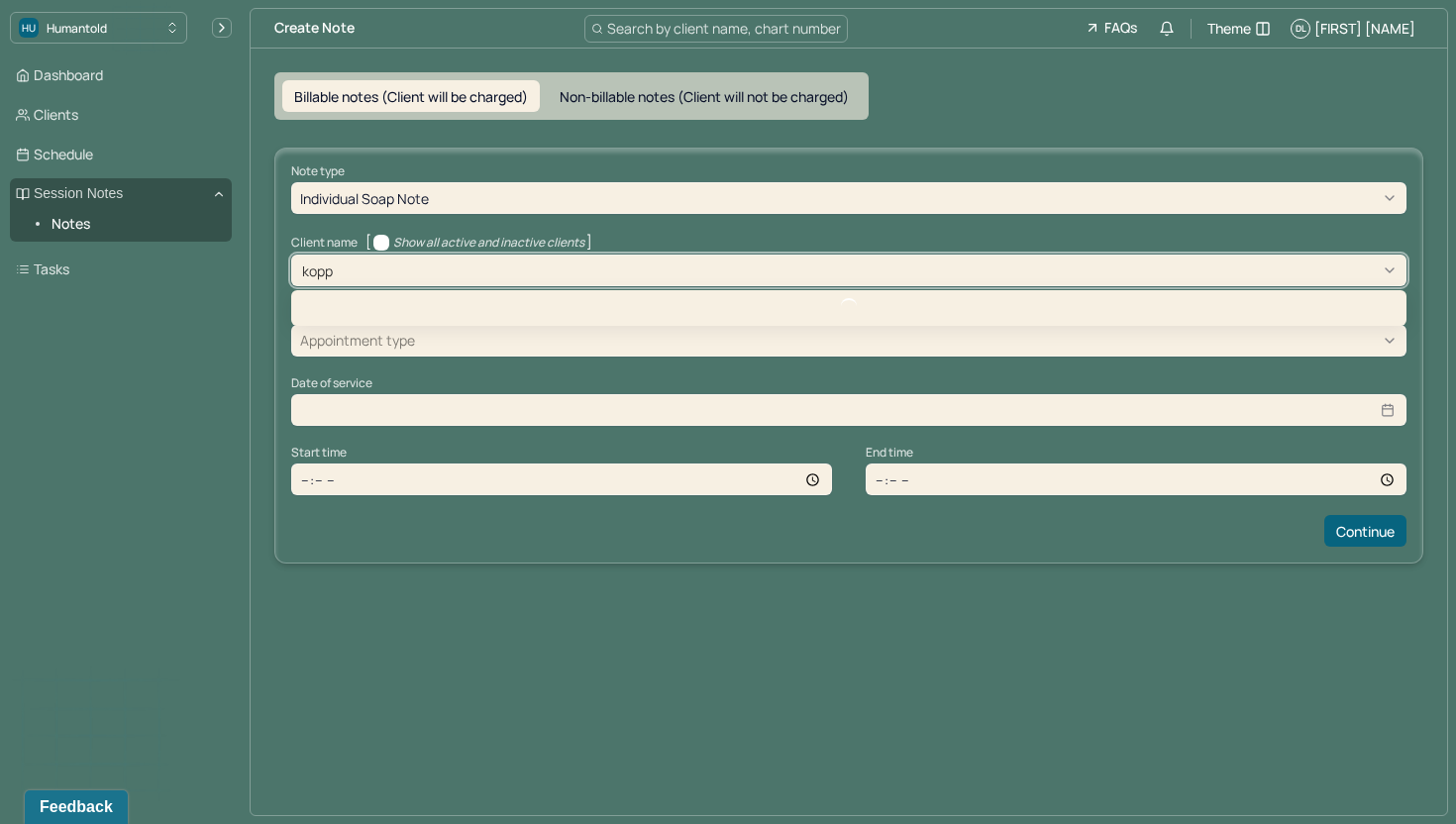 type on "koppe" 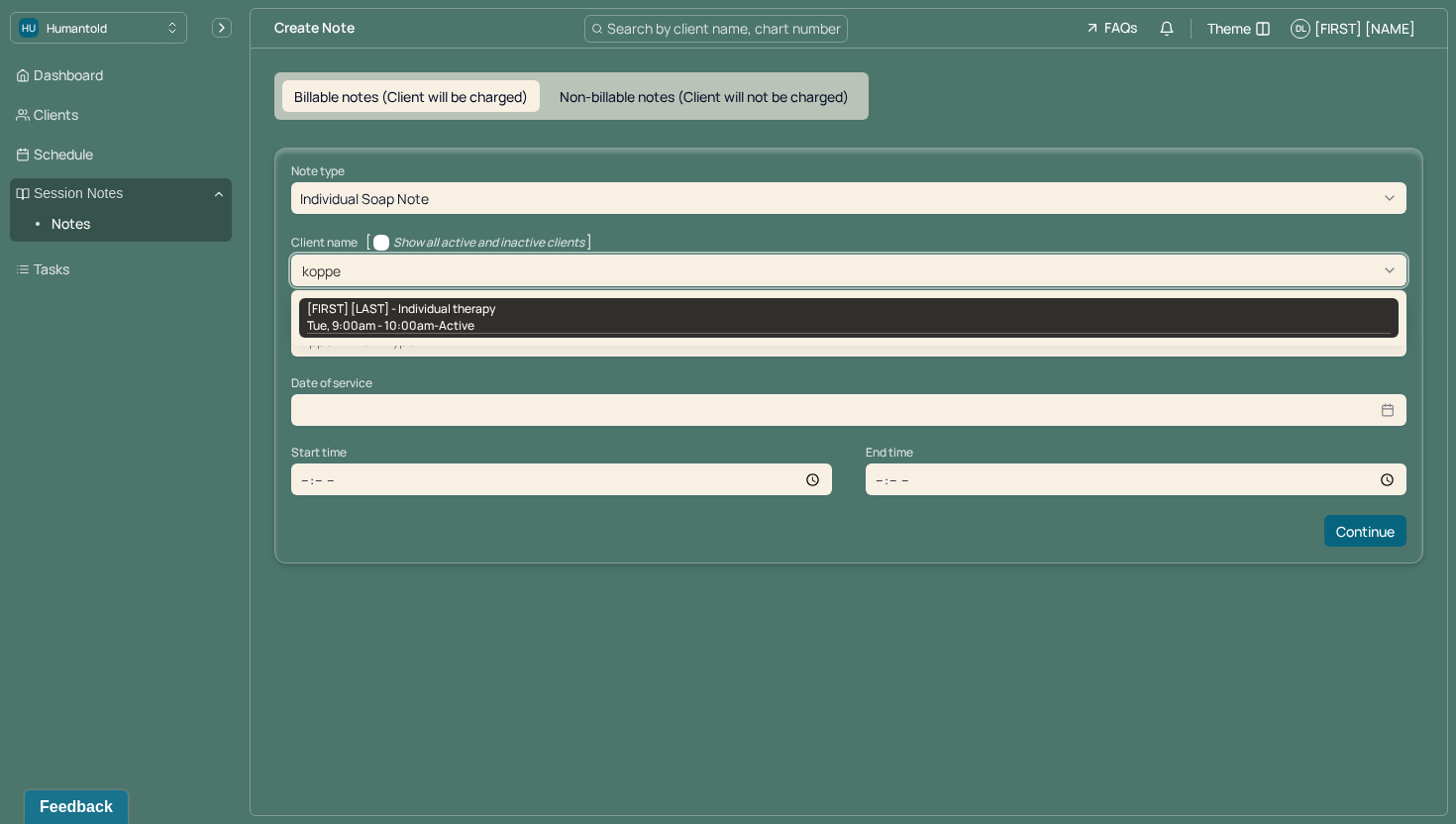 click on "[FIRST] [LAST] - Individual therapy" at bounding box center [401, 309] 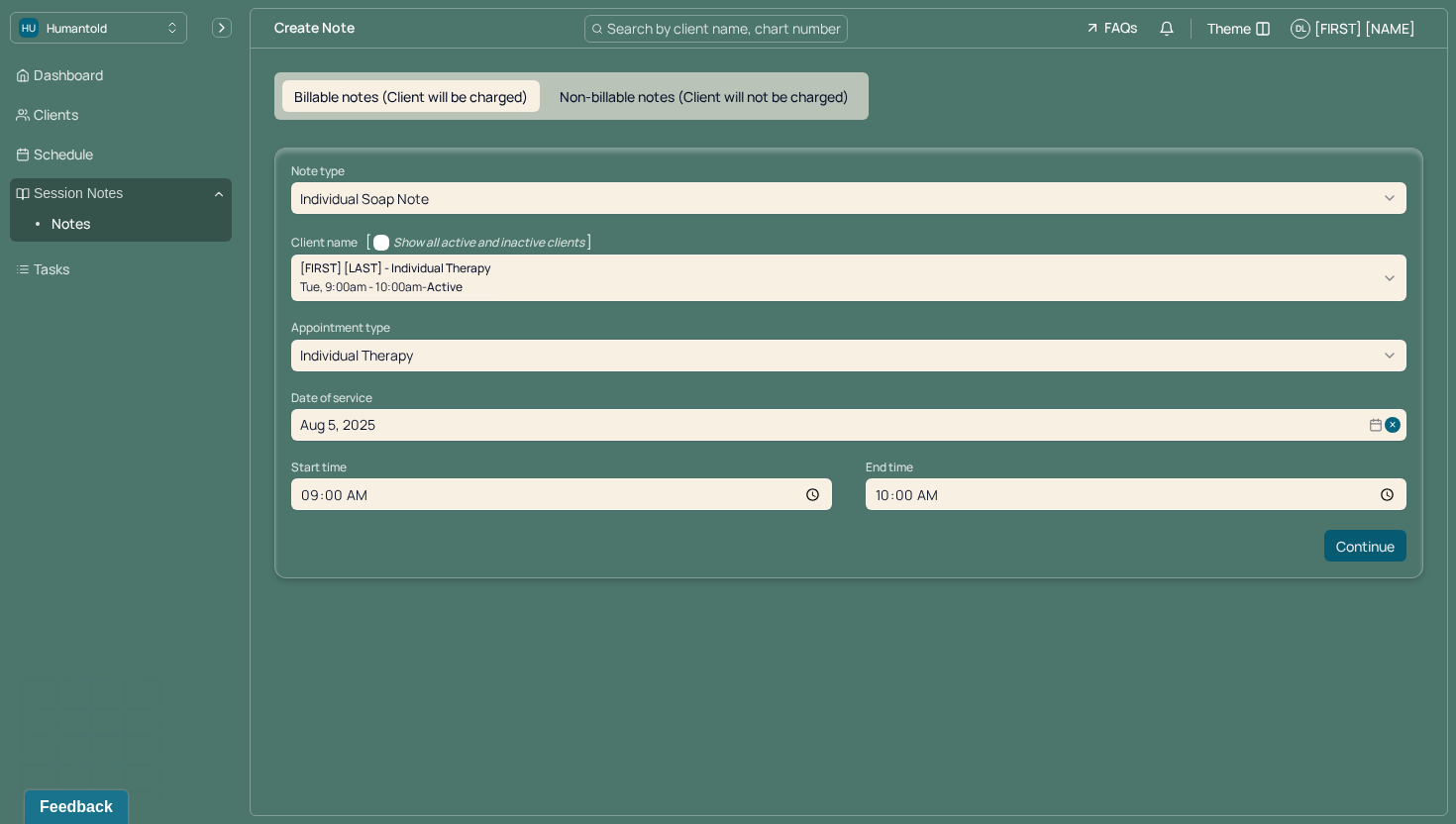 click on "Continue" at bounding box center [1365, 546] 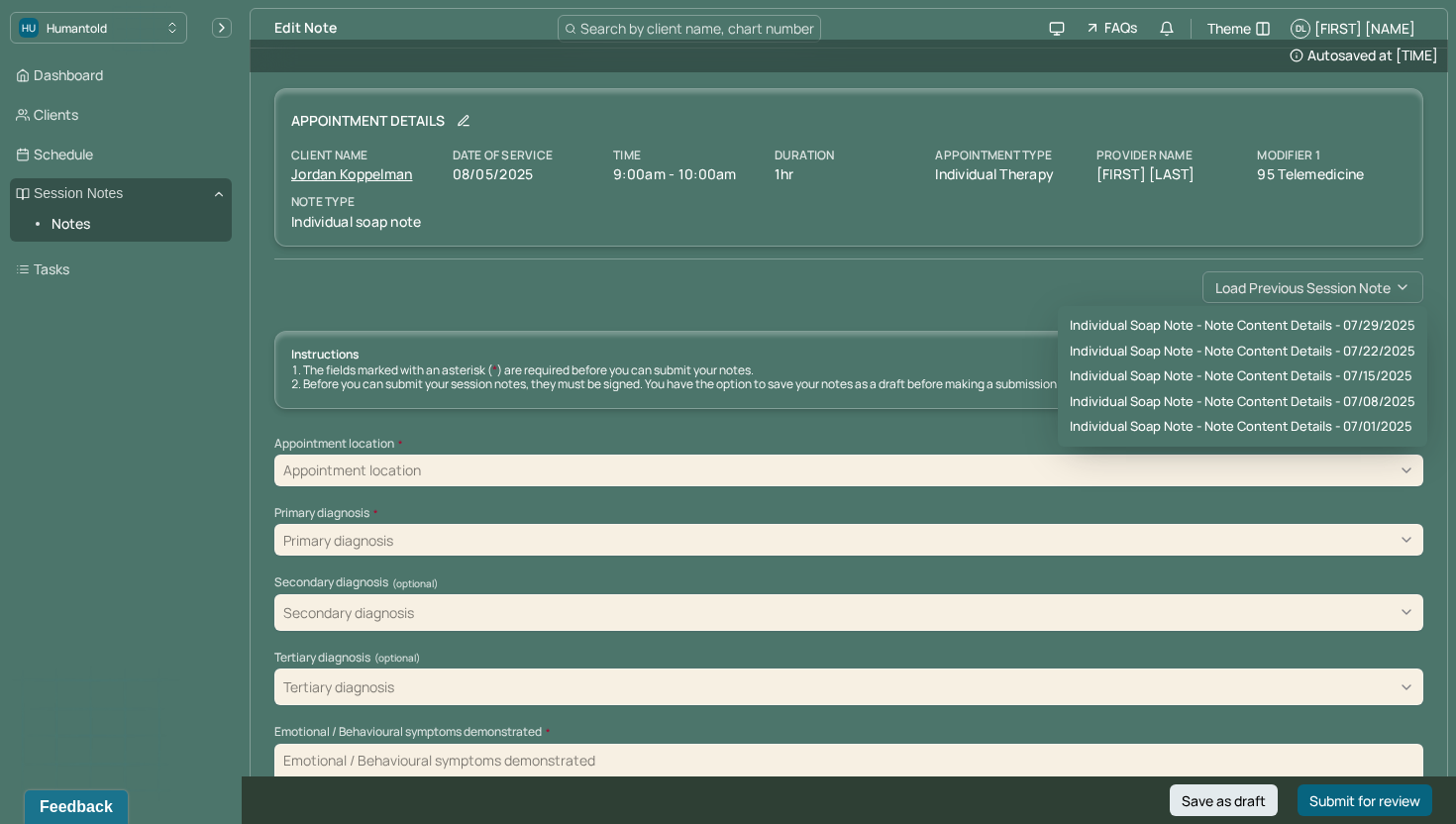 click on "Load previous session note" at bounding box center (1312, 287) 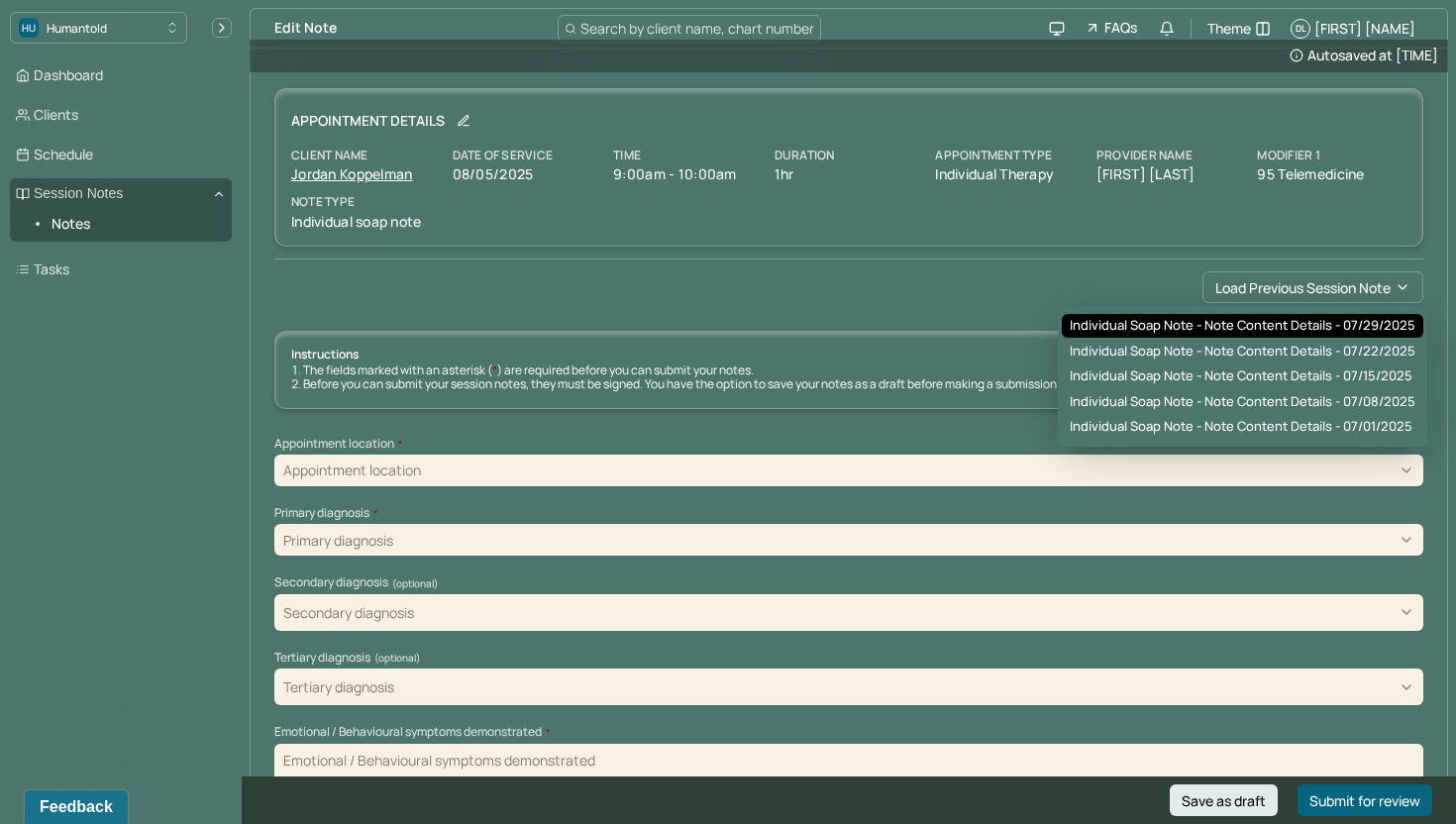 click on "Individual soap note   - Note content Details -   [DATE]" at bounding box center [1242, 326] 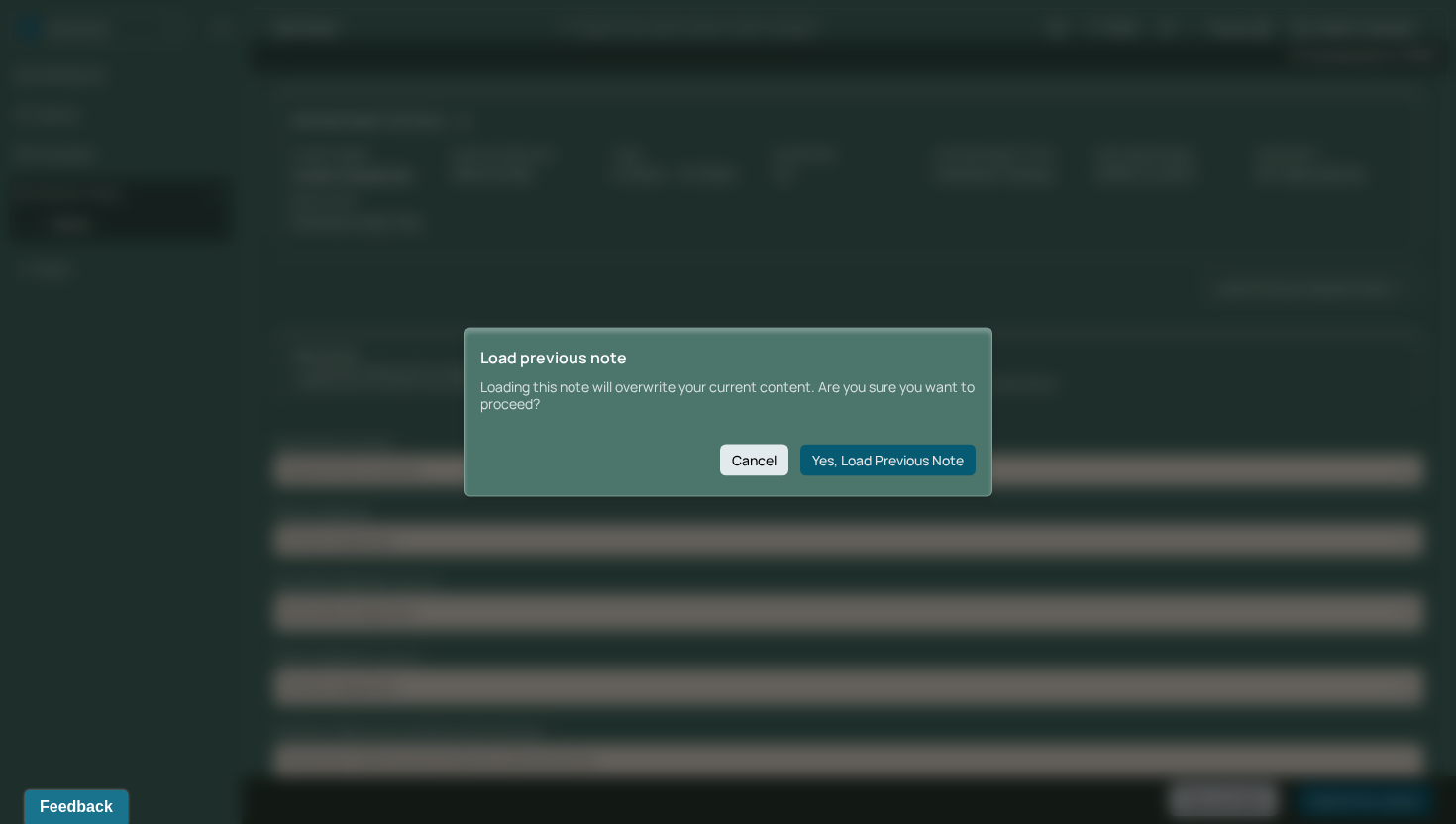 click on "Yes, Load Previous Note" at bounding box center [887, 460] 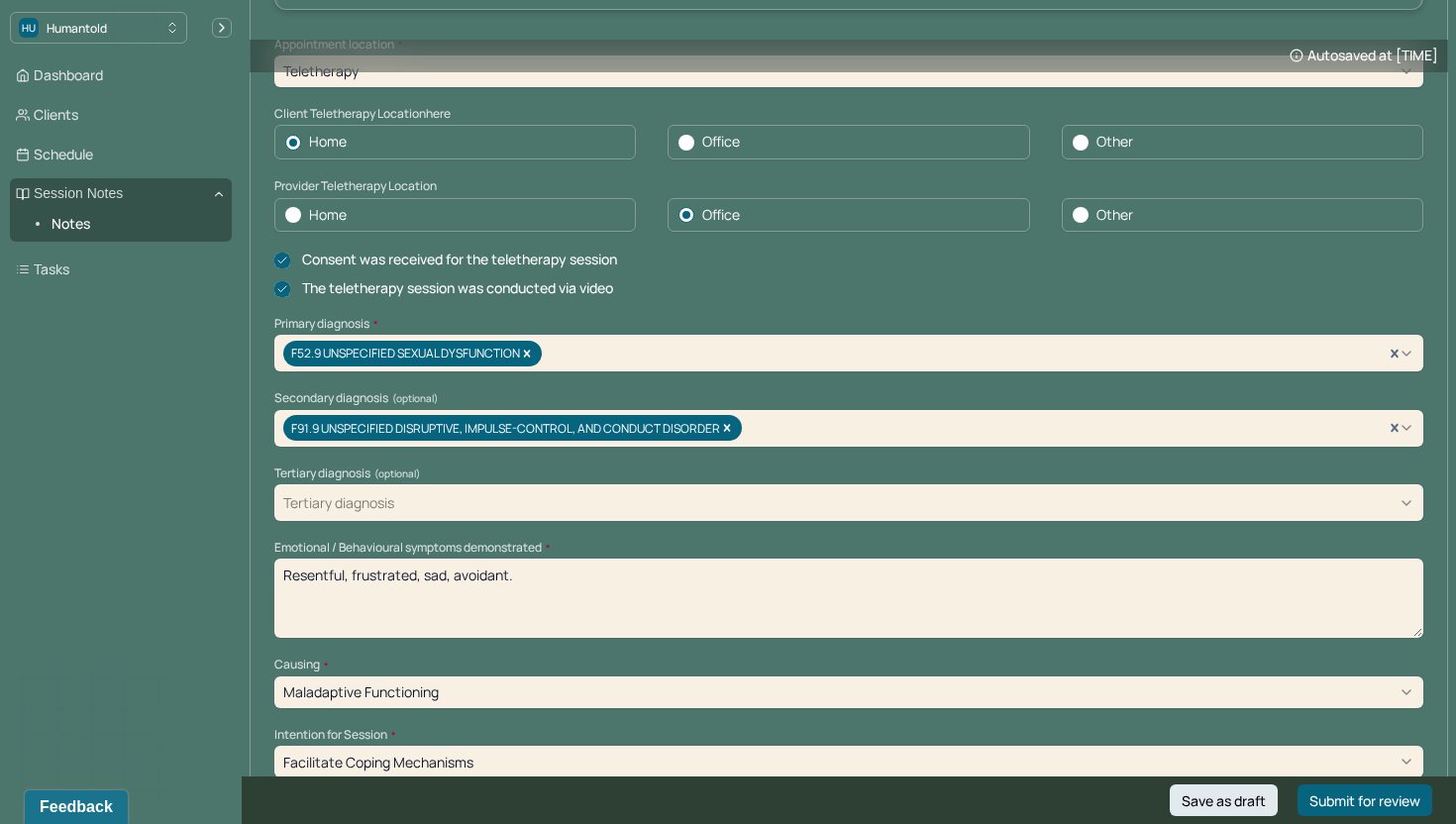 scroll, scrollTop: 402, scrollLeft: 0, axis: vertical 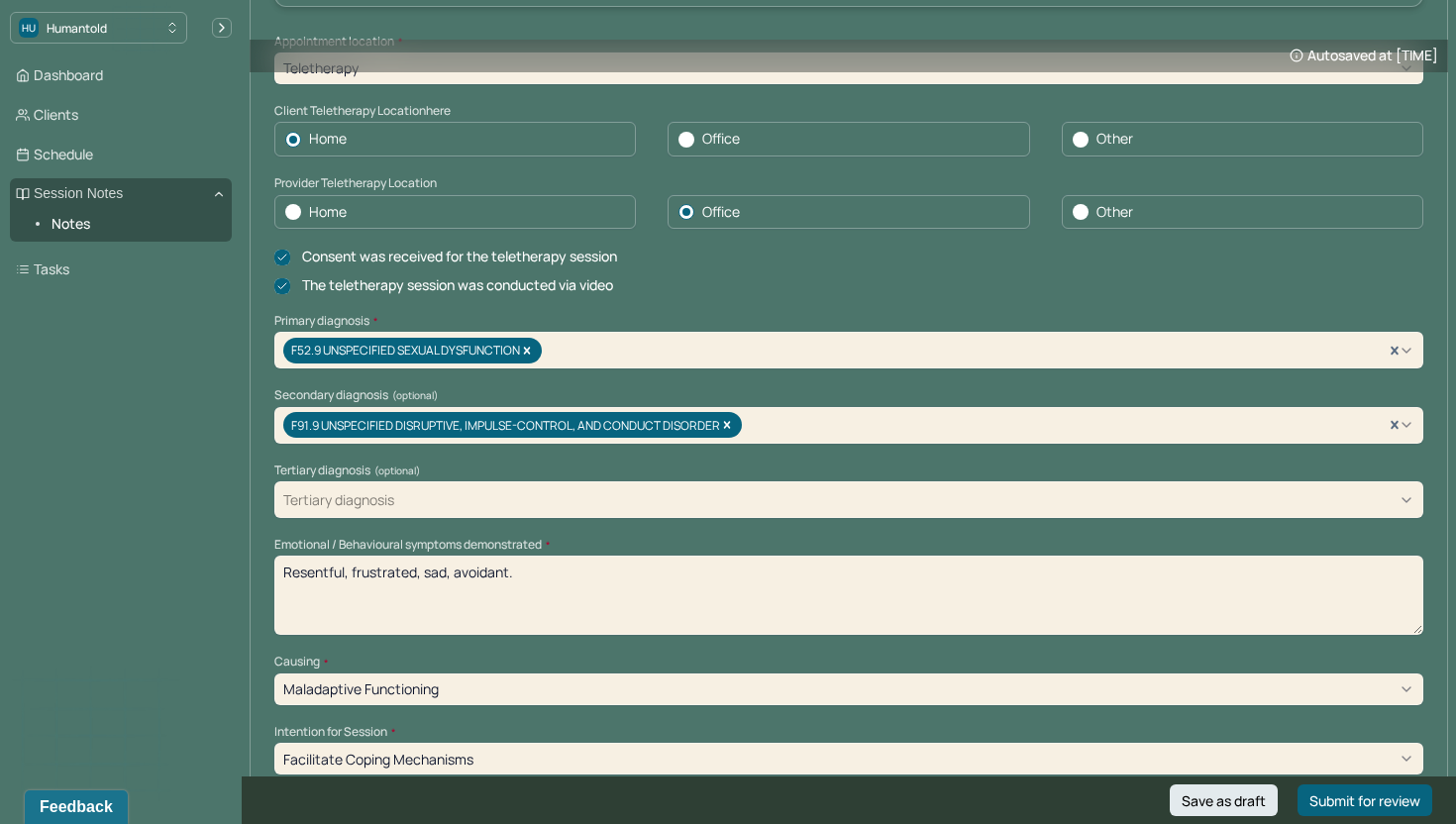 click on "Resentful, frustrated, sad, avoidant." at bounding box center (849, 595) 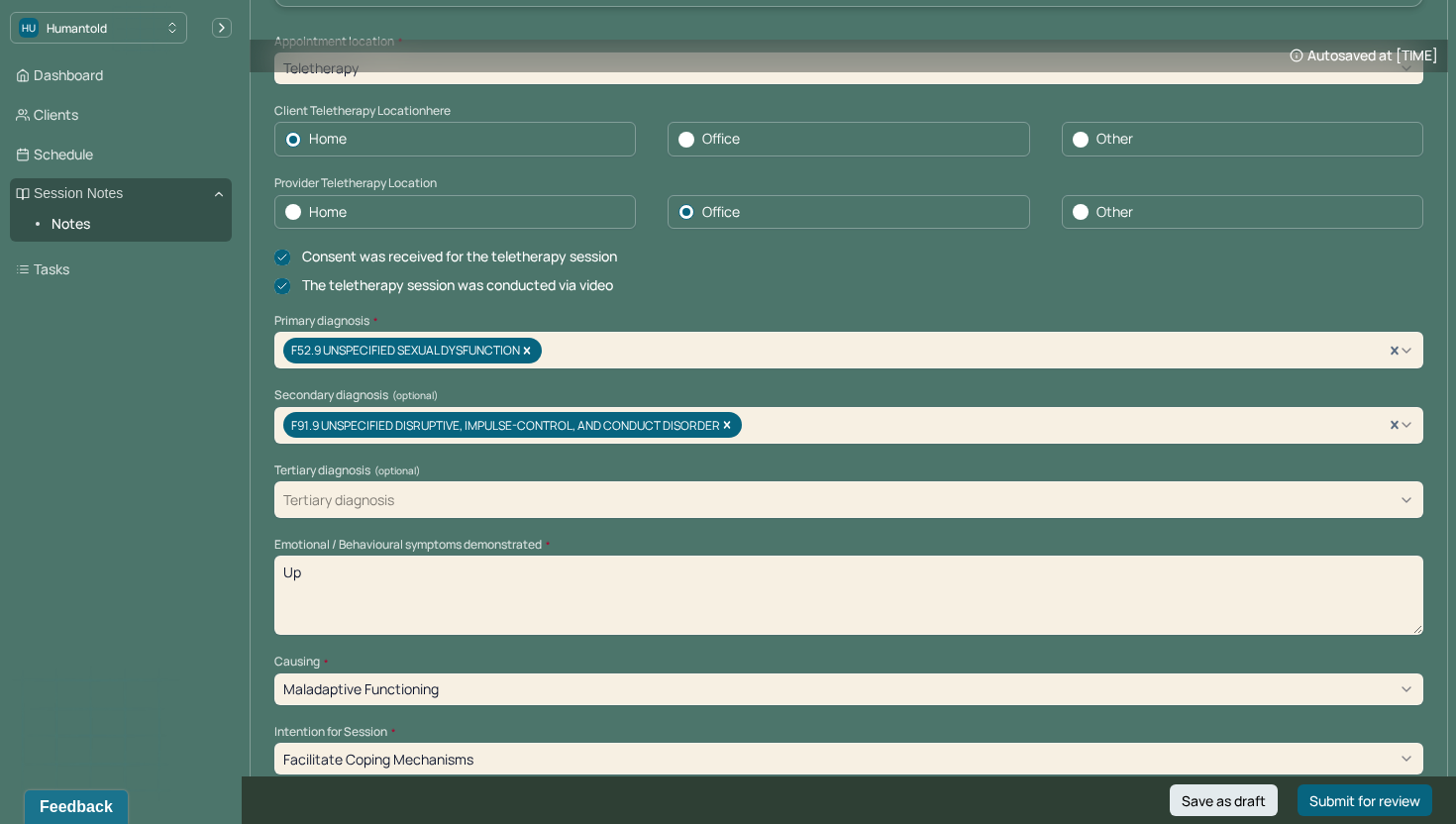 type on "U" 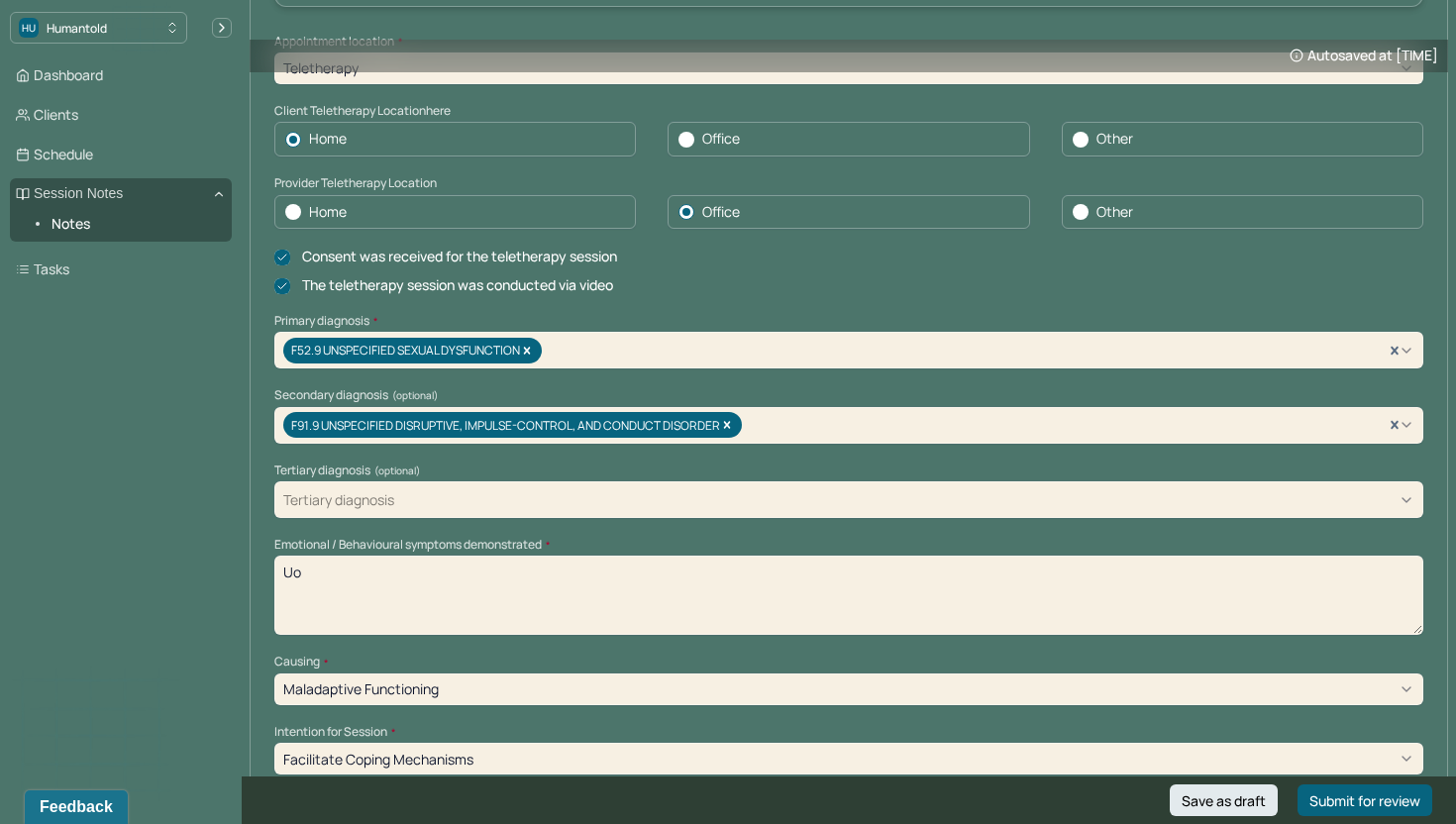 type on "U" 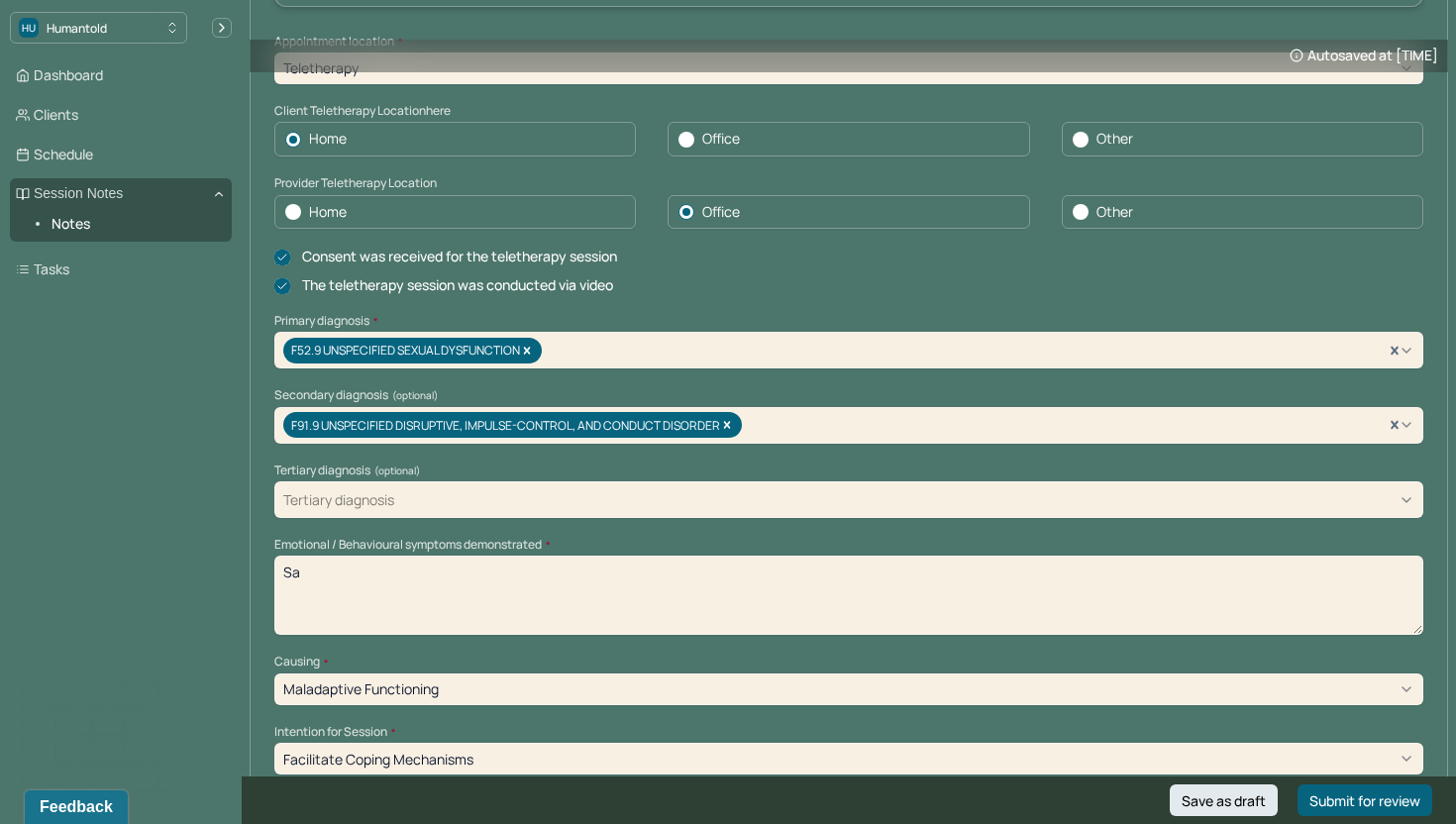 type on "S" 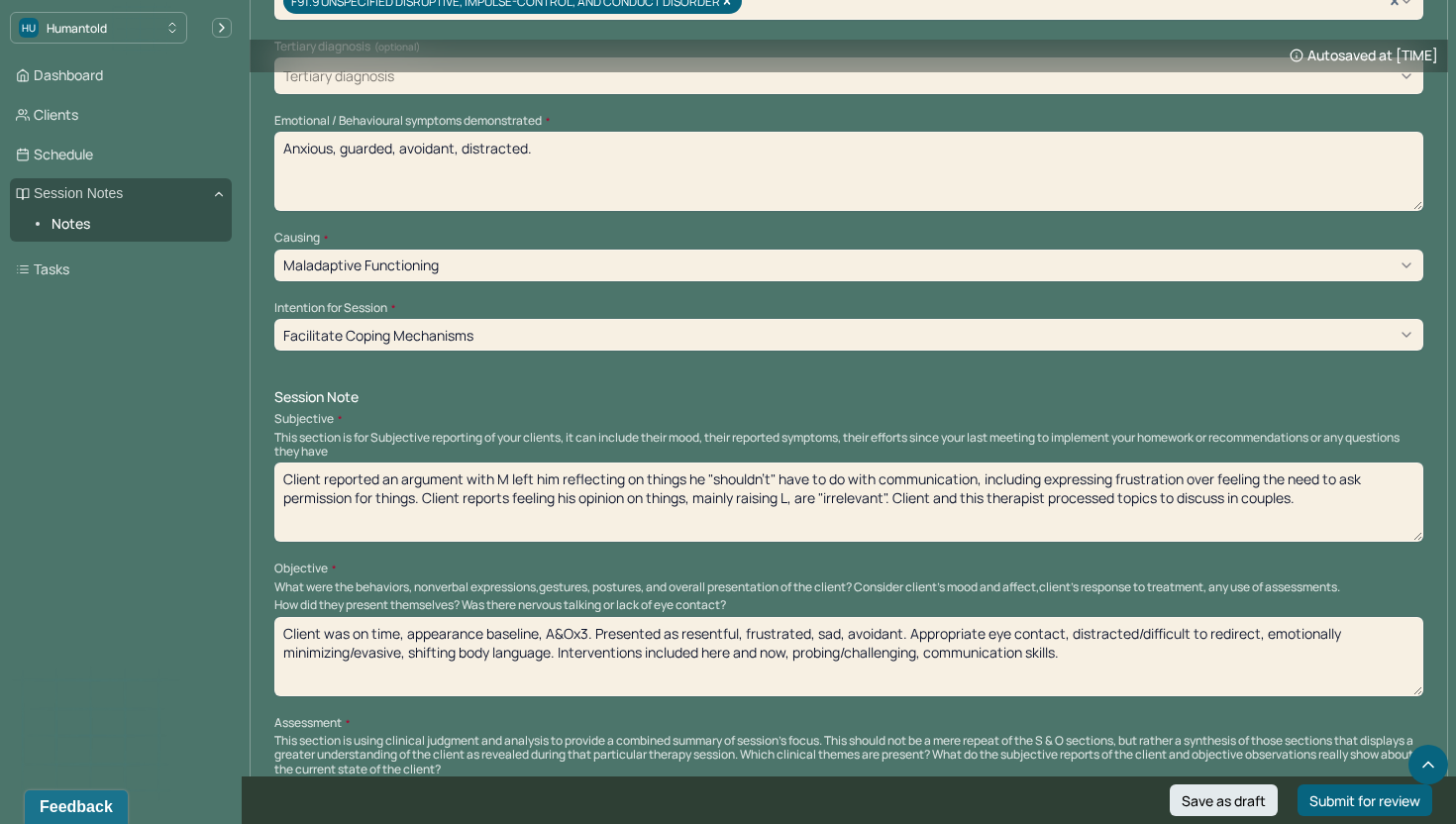 scroll, scrollTop: 844, scrollLeft: 0, axis: vertical 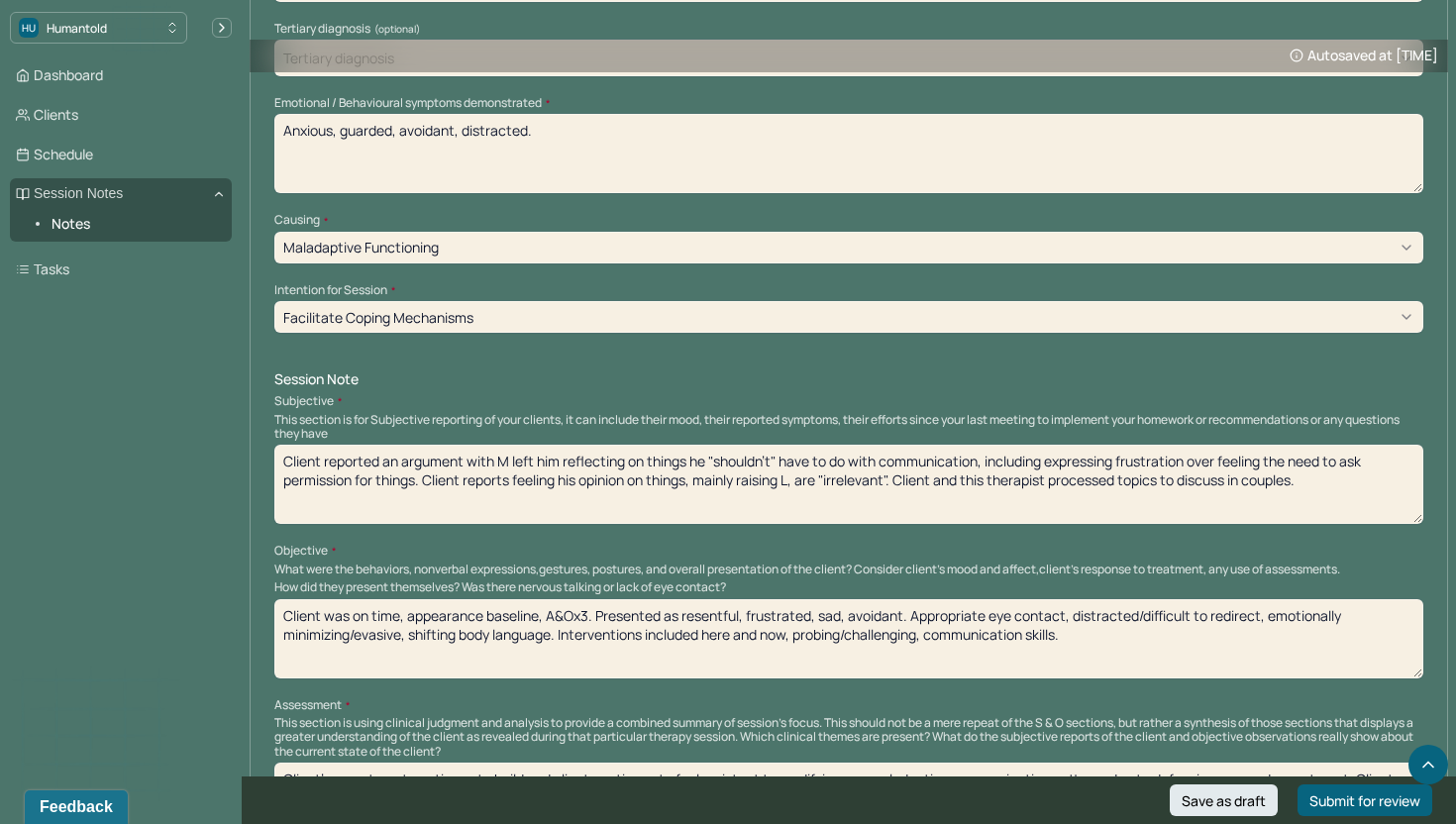 type on "Anxious, guarded, avoidant, distracted." 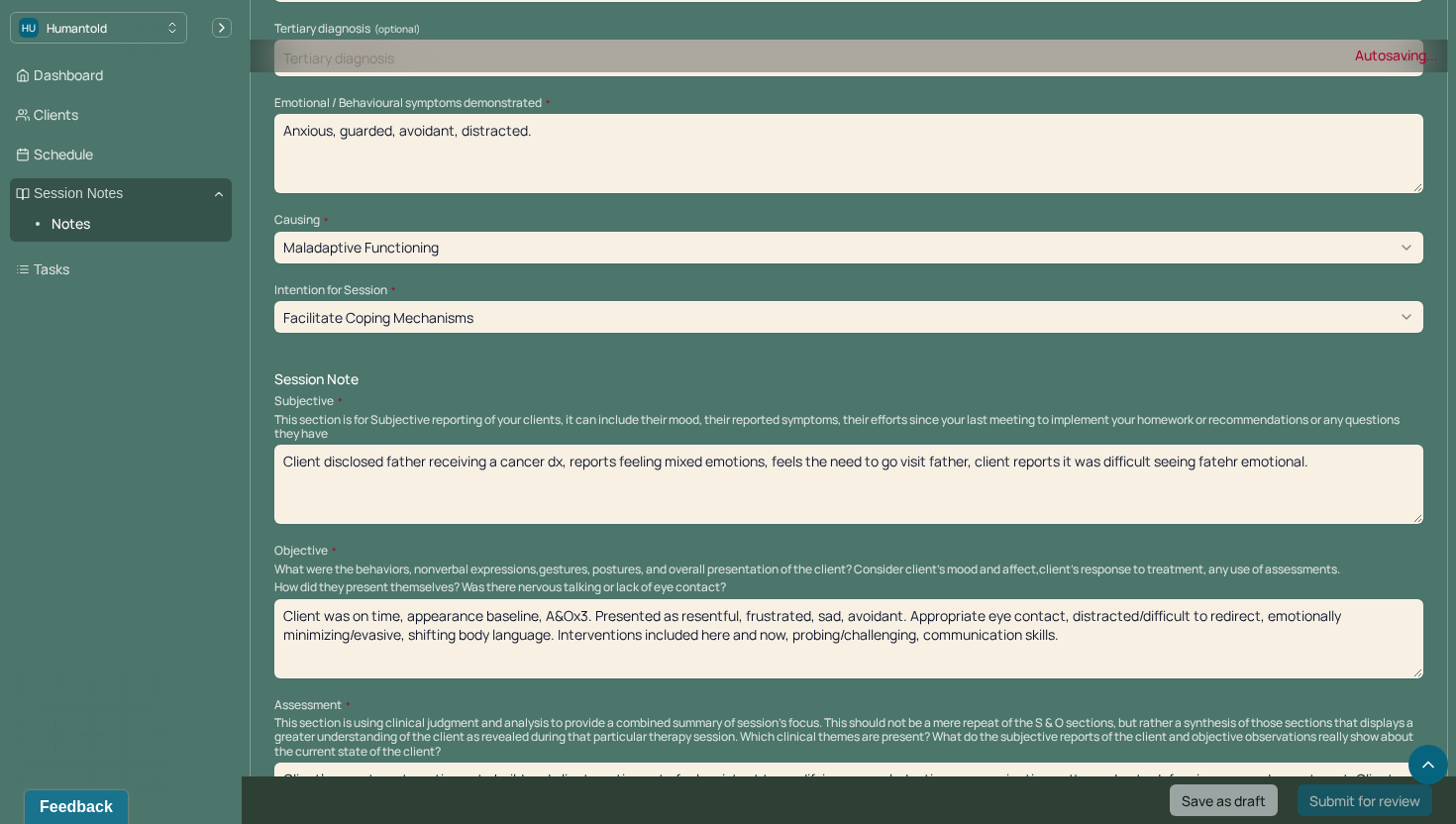 click on "Client reported an argument with M left him reflecting on things he "shouldn't" have to do with communication, including expressing frustration over feeling the need to ask permission for things. Client reports feeling his opinion on things, mainly raising L, are "irrelevant". Client and this therapist processed topics to discuss in couples." at bounding box center (849, 484) 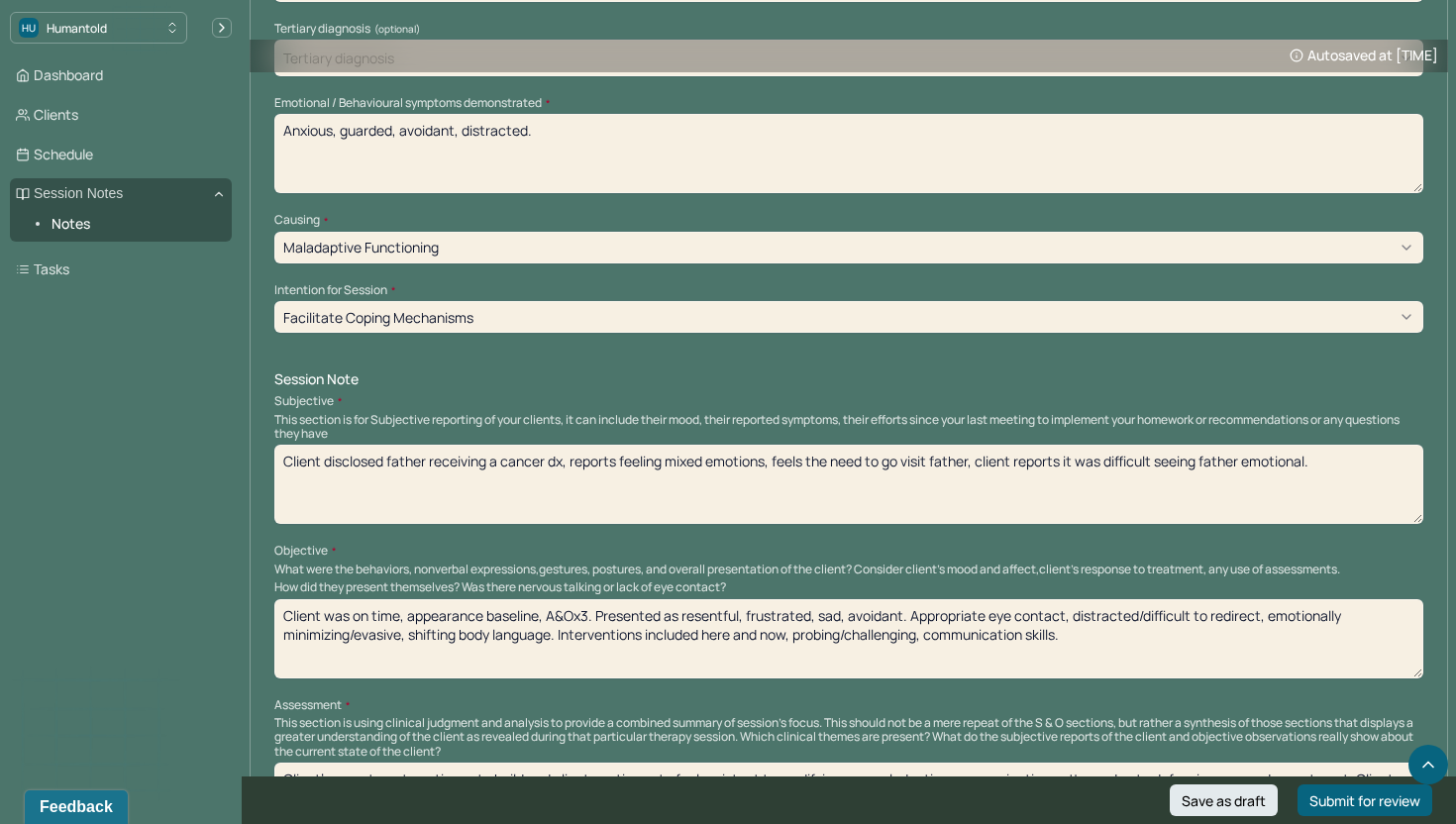click on "Client disclosed father receiving a cancer dx, reports feeling mixed emotions, feels the need to go visit father, client reports it was difficult seeing fatehr emotional." at bounding box center [849, 484] 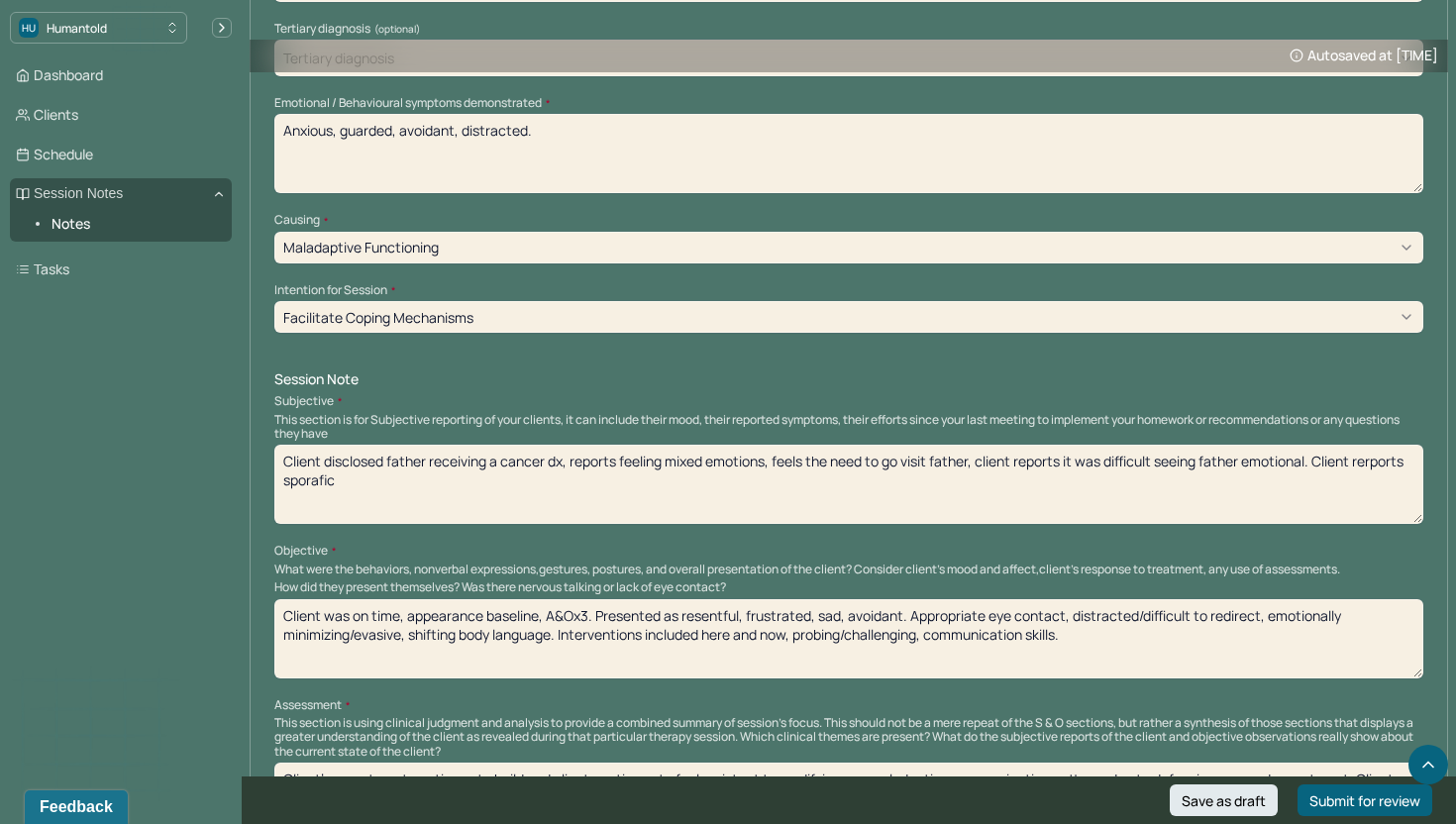 click on "Client disclosed father receiving a cancer dx, reports feeling mixed emotions, feels the need to go visit father, client reports it was difficult seeing fatehr emotional." at bounding box center (849, 484) 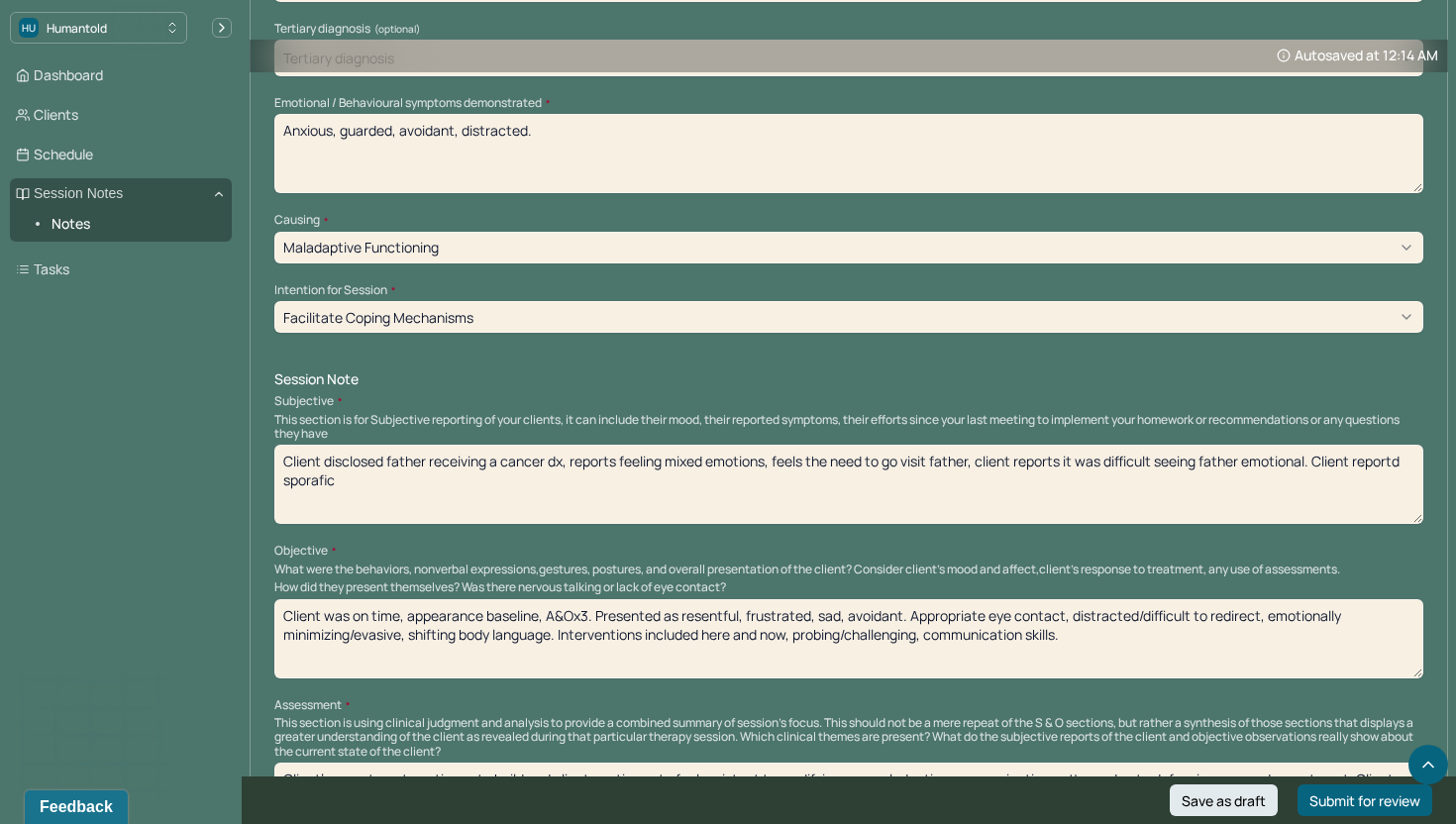 click on "Client disclosed father receiving a cancer dx, reports feeling mixed emotions, feels the need to go visit father, client reports it was difficult seeing father emotional. Client reportd sporafic" at bounding box center [849, 484] 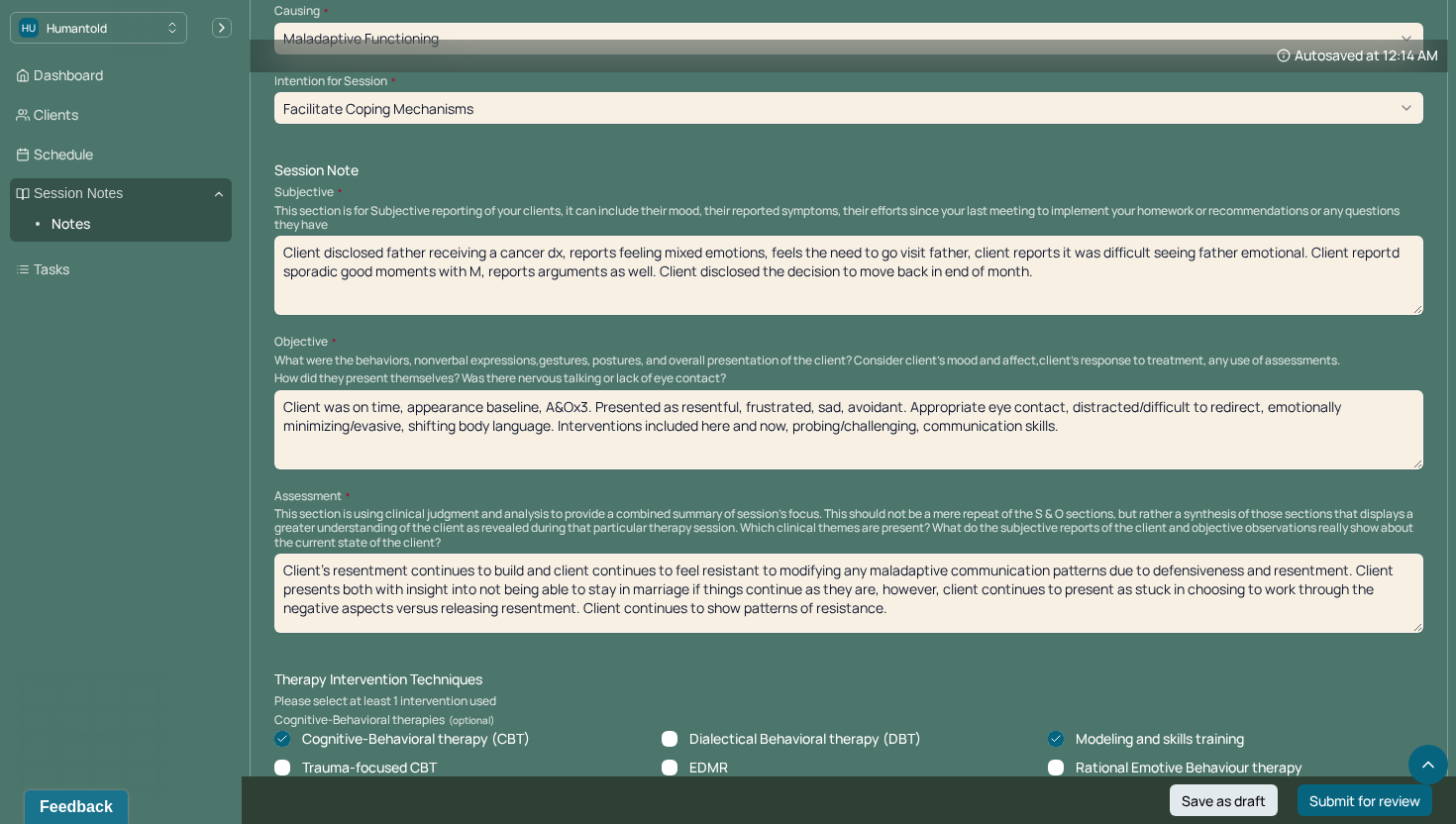 scroll, scrollTop: 1054, scrollLeft: 0, axis: vertical 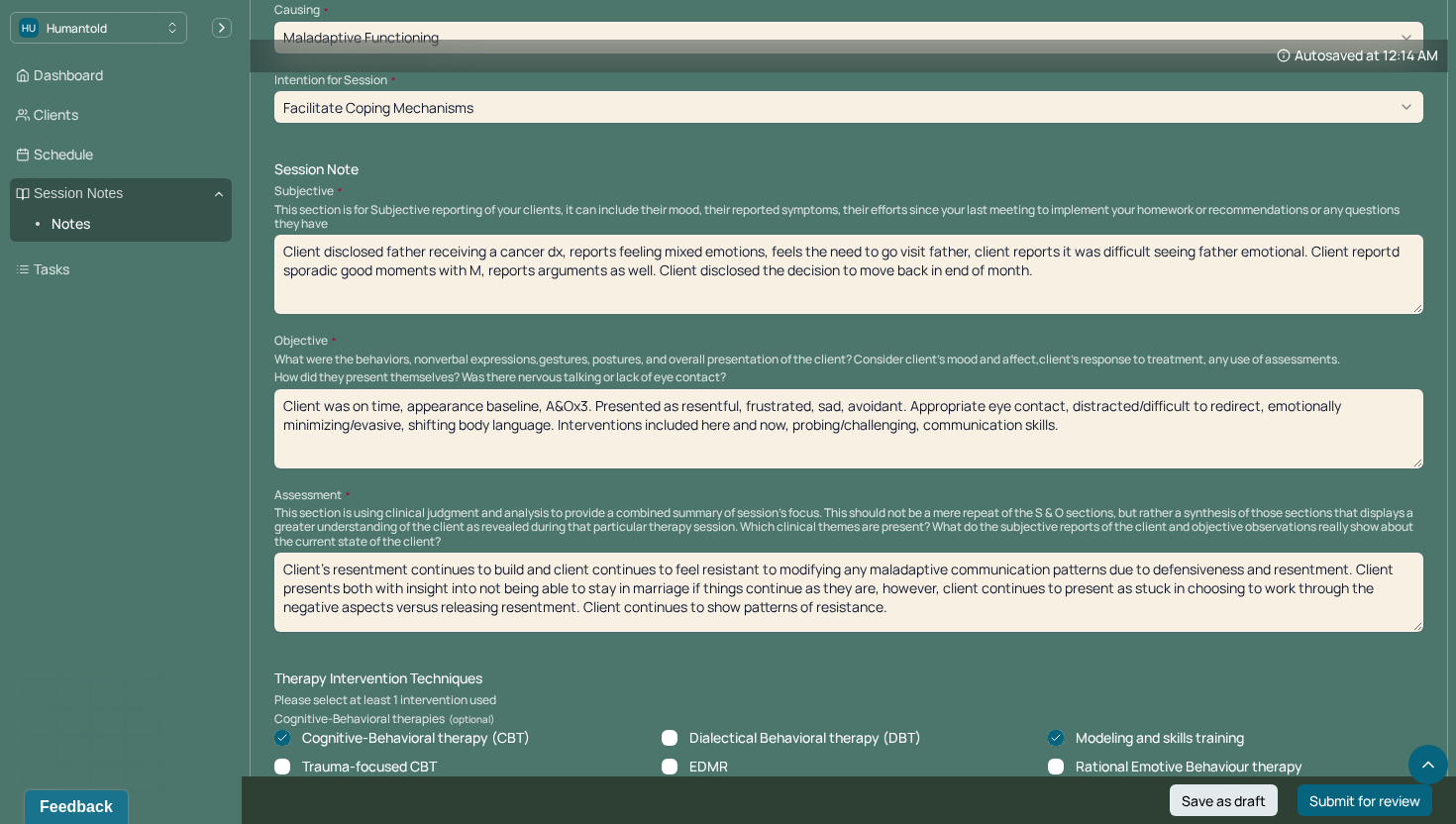 type on "Client disclosed father receiving a cancer dx, reports feeling mixed emotions, feels the need to go visit father, client reports it was difficult seeing father emotional. Client reportd sporadic good moments with M, reports arguments as well. Client disclosed the decision to move back in end of month." 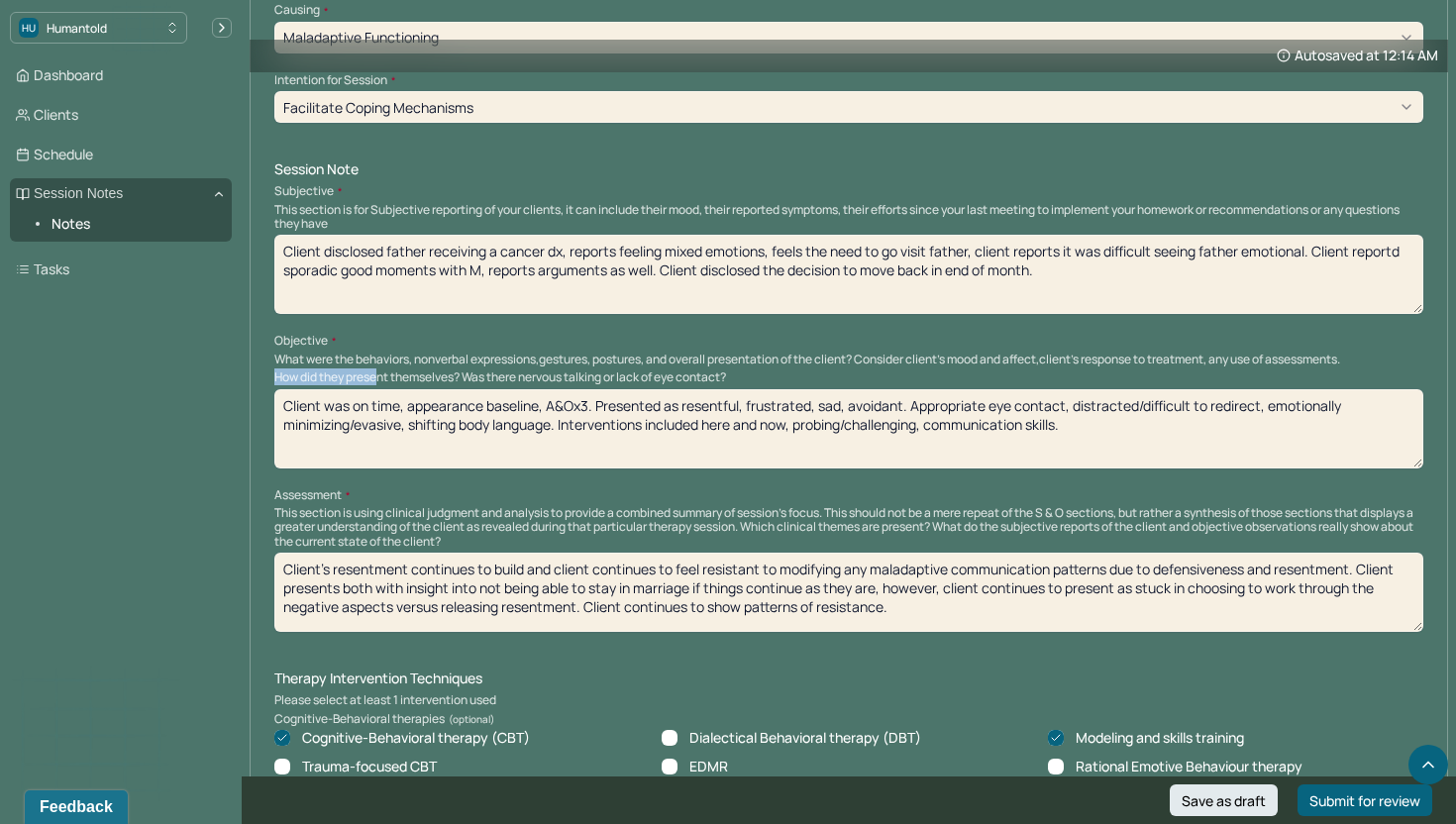 click on "How did they present themselves? Was there nervous talking or lack of eye contact?" at bounding box center [849, 377] 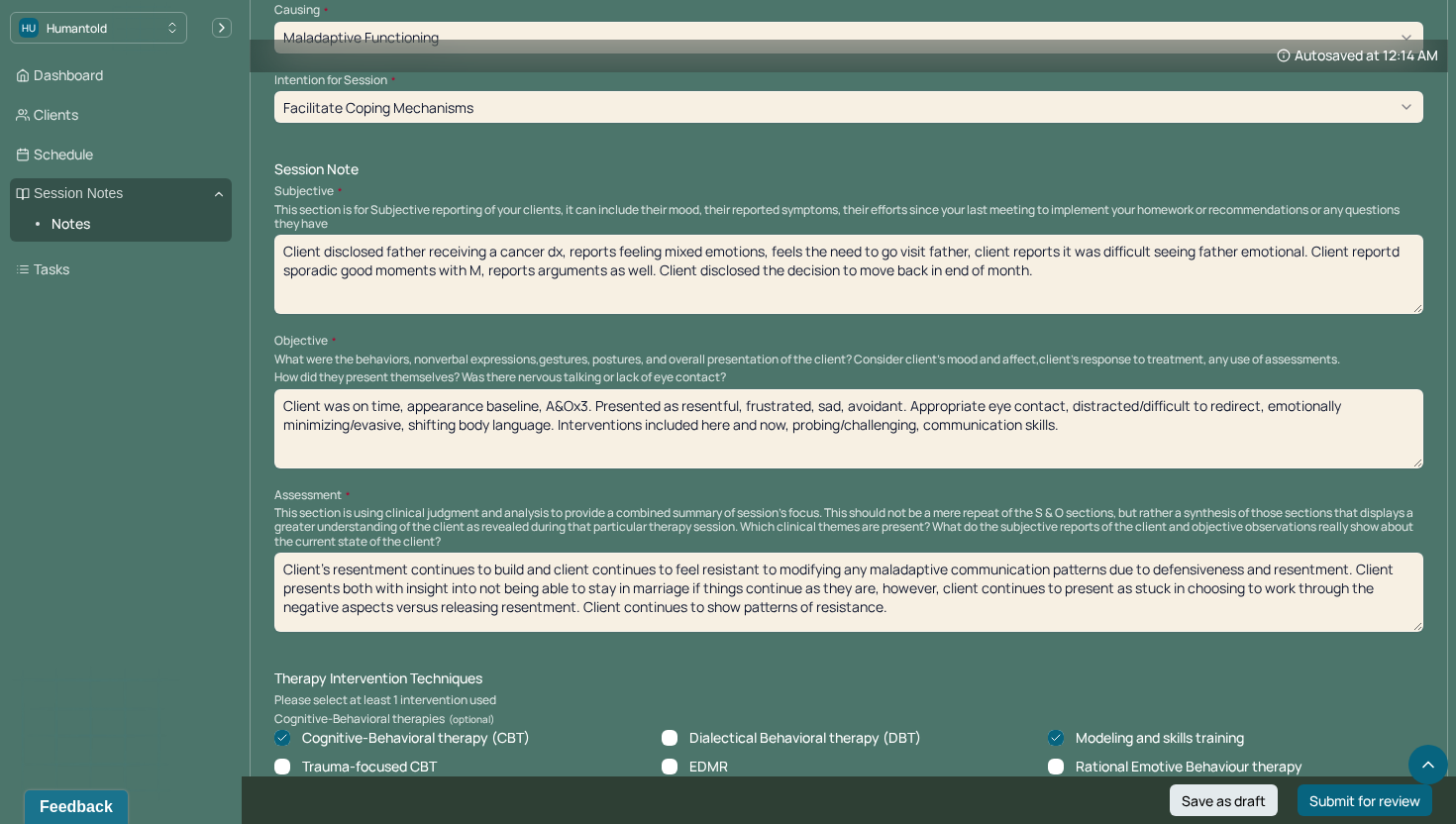 click on "Client was on time, appearance baseline, A&Ox3. Presented as resentful, frustrated, sad, avoidant. Appropriate eye contact, distracted/difficult to redirect, emotionally minimizing/evasive, shifting body language. Interventions included here and now, probing/challenging, communication skills." at bounding box center (849, 429) 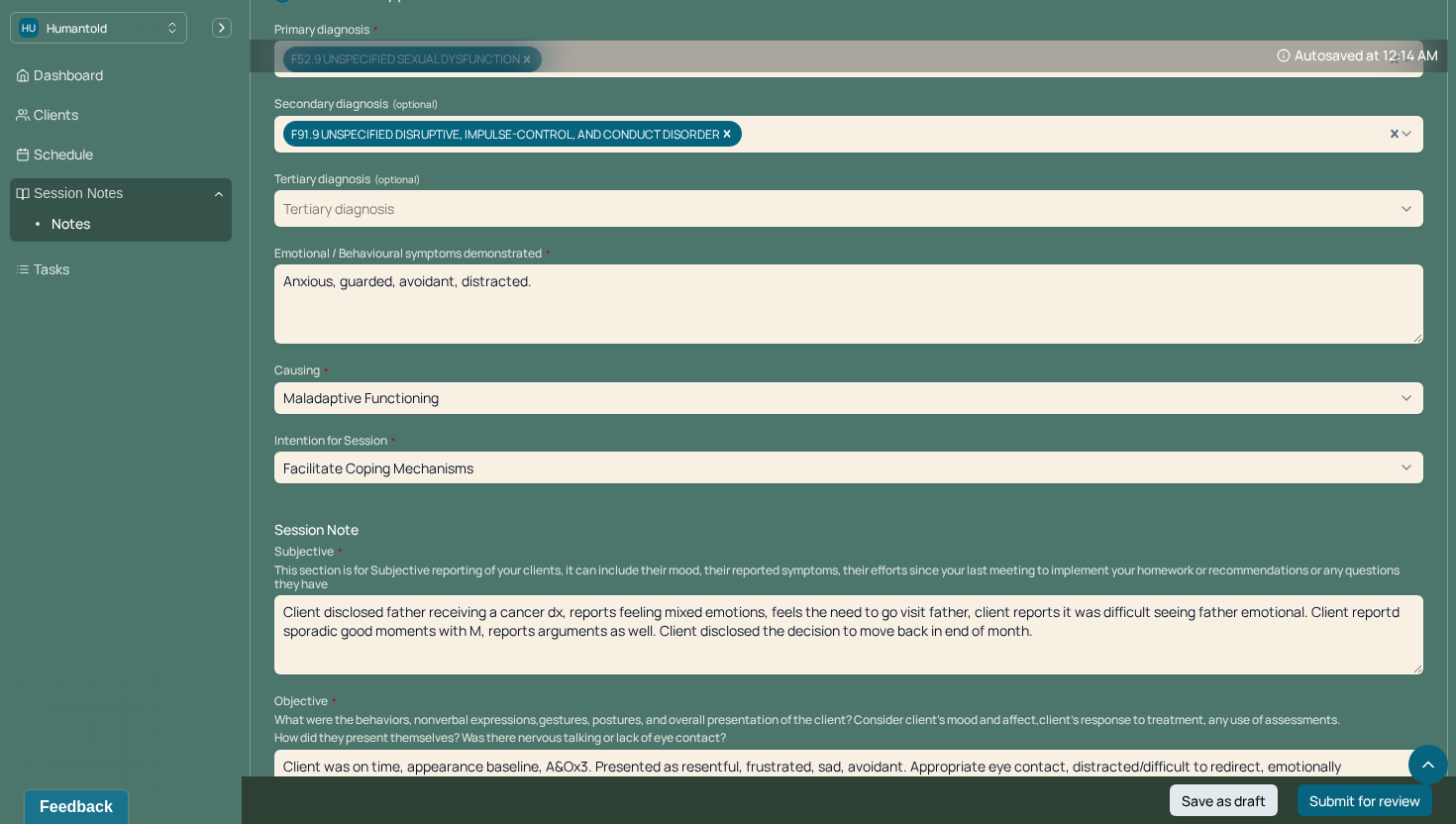 scroll, scrollTop: 685, scrollLeft: 0, axis: vertical 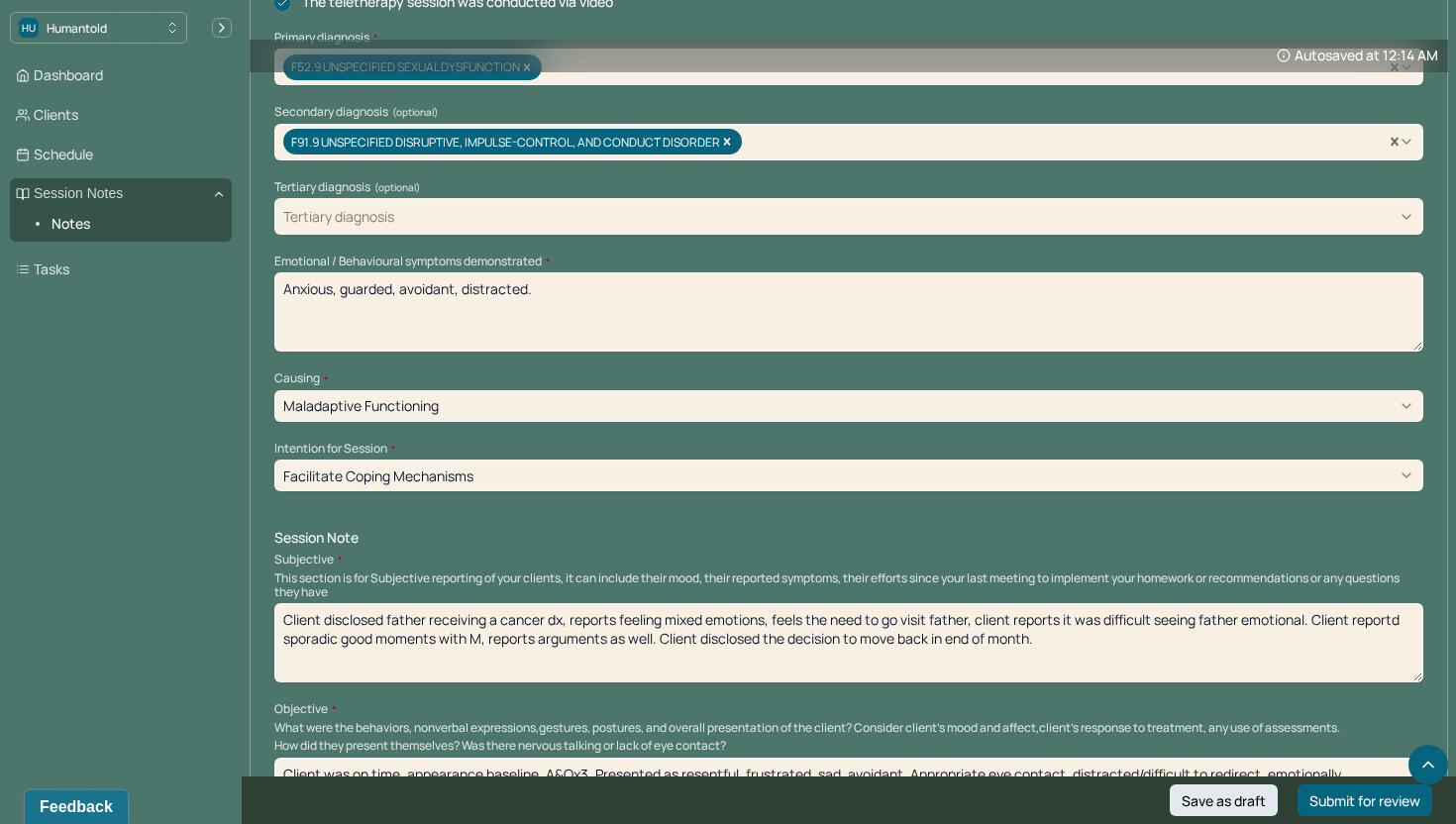 click on "Anxious, guarded, avoidant, distracted." at bounding box center (849, 312) 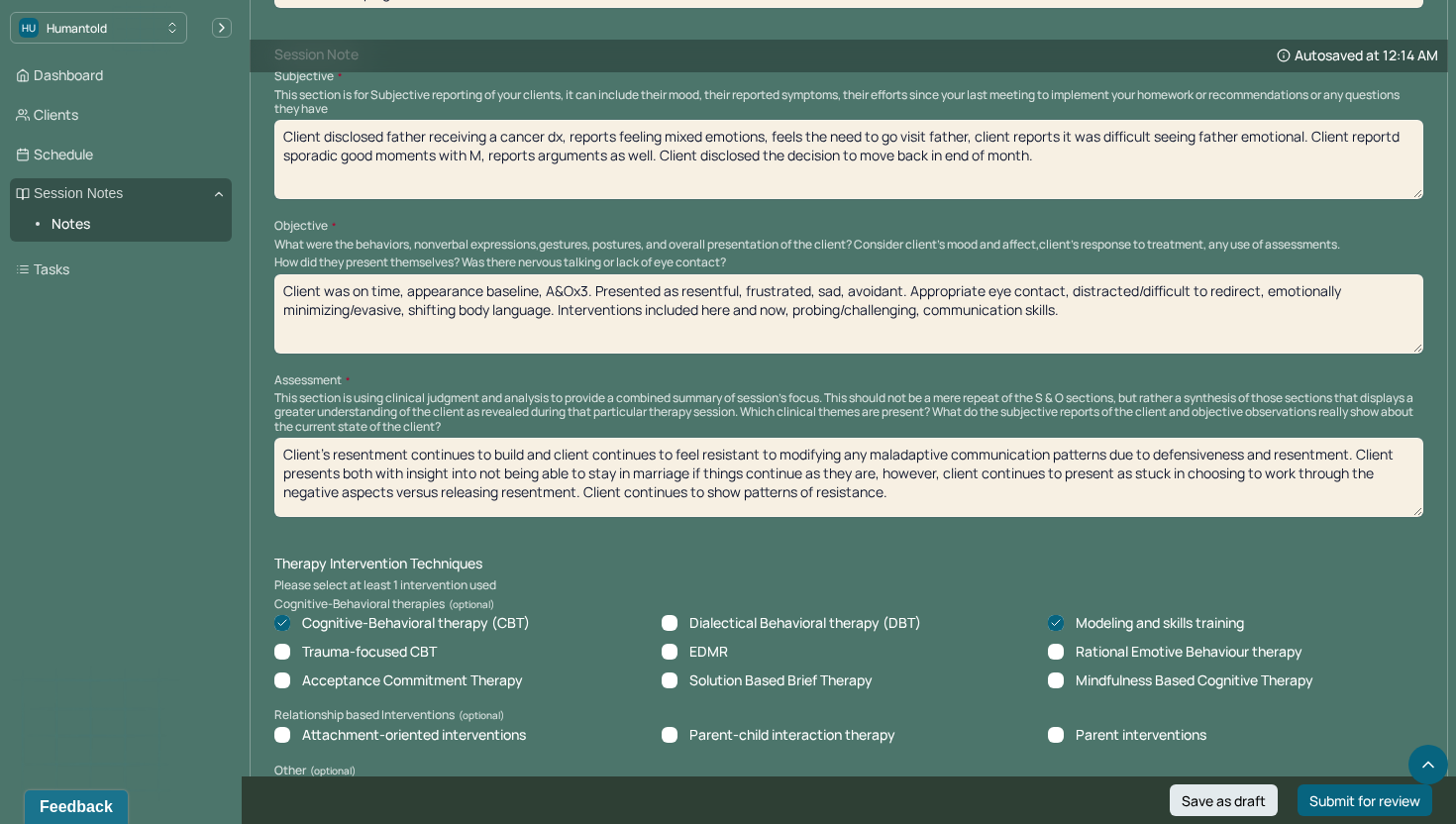 scroll, scrollTop: 1170, scrollLeft: 0, axis: vertical 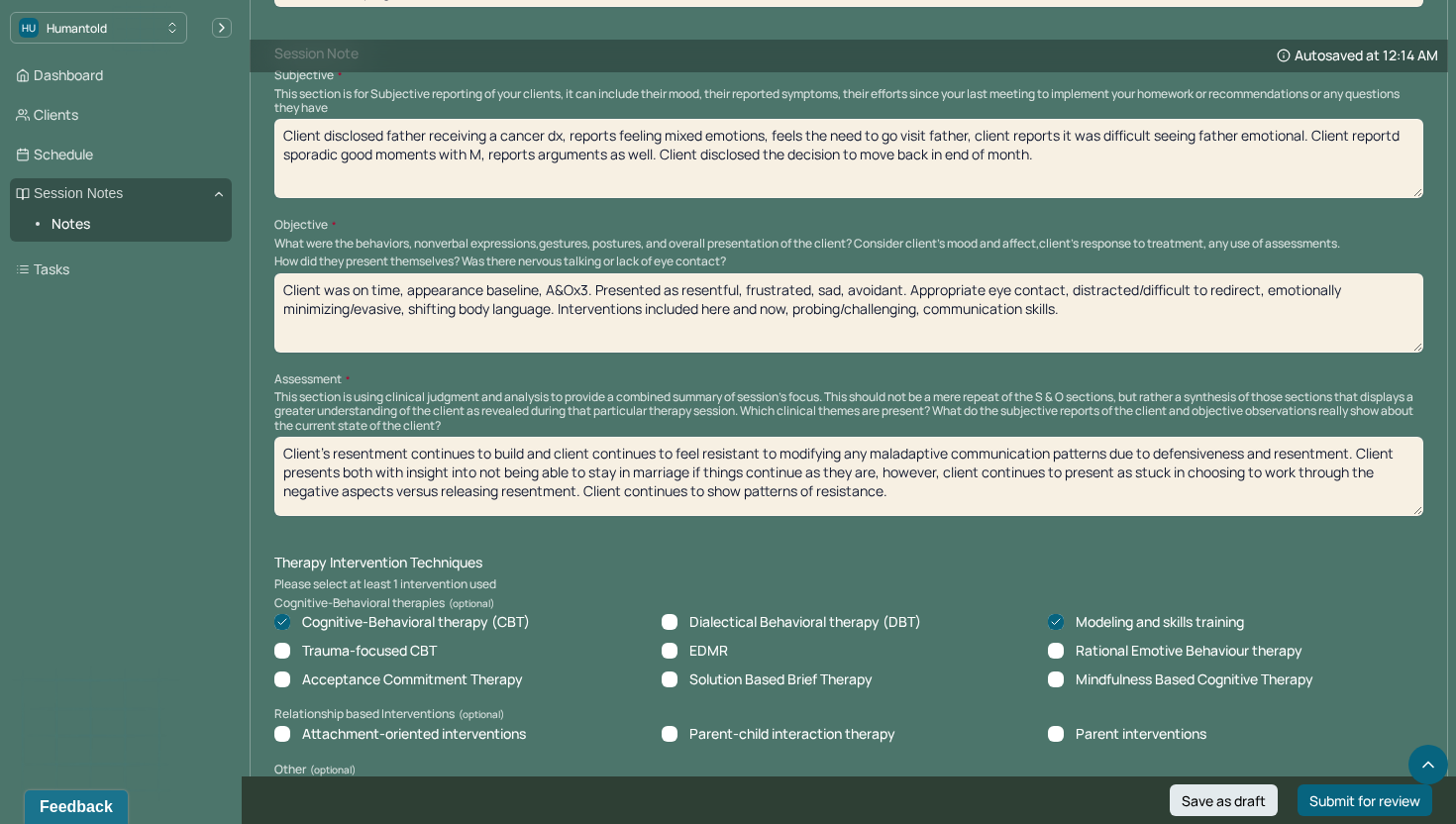 click on "Client was on time, appearance baseline, A&Ox3. Presented as resentful, frustrated, sad, avoidant. Appropriate eye contact, distracted/difficult to redirect, emotionally minimizing/evasive, shifting body language. Interventions included here and now, probing/challenging, communication skills." at bounding box center (849, 313) 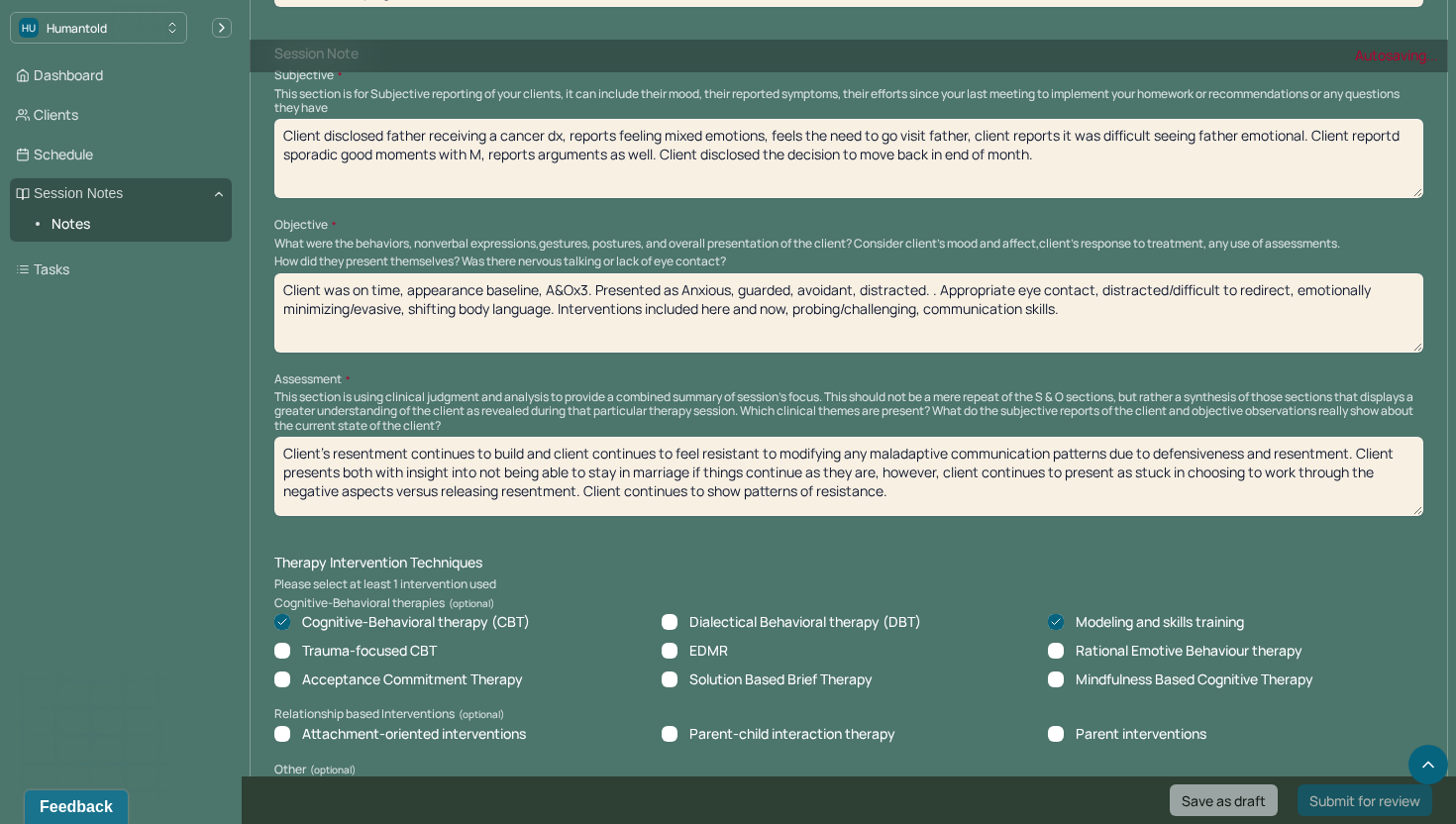 click on "Client was on time, appearance baseline, A&Ox3. Presented as resentful, frustrated, sad, avoidant. Appropriate eye contact, distracted/difficult to redirect, emotionally minimizing/evasive, shifting body language. Interventions included here and now, probing/challenging, communication skills." at bounding box center [849, 313] 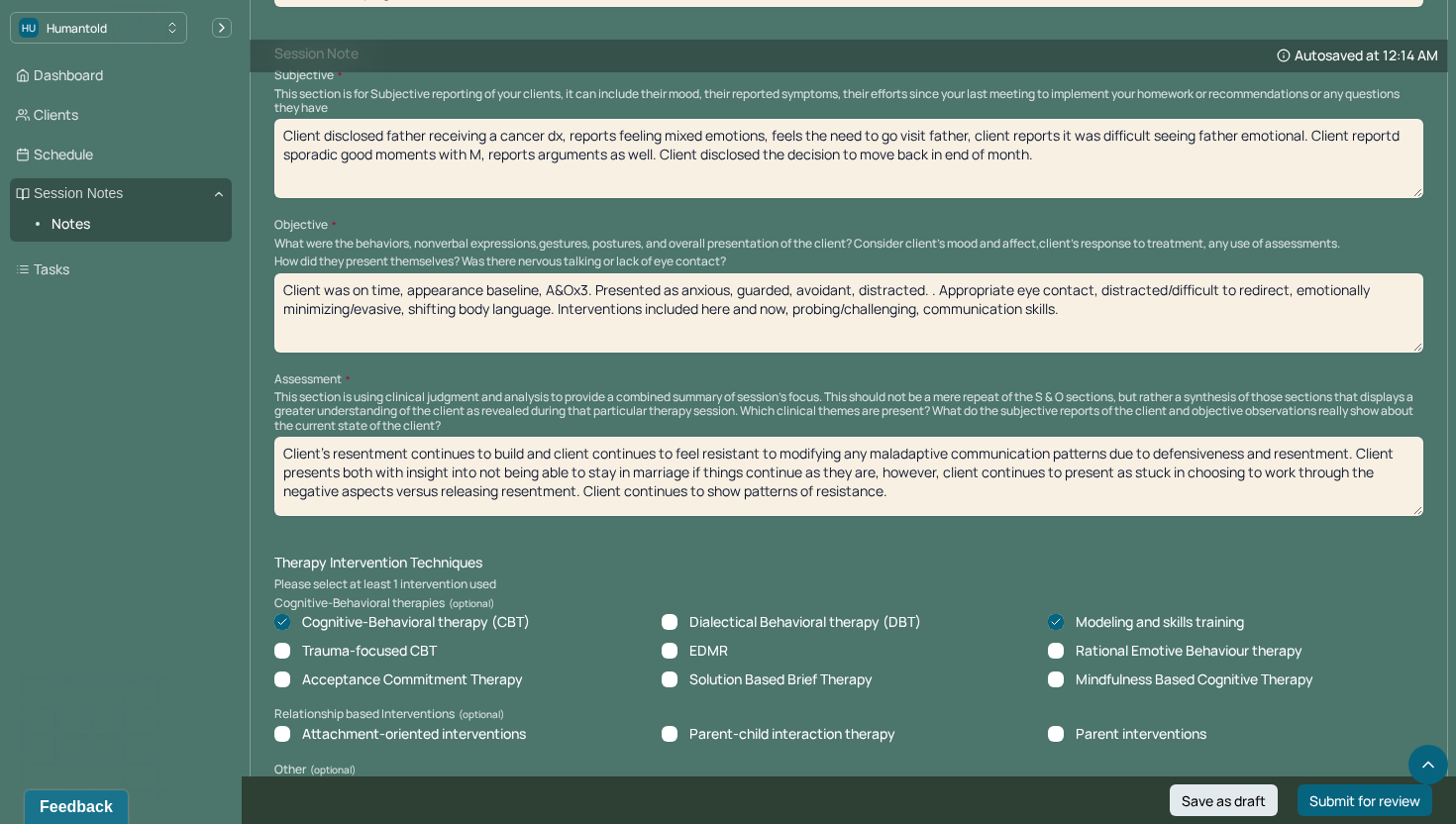 click on "Client was on time, appearance baseline, A&Ox3. Presented as Anxious, guarded, avoidant, distracted. . Appropriate eye contact, distracted/difficult to redirect, emotionally minimizing/evasive, shifting body language. Interventions included here and now, probing/challenging, communication skills." at bounding box center [849, 313] 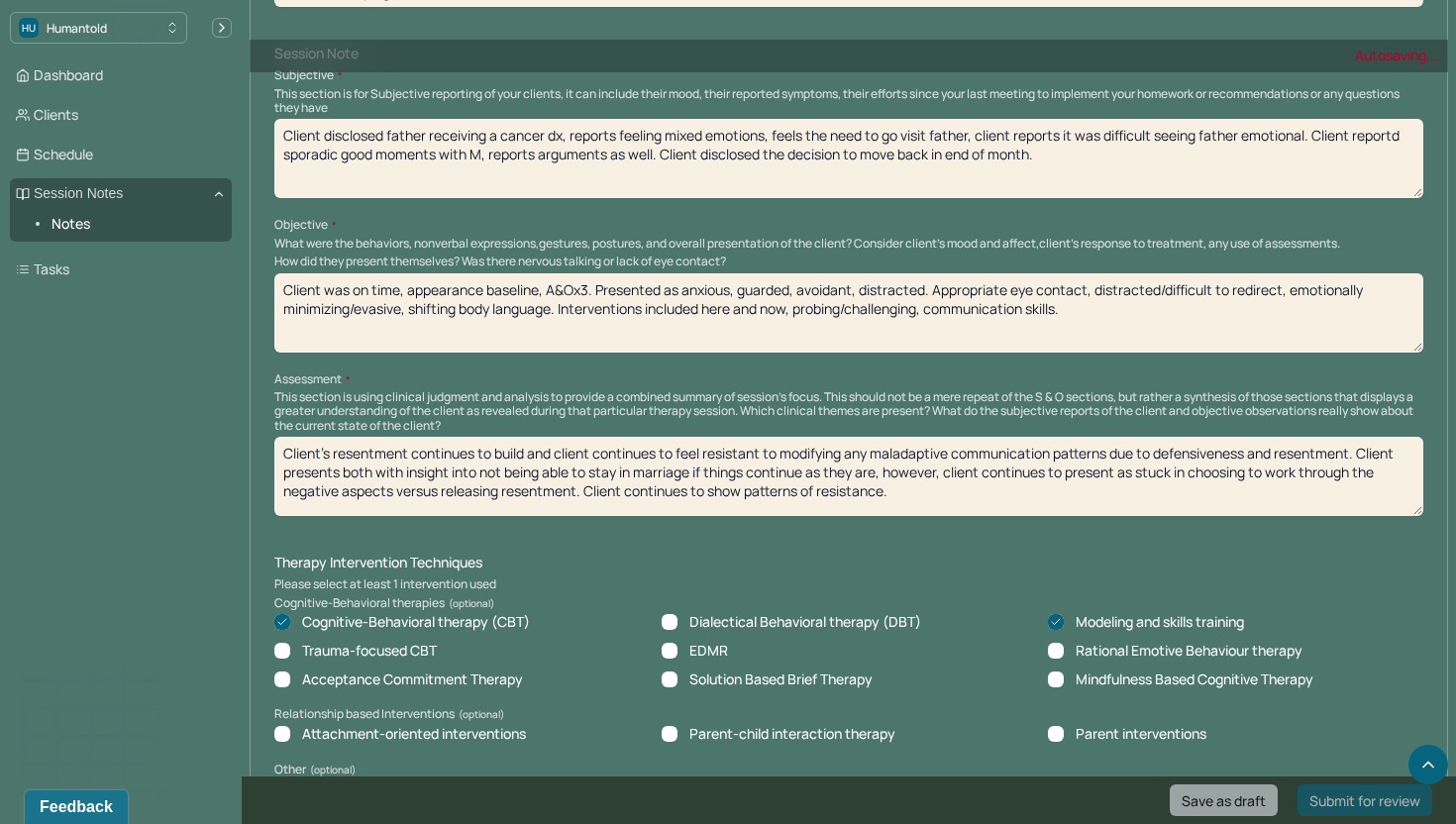 click on "Client was on time, appearance baseline, A&Ox3. Presented as anxious, guarded, avoidant, distracted. . Appropriate eye contact, distracted/difficult to redirect, emotionally minimizing/evasive, shifting body language. Interventions included here and now, probing/challenging, communication skills." at bounding box center (849, 313) 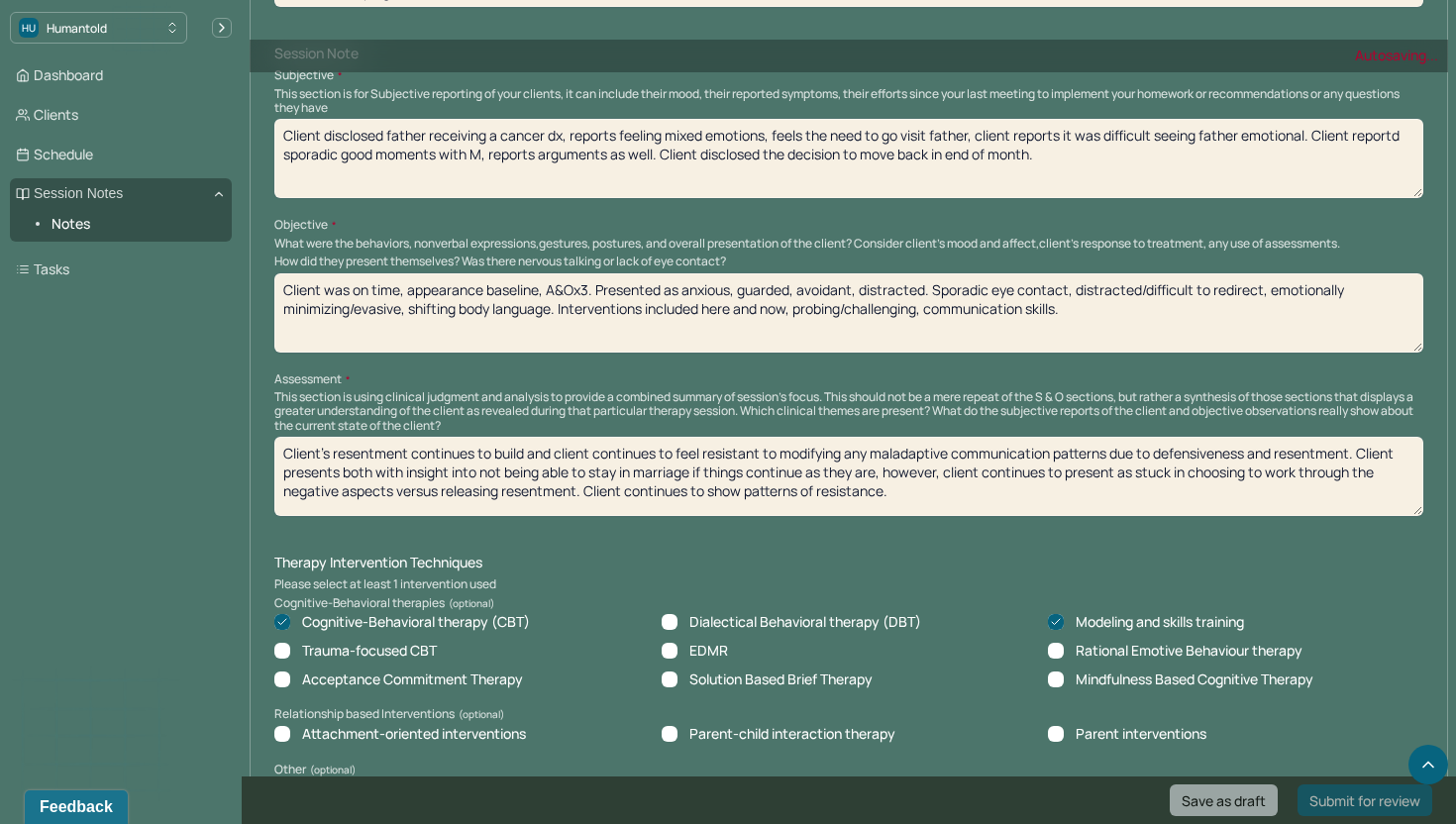 click on "Client was on time, appearance baseline, A&Ox3. Presented as anxious, guarded, avoidant, distracted. Sporqadic eye contact, distracted/difficult to redirect, emotionally minimizing/evasive, shifting body language. Interventions included here and now, probing/challenging, communication skills." at bounding box center (849, 313) 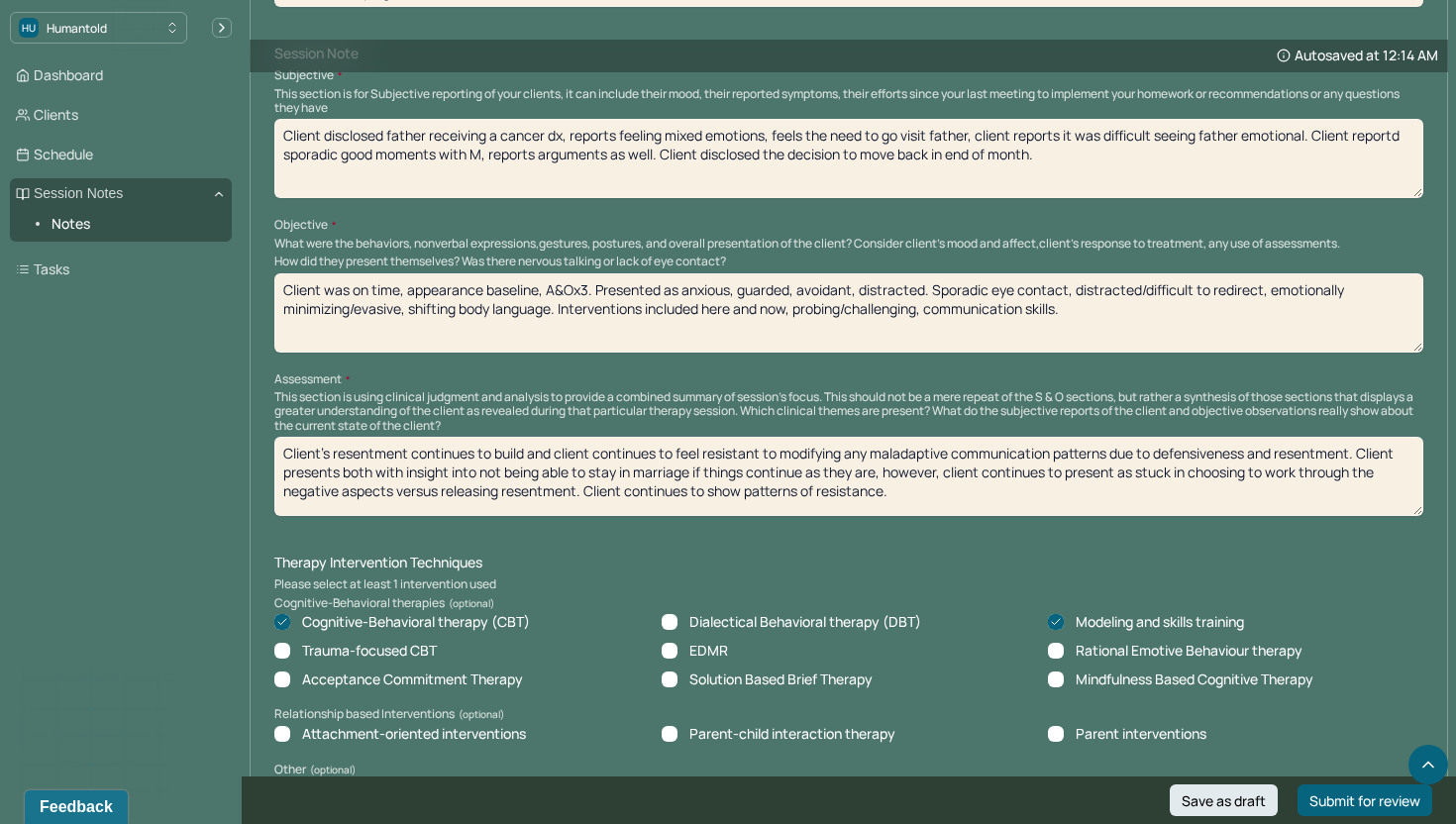 click on "Client was on time, appearance baseline, A&Ox3. Presented as anxious, guarded, avoidant, distracted. Sporadic eye contact, distracted/difficult to redirect, emotionally minimizing/evasive, shifting body language. Interventions included here and now, probing/challenging, communication skills." at bounding box center [849, 313] 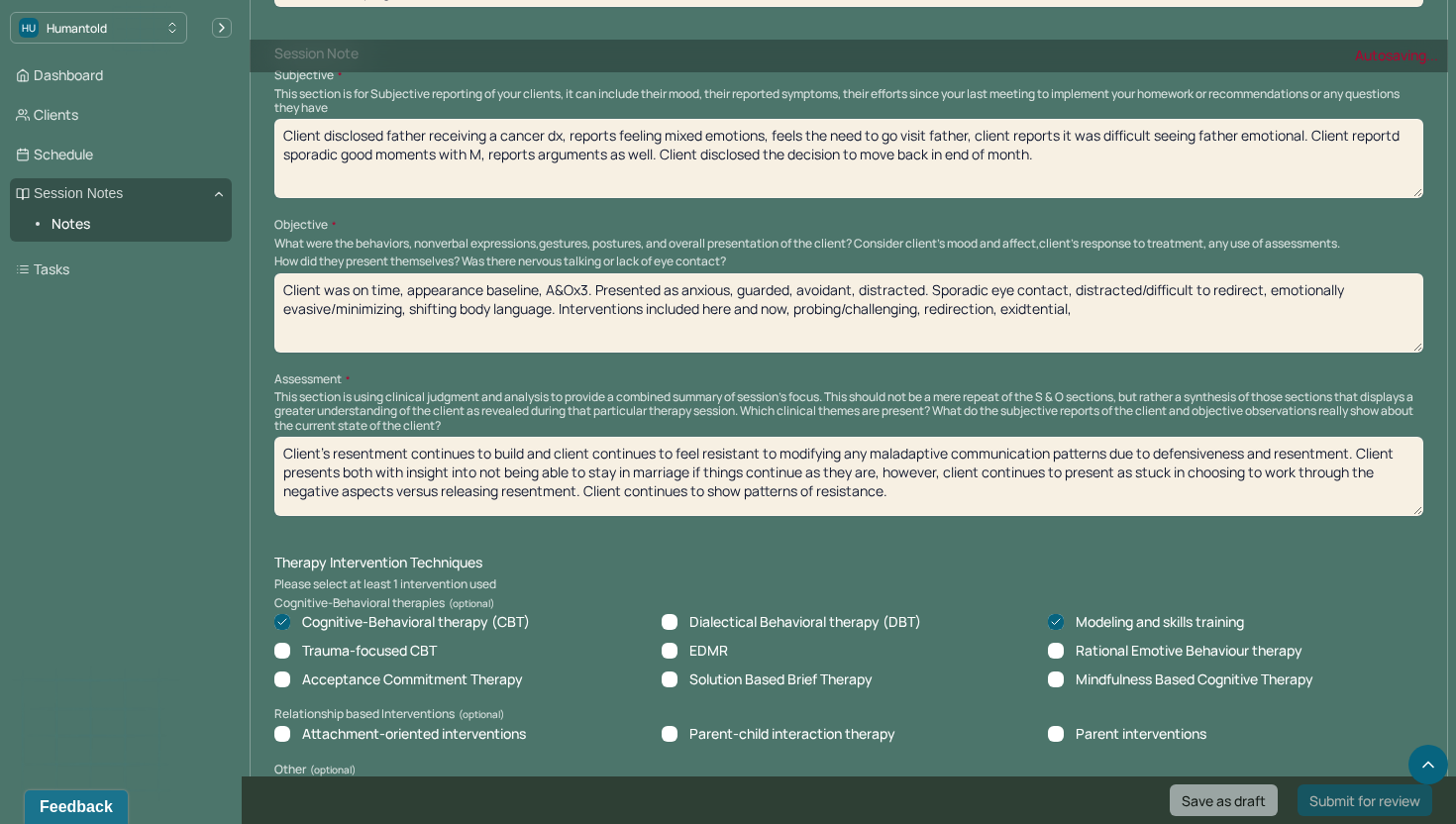 click on "Client was on time, appearance baseline, A&Ox3. Presented as anxious, guarded, avoidant, distracted. Sporadic eye contact, distracted/difficult to redirect, emotionally evasive/minimizing, shifting body language. Interventions included here and now, probing/challenging, communication skills." at bounding box center [849, 313] 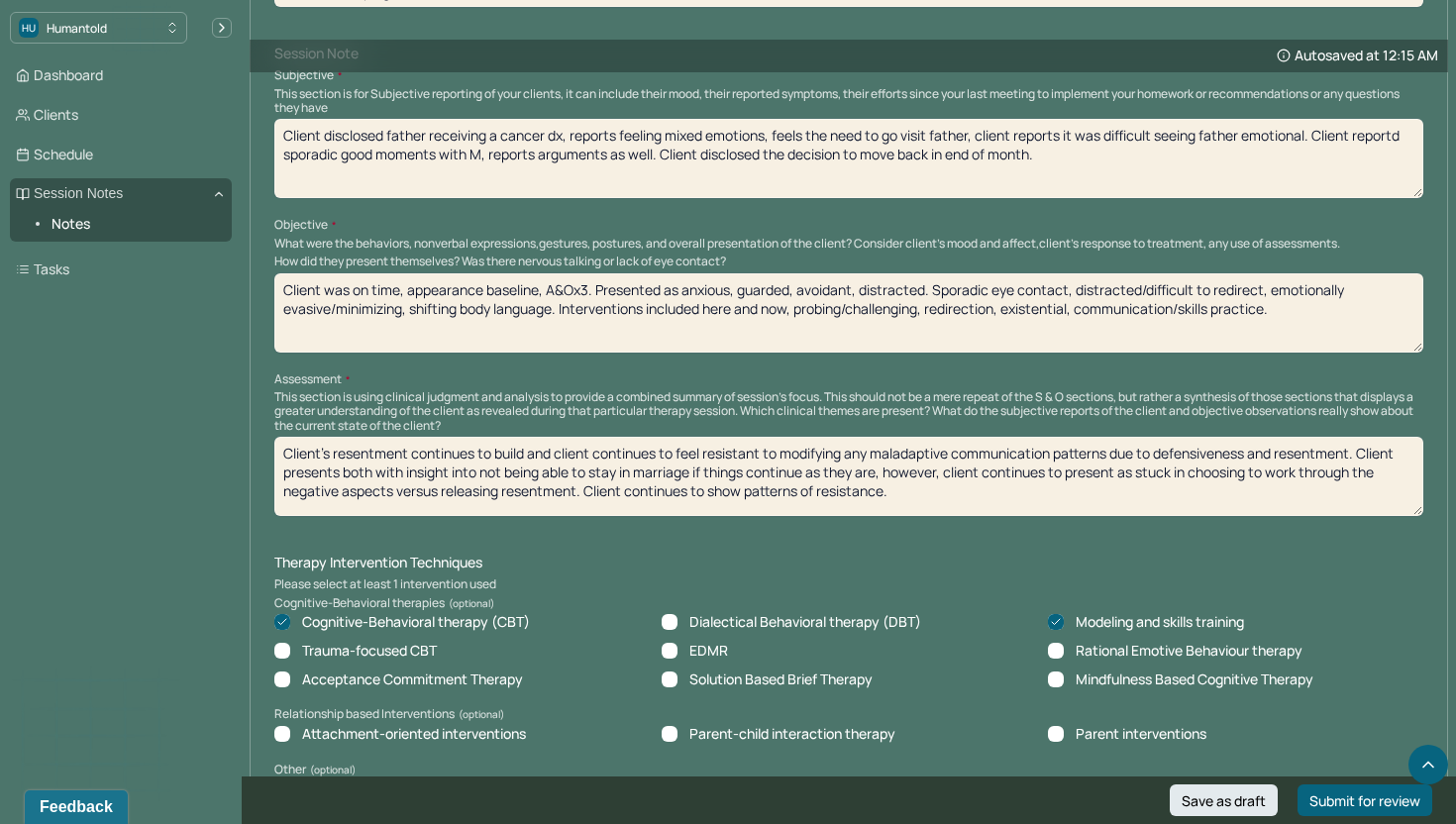 type on "Client was on time, appearance baseline, A&Ox3. Presented as anxious, guarded, avoidant, distracted. Sporadic eye contact, distracted/difficult to redirect, emotionally evasive/minimizing, shifting body language. Interventions included here and now, probing/challenging, redirection, existential, communication/skills practice." 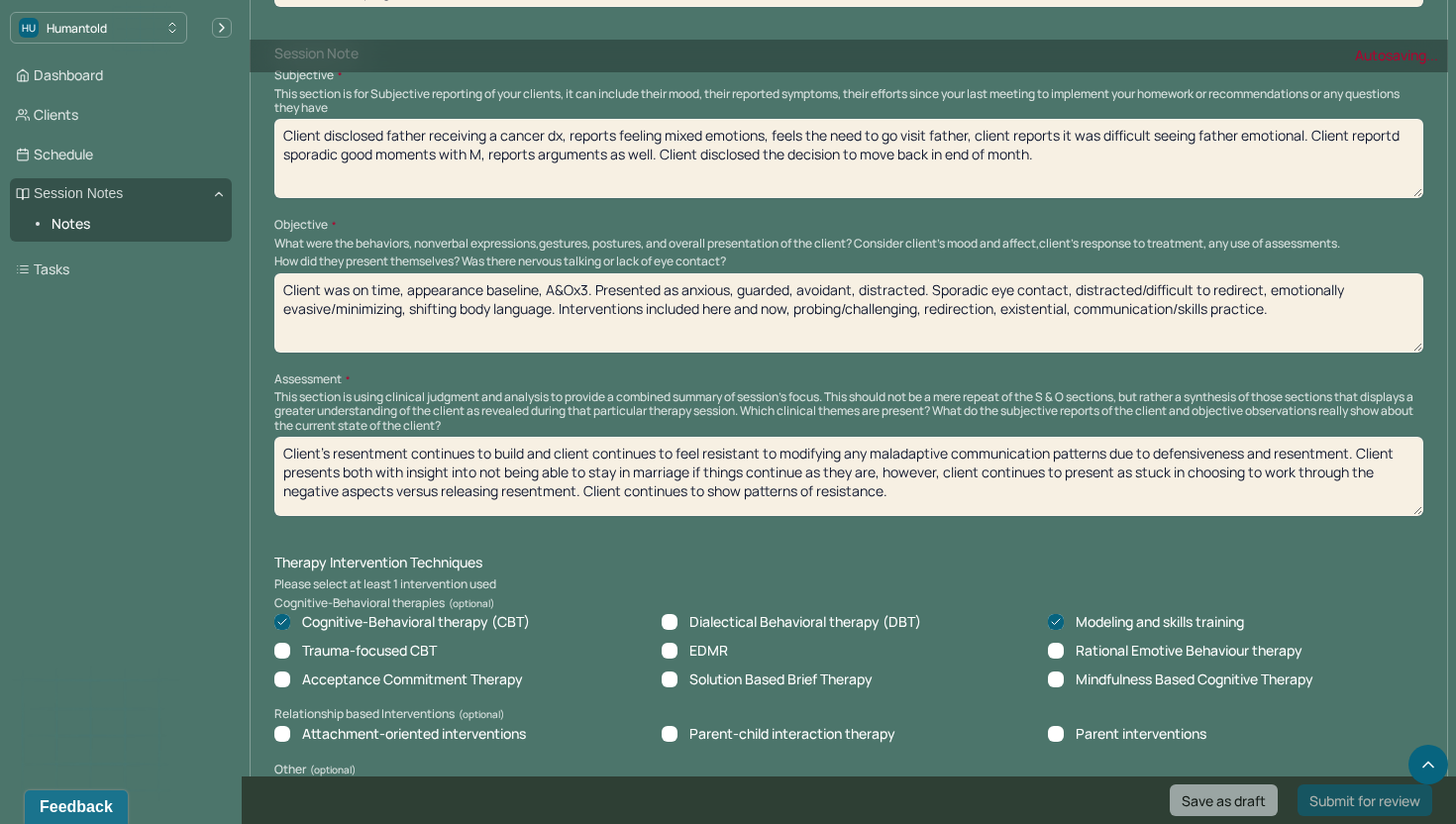 click on "Client's resentment continues to build and client continues to feel resistant to modifying any maladaptive communication patterns due to defensiveness and resentment. Client presents both with insight into not being able to stay in marriage if things continue as they are, however, client continues to present as stuck in choosing to work through the negative aspects versus releasing resentment. Client continues to show patterns of resistance." at bounding box center (849, 476) 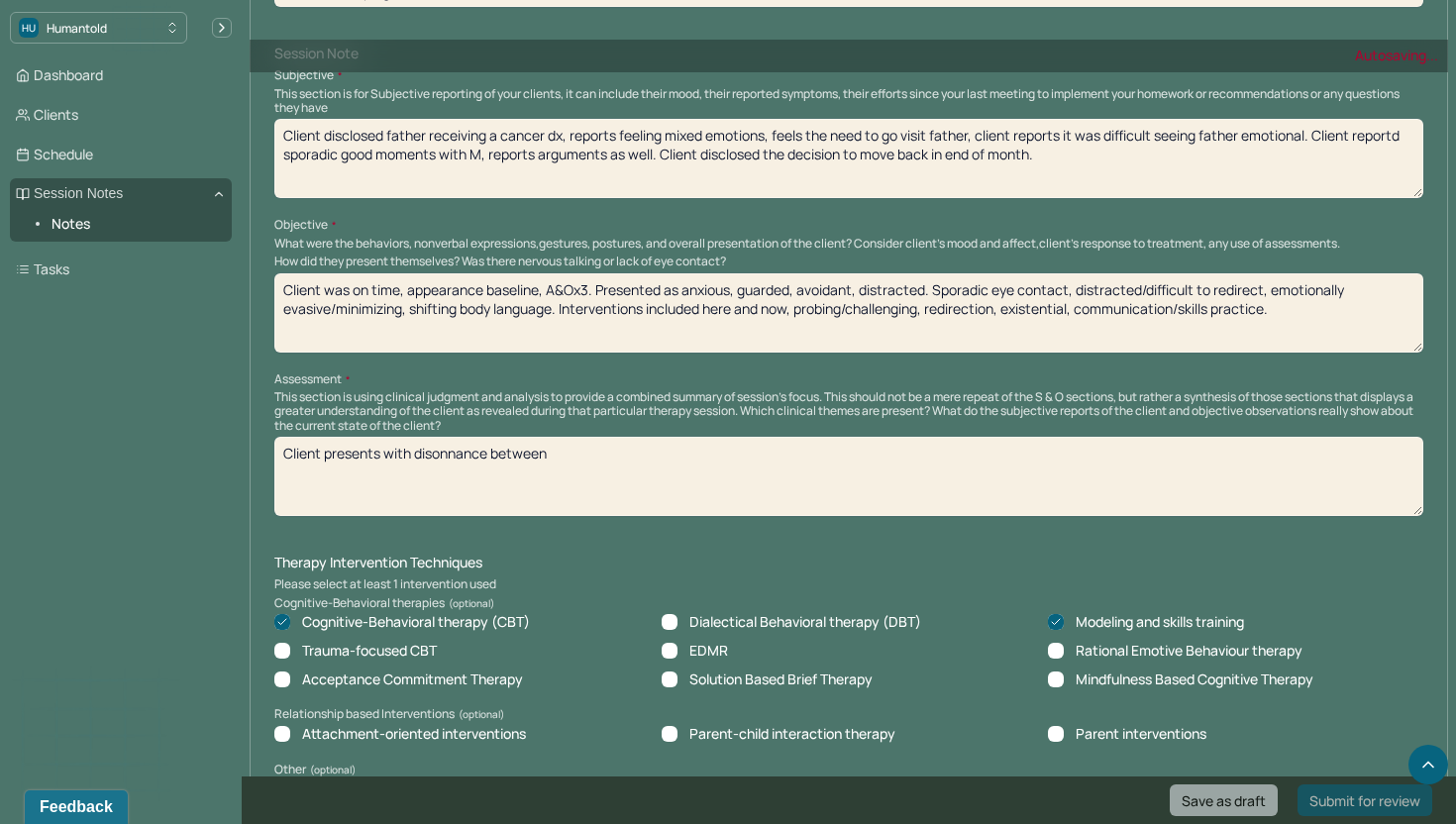 drag, startPoint x: 1078, startPoint y: 500, endPoint x: 607, endPoint y: 445, distance: 474.20038 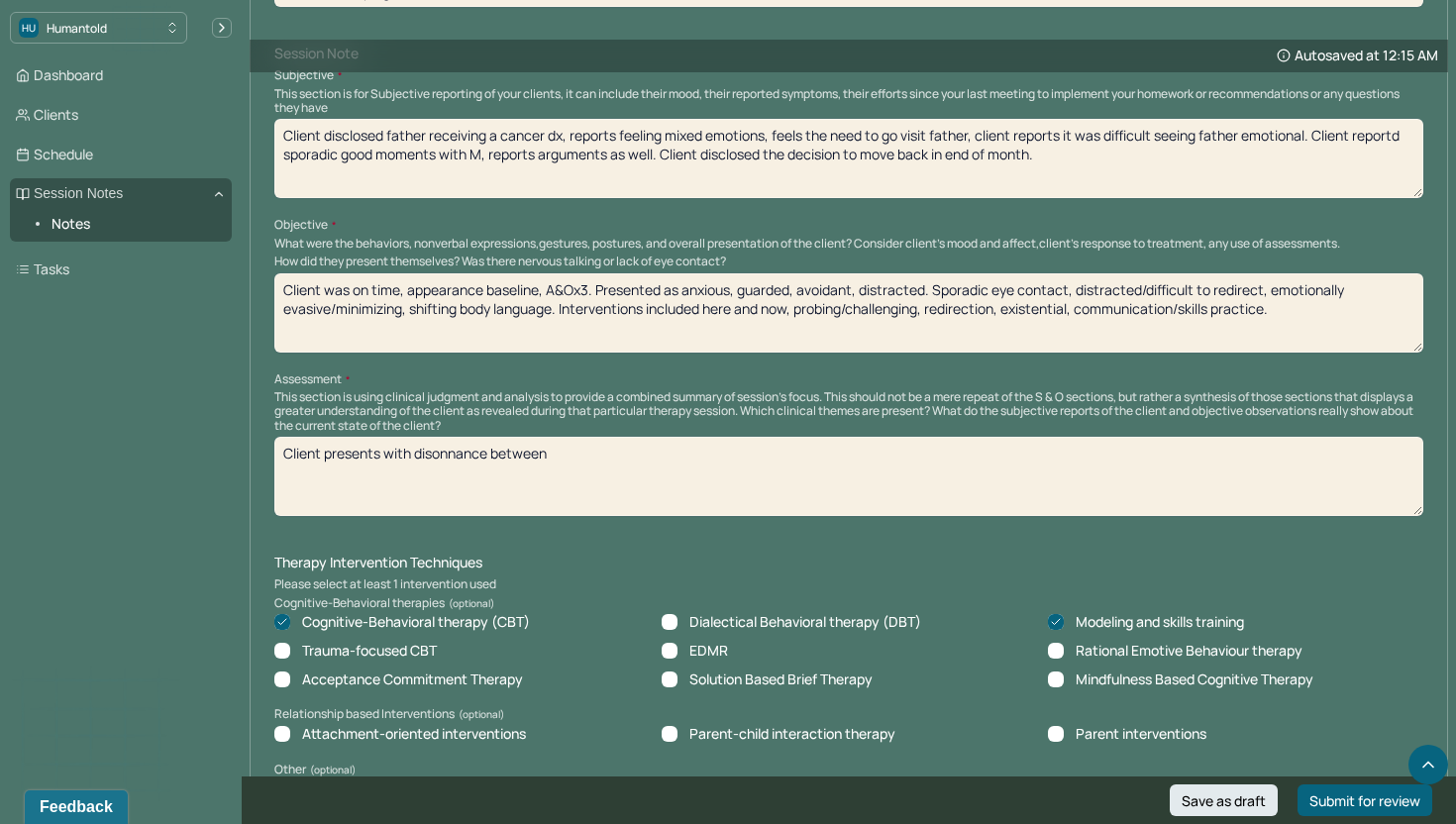 click on "Client presents with disonnance between" at bounding box center (849, 476) 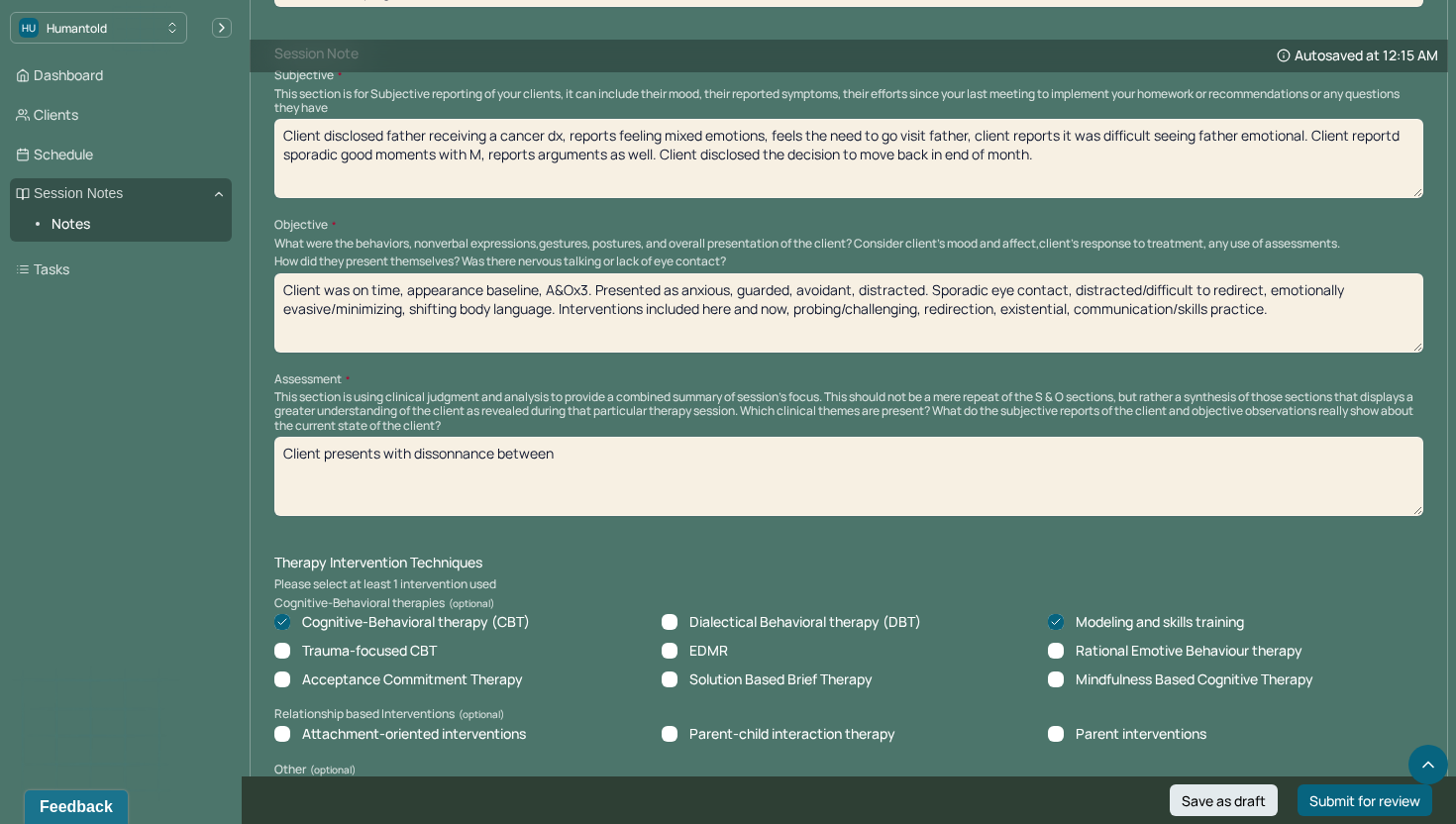 click on "Client presents with disonnance between" at bounding box center (849, 476) 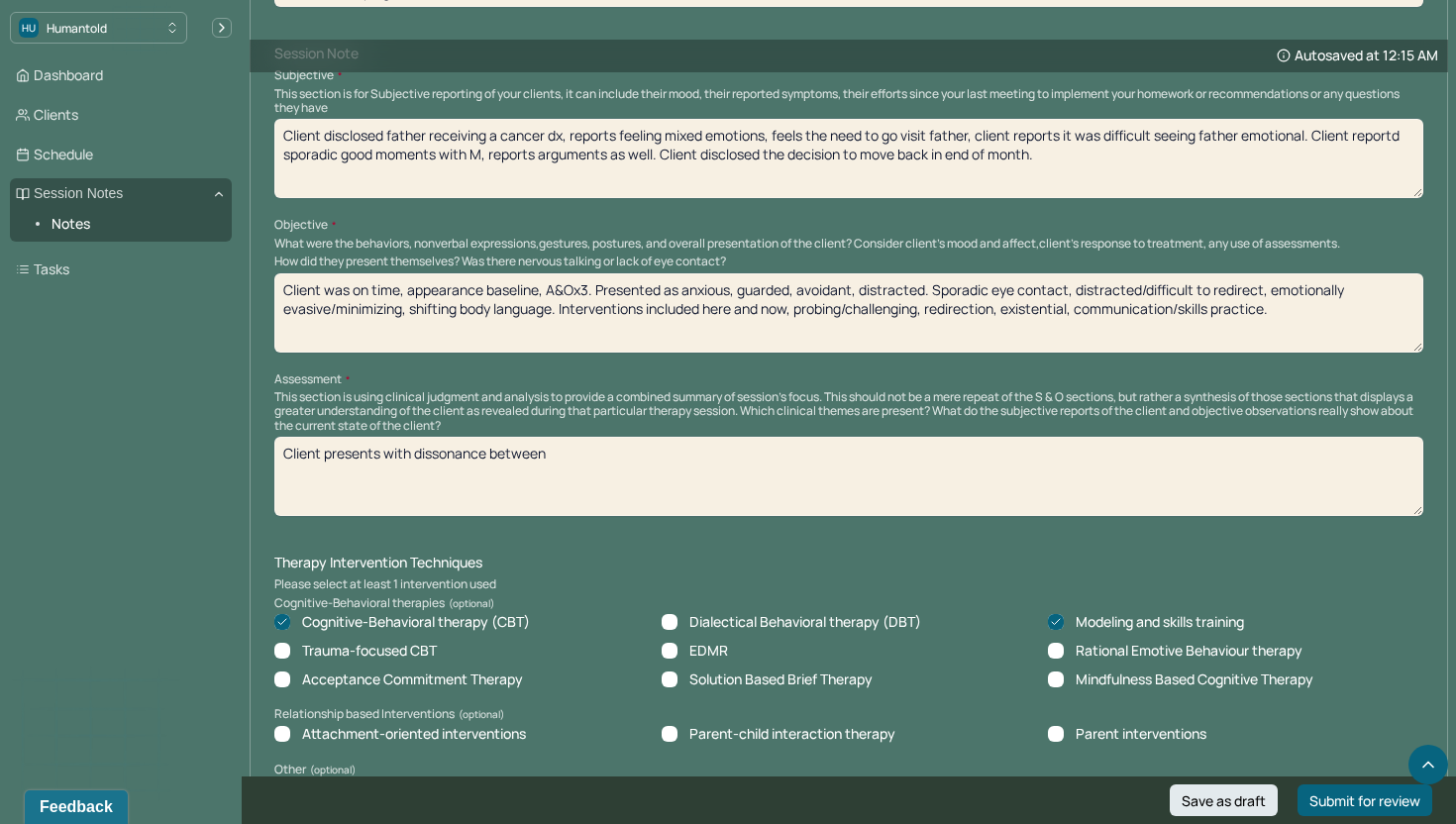 click on "Client presents with dissonnance between" at bounding box center [849, 476] 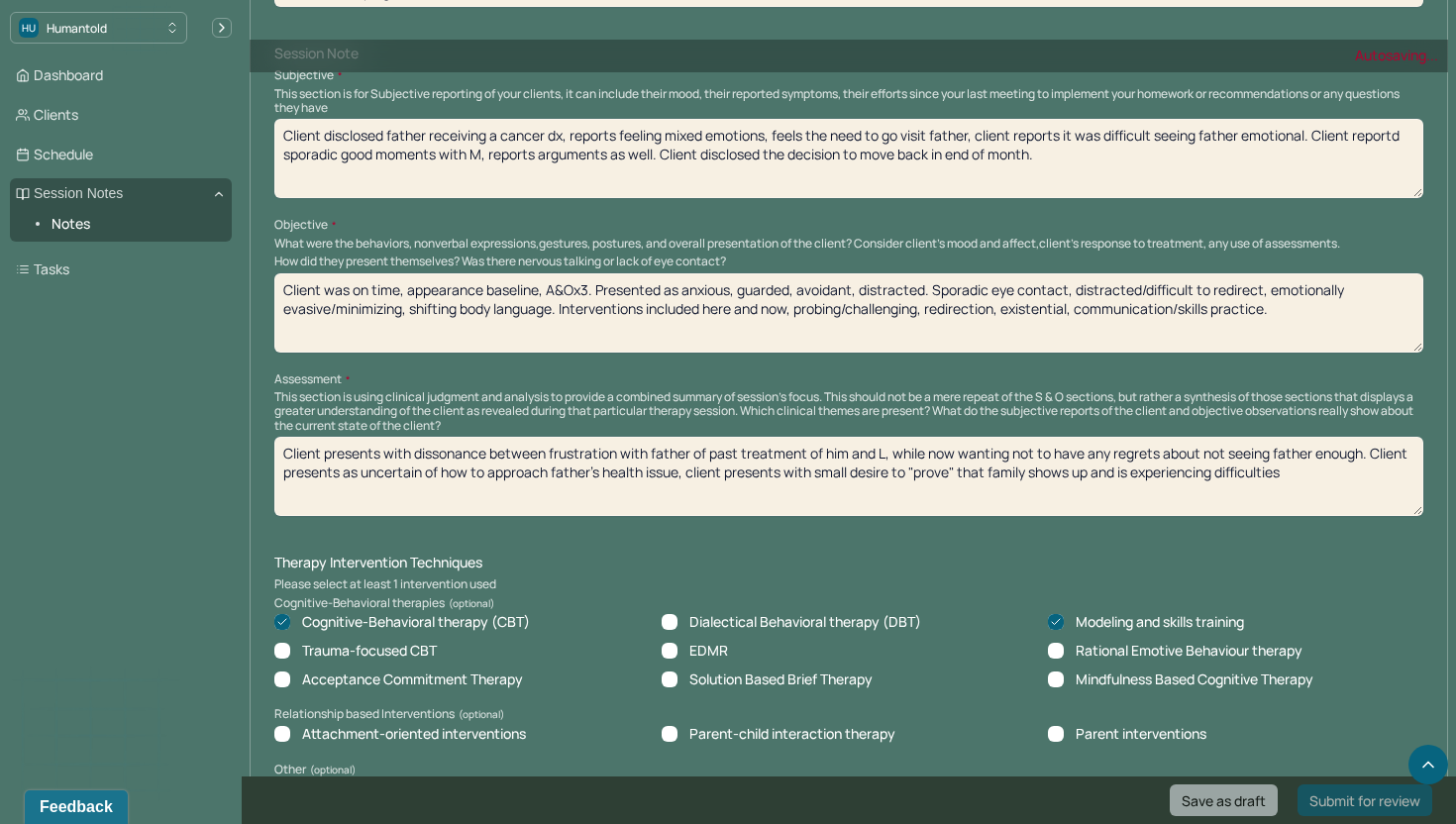 click on "Client presents with dissonance between frustration with father of past treatment of him and L, while now wanting not to have any regrets about not seeing father enough. Client presents as uncertain of how to approach father's health issue, client presents with small desire to "prove" that family shows up and is experience difficulties" at bounding box center (849, 476) 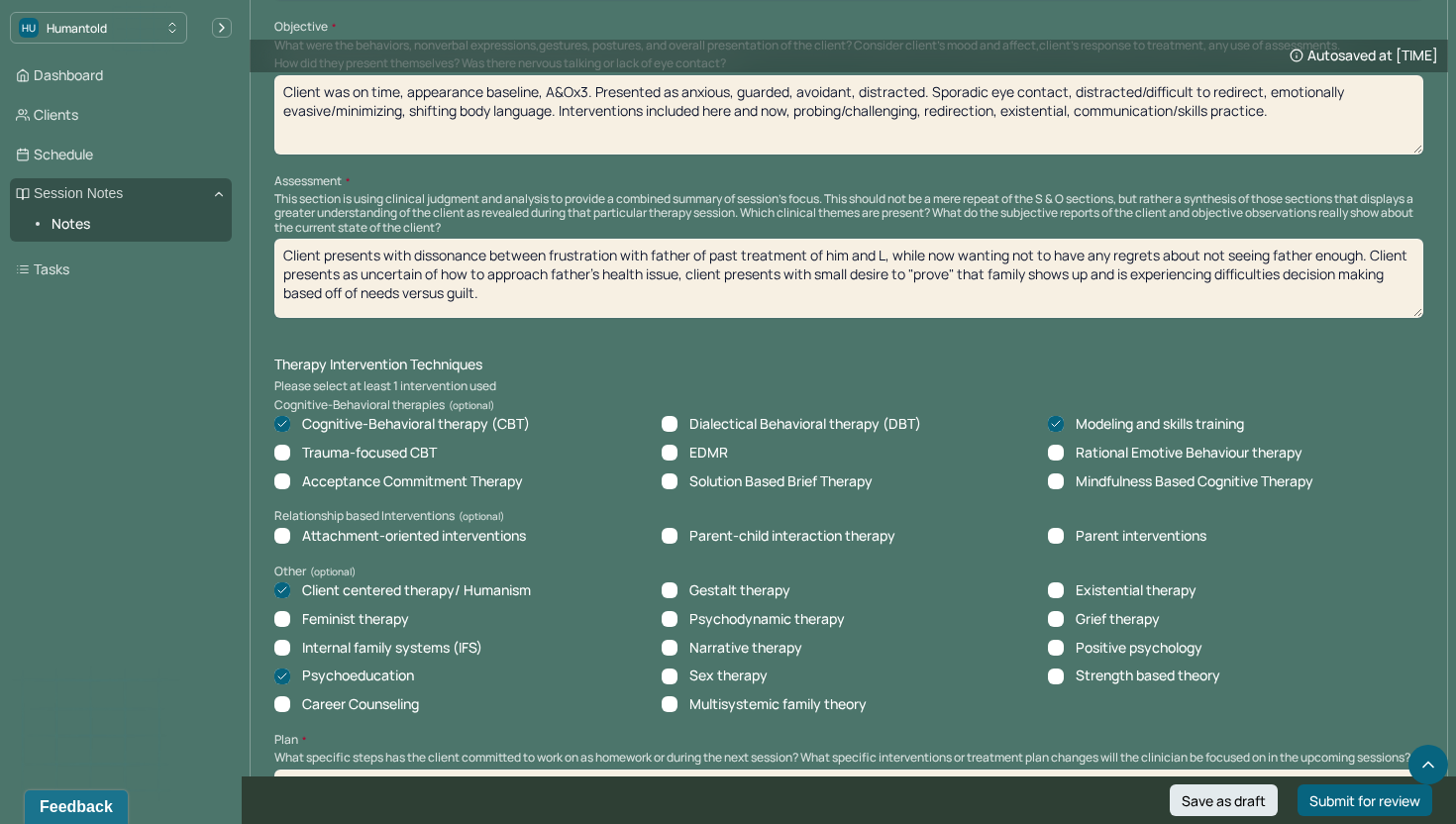 scroll, scrollTop: 1389, scrollLeft: 0, axis: vertical 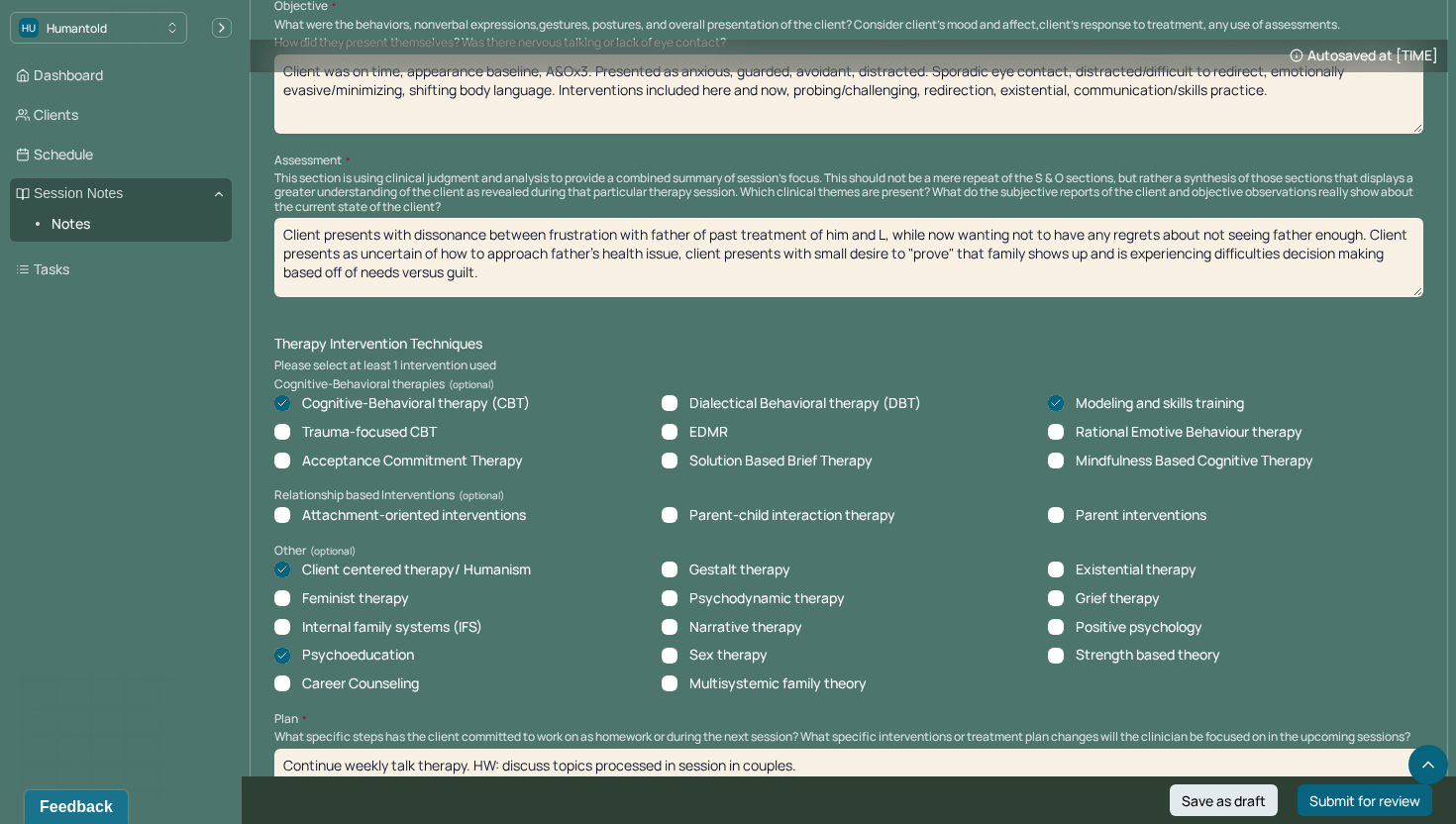 type on "Client presents with dissonance between frustration with father of past treatment of him and L, while now wanting not to have any regrets about not seeing father enough. Client presents as uncertain of how to approach father's health issue, client presents with small desire to "prove" that family shows up and is experiencing difficulties decision making based off of needs versus guilt." 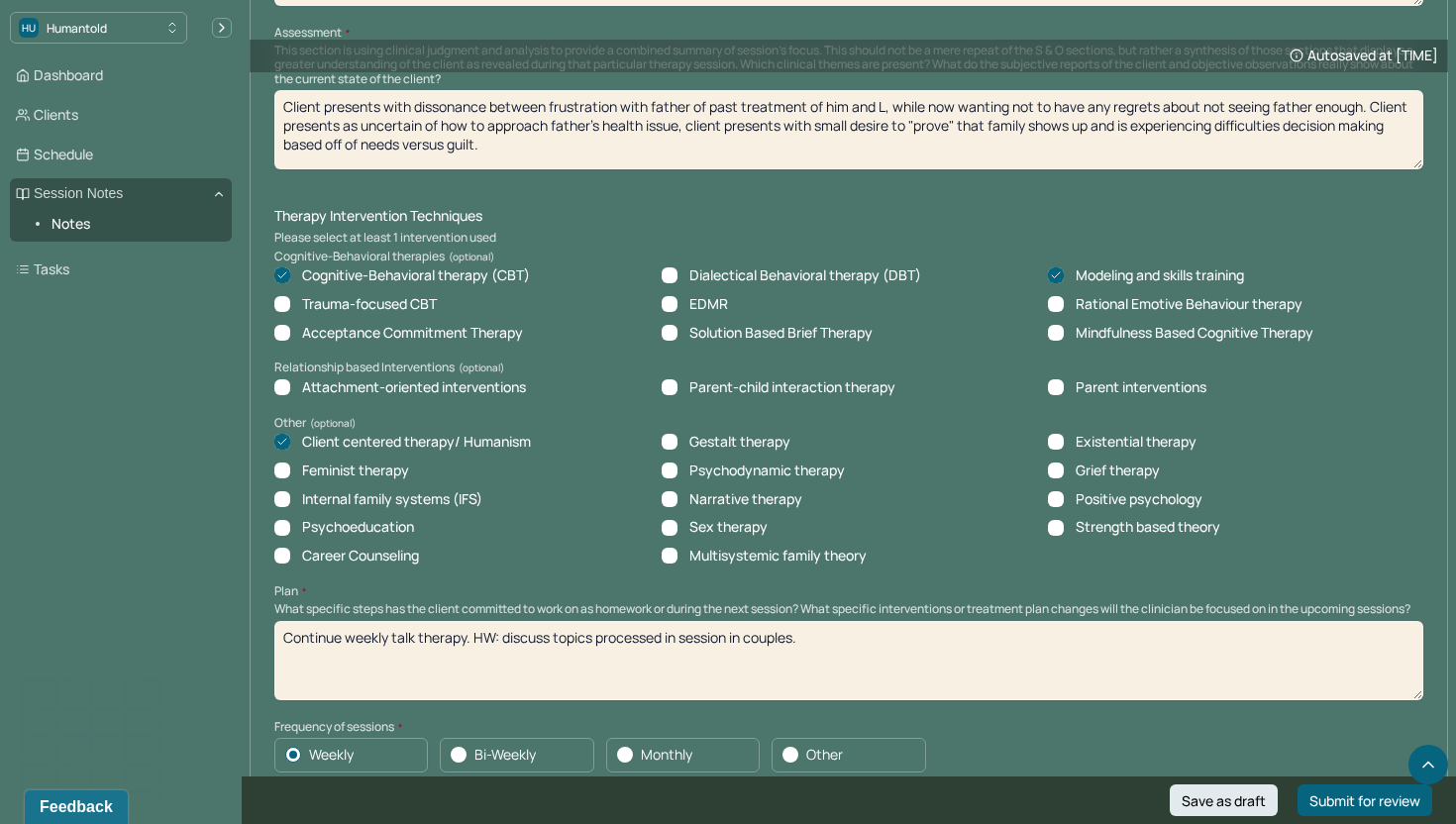 scroll, scrollTop: 1540, scrollLeft: 0, axis: vertical 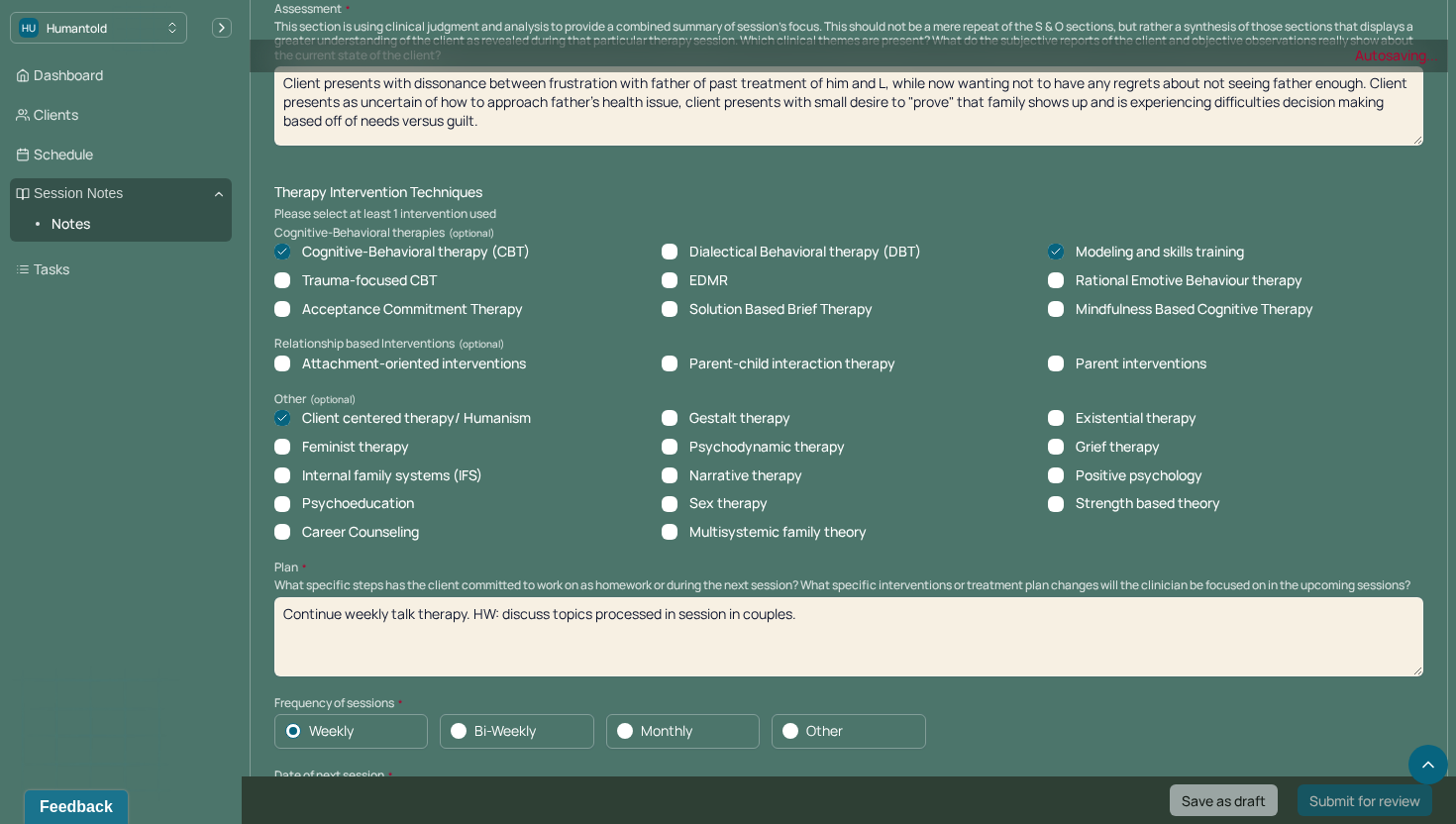 click on "Continue weekly talk therapy. HW: discuss topics processed in session in couples." at bounding box center [849, 637] 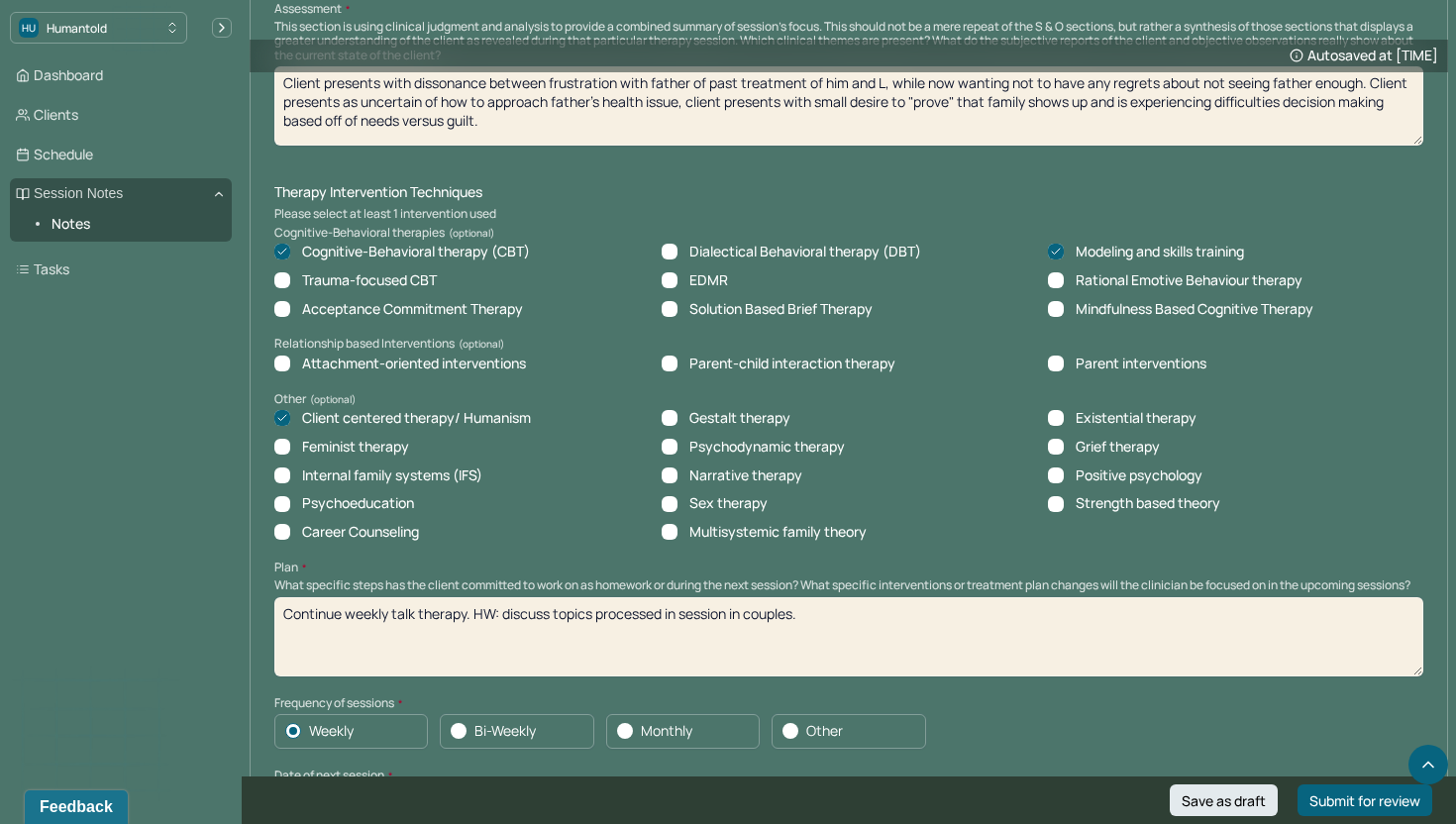 drag, startPoint x: 877, startPoint y: 616, endPoint x: 506, endPoint y: 618, distance: 371.00539 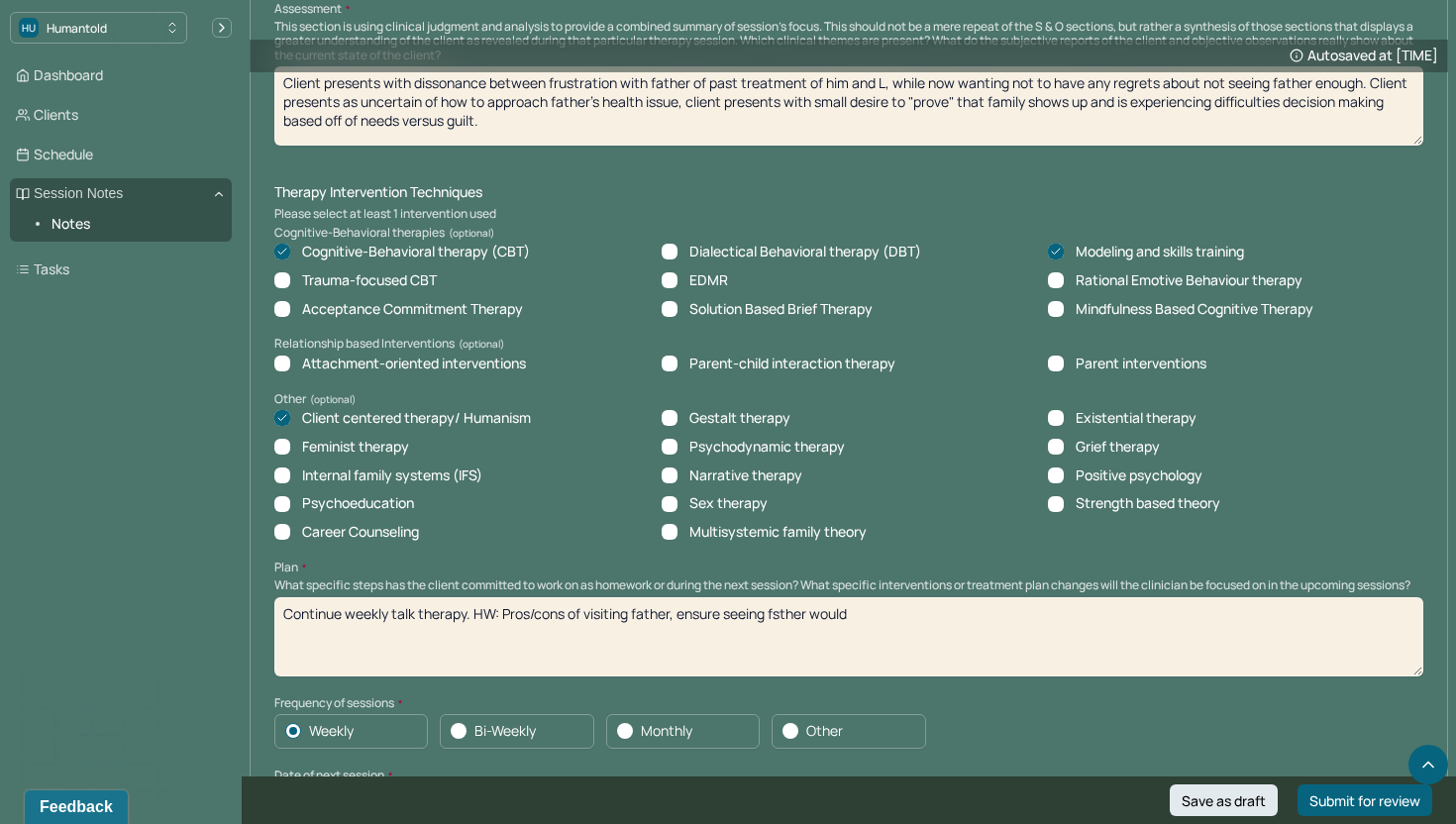 click on "Continue weekly talk therapy. HW: Pros/cons of visiting father, ensure" at bounding box center [849, 637] 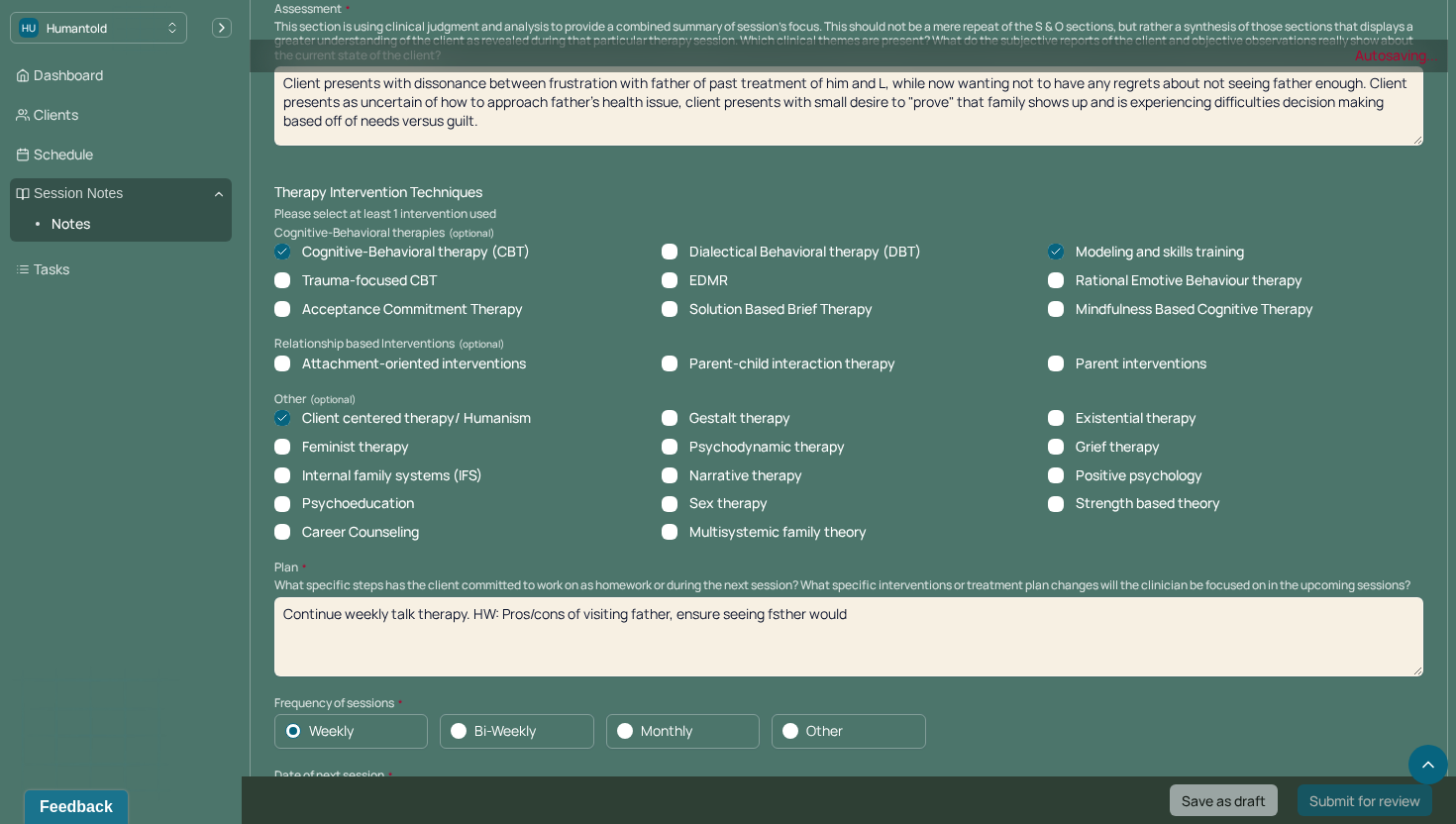 click on "Continue weekly talk therapy. HW: Pros/cons of visiting father, ensure" at bounding box center (849, 637) 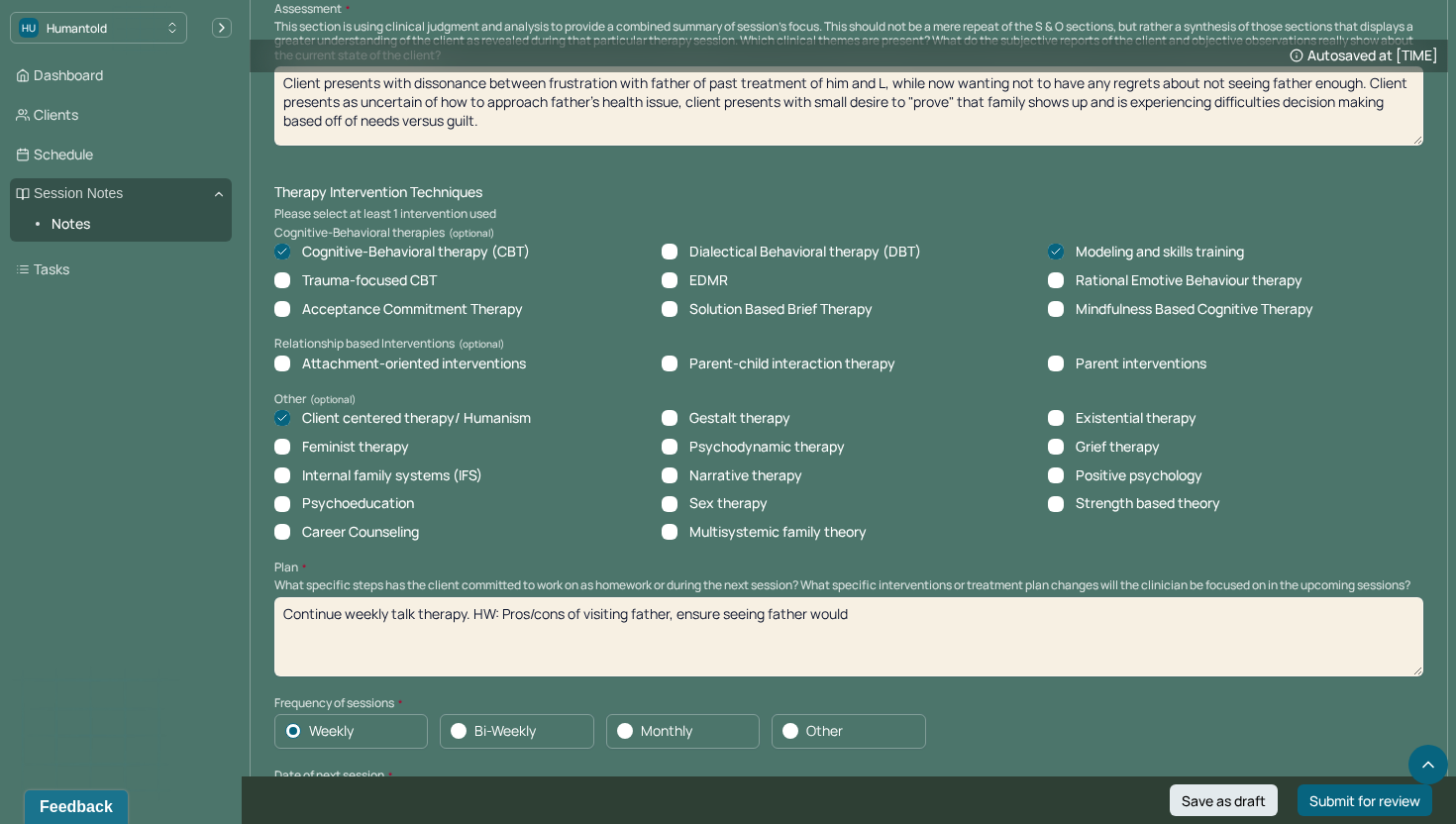 click on "Continue weekly talk therapy. HW: Pros/cons of visiting father, ensure seeing fsther would" at bounding box center (849, 637) 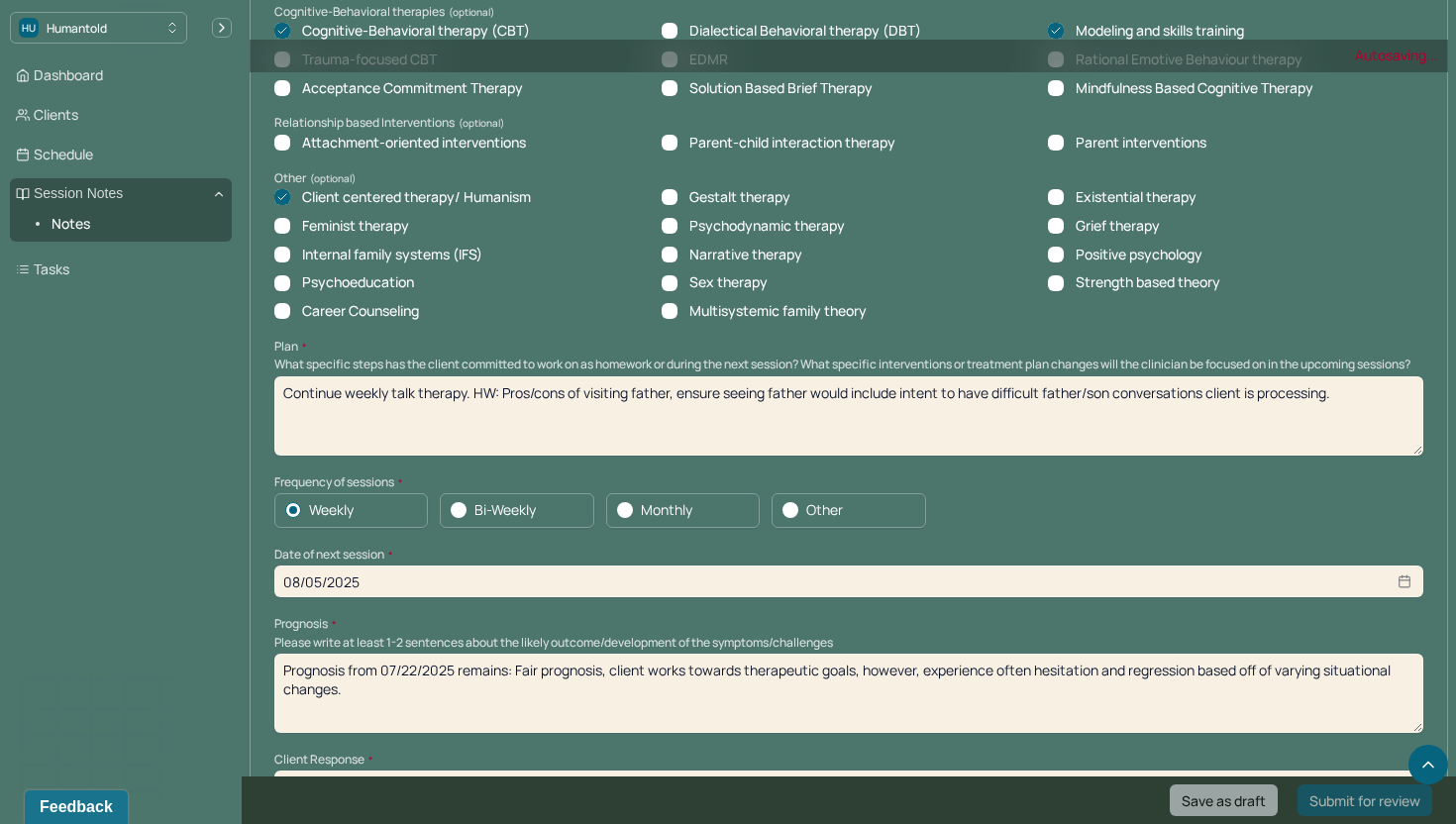 scroll, scrollTop: 1779, scrollLeft: 0, axis: vertical 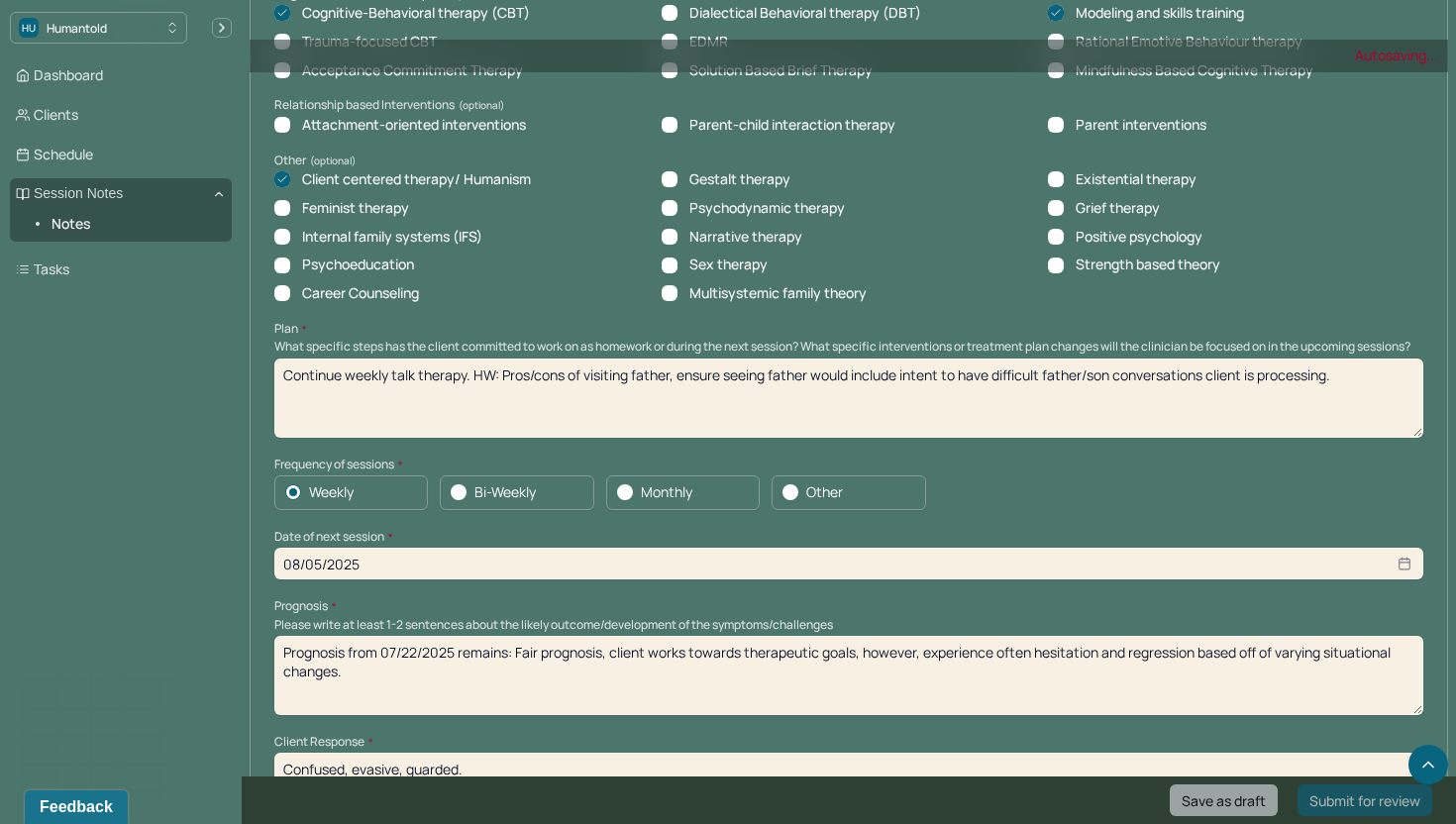type on "Continue weekly talk therapy. HW: Pros/cons of visiting father, ensure seeing father would include intent to have difficult father/son conversations client is processing." 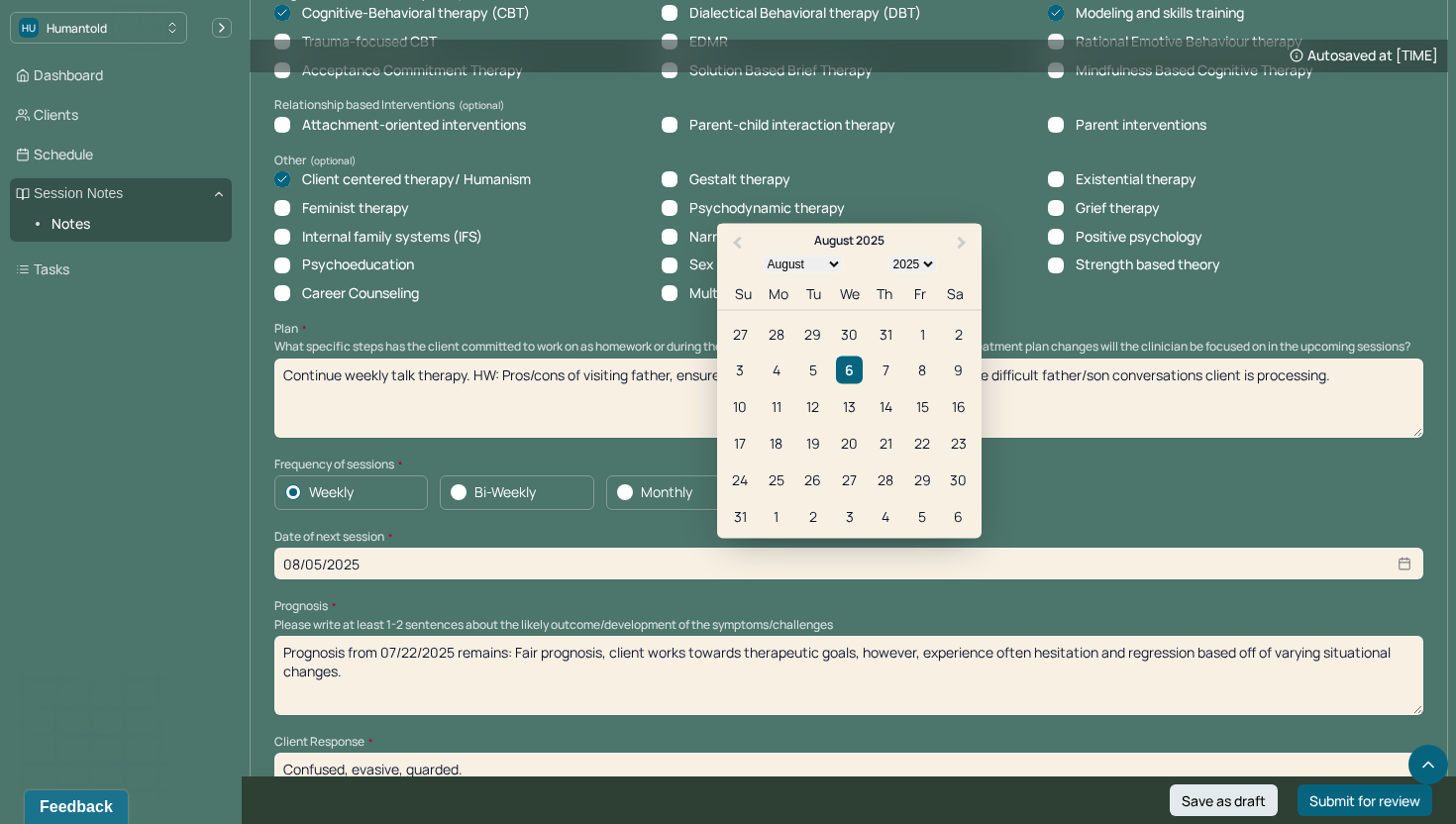click on "08/05/2025" at bounding box center (849, 564) 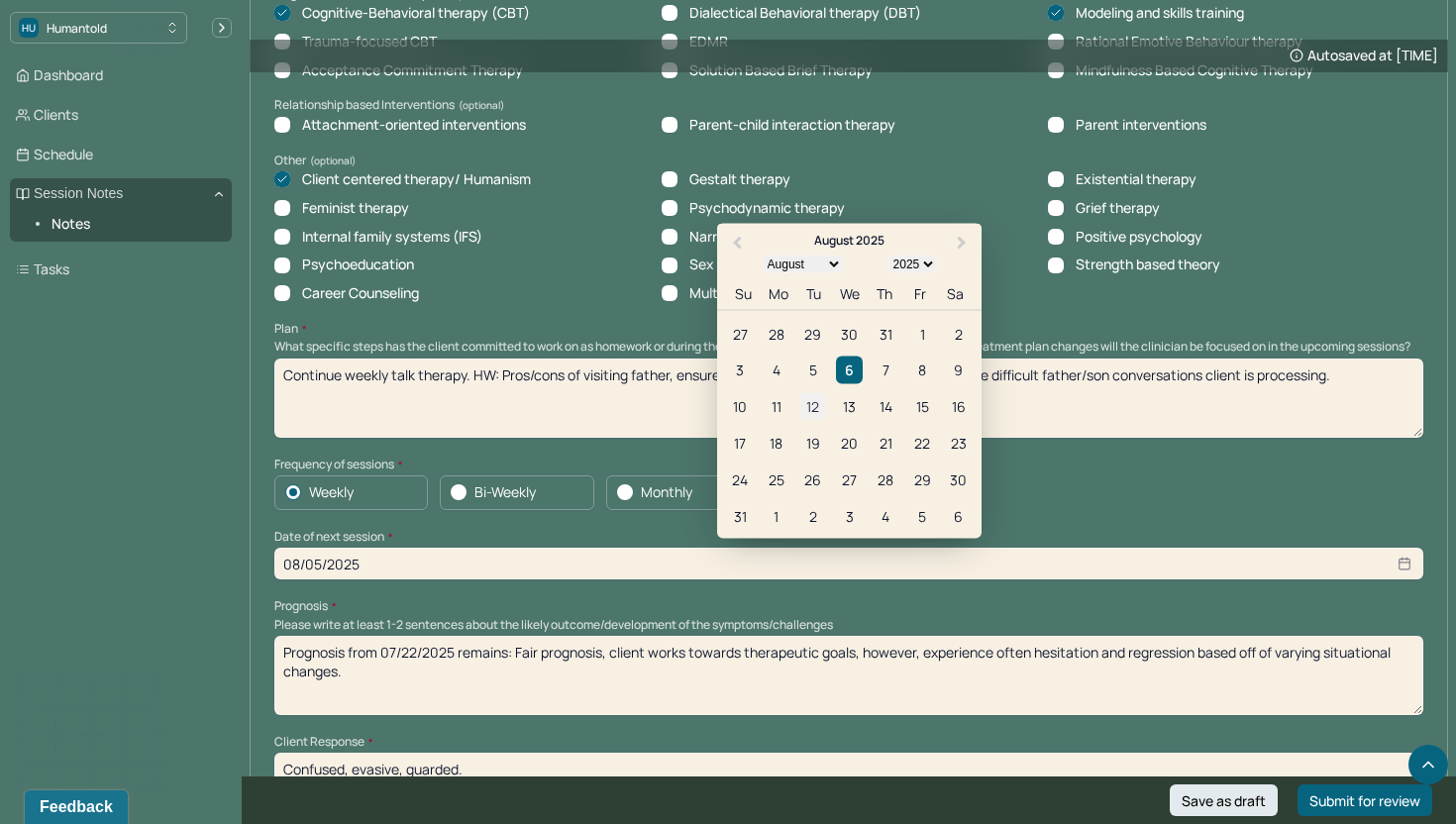 click on "12" at bounding box center (812, 406) 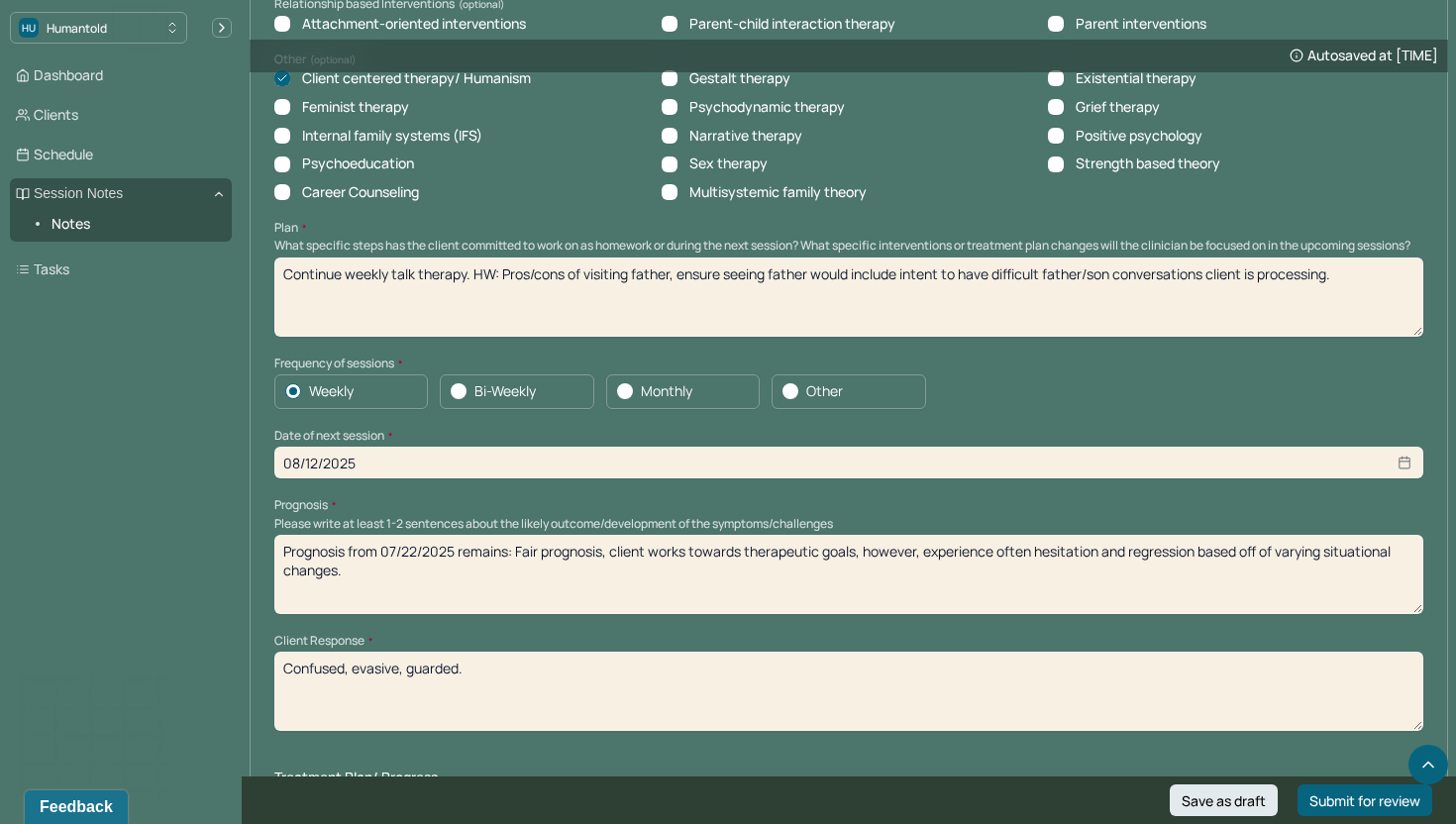 scroll, scrollTop: 1881, scrollLeft: 0, axis: vertical 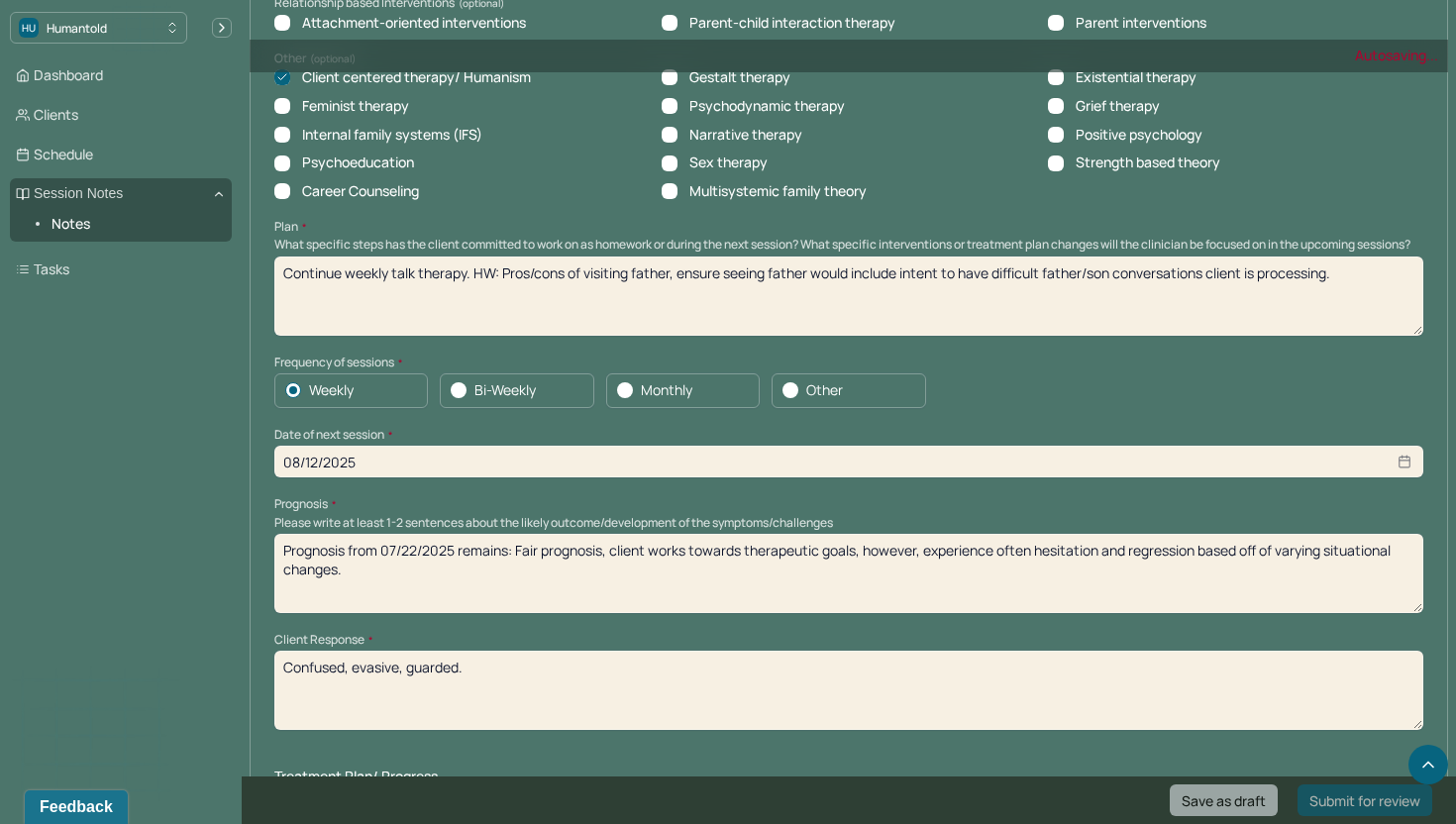 click on "Prognosis from 07/22/2025 remains: Fair prognosis, client works towards therapeutic goals, however, experience often hesitation and regression based off of varying situational changes." at bounding box center (849, 573) 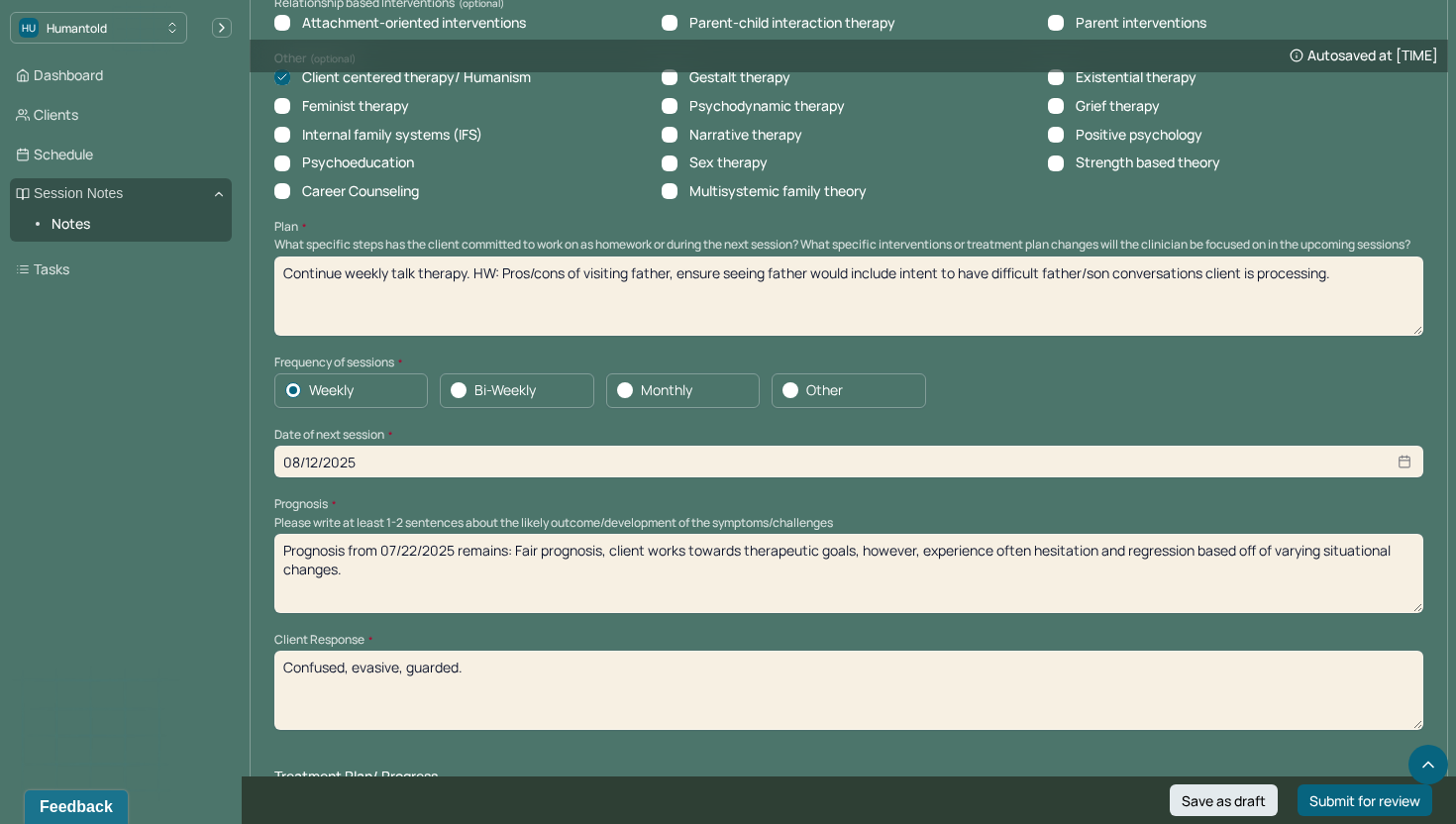 click on "Prognosis from 07/22/2025 remains: Fair prognosis, client works towards therapeutic goals, however, experience often hesitation and regression based off of varying situational changes." at bounding box center [849, 573] 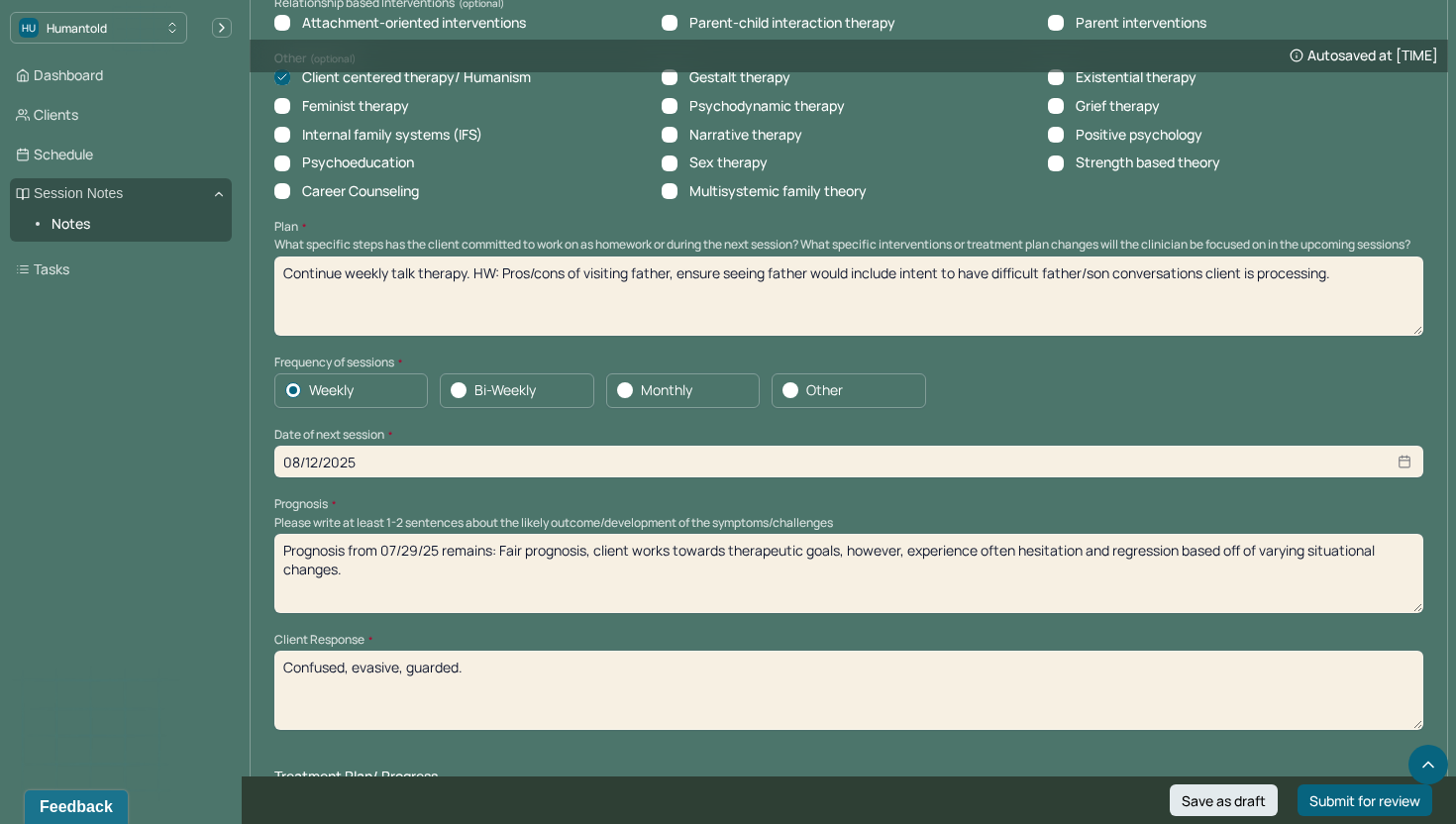 click on "Prognosis from 07/22/2025 remains: Fair prognosis, client works towards therapeutic goals, however, experience often hesitation and regression based off of varying situational changes." at bounding box center (849, 573) 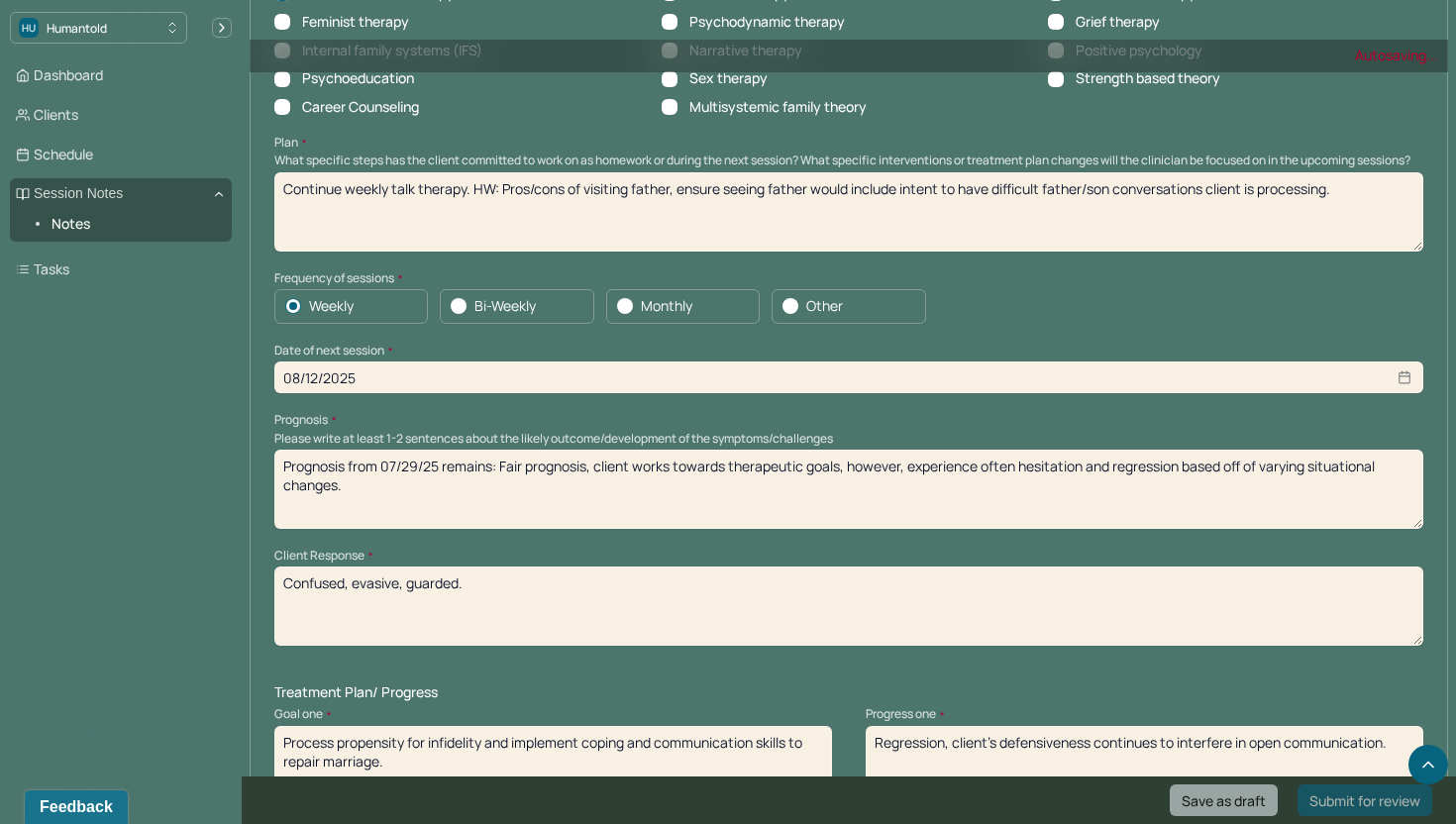 scroll, scrollTop: 1980, scrollLeft: 0, axis: vertical 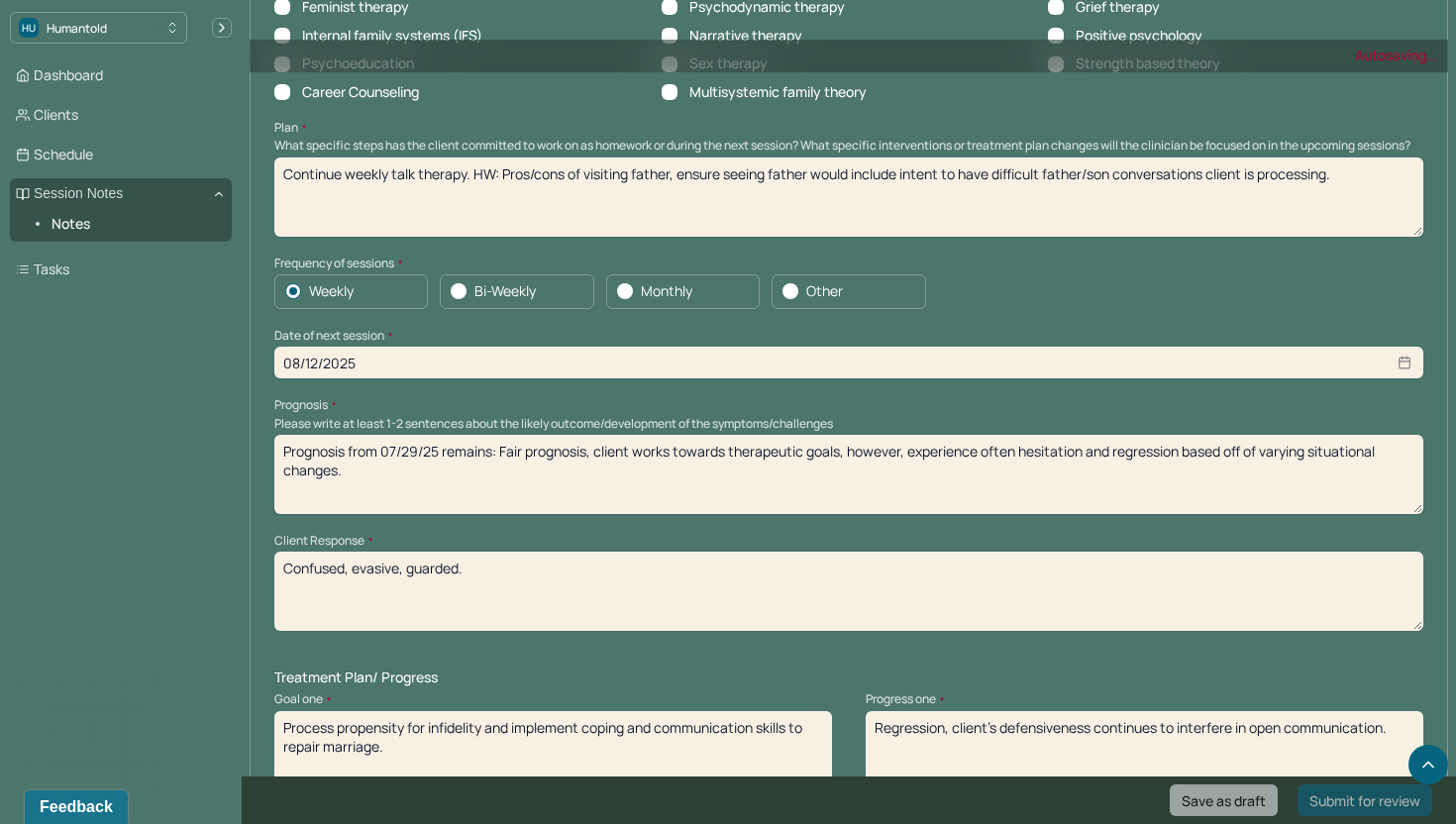 type on "Prognosis from 07/29/25 remains: Fair prognosis, client works towards therapeutic goals, however, experience often hesitation and regression based off of varying situational changes." 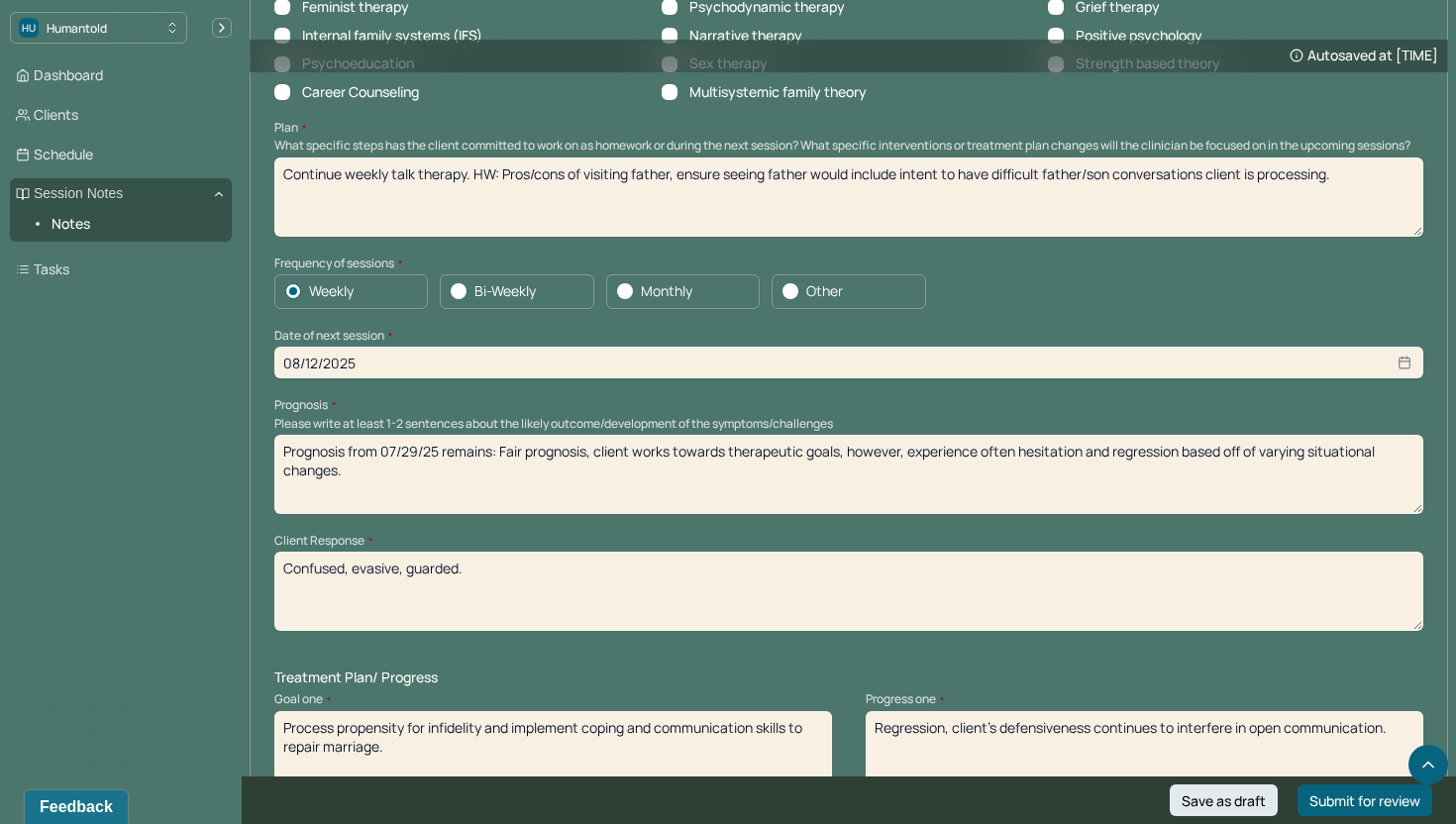 click on "Confused, evasive, guarded." at bounding box center [849, 591] 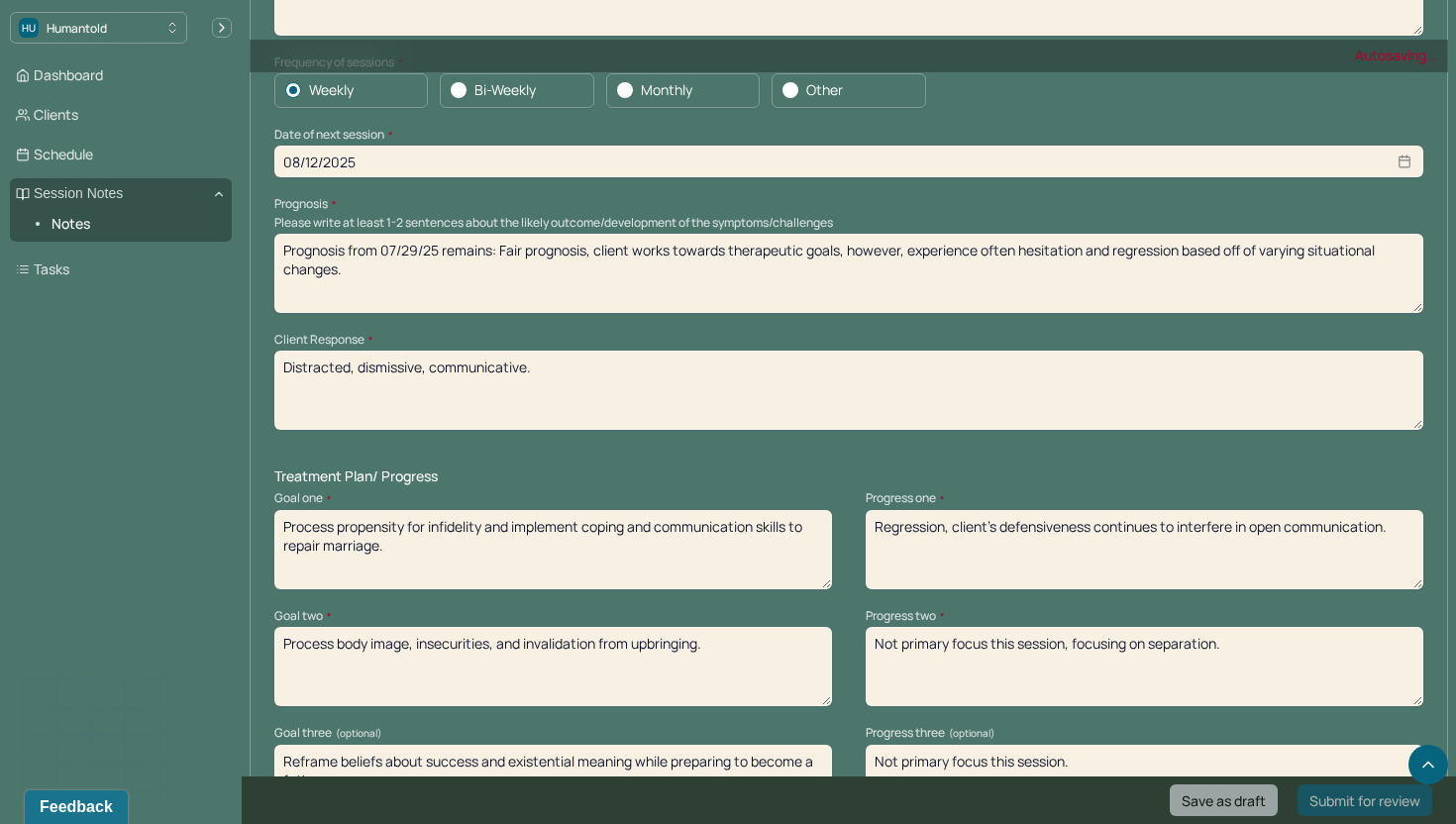 scroll, scrollTop: 2199, scrollLeft: 0, axis: vertical 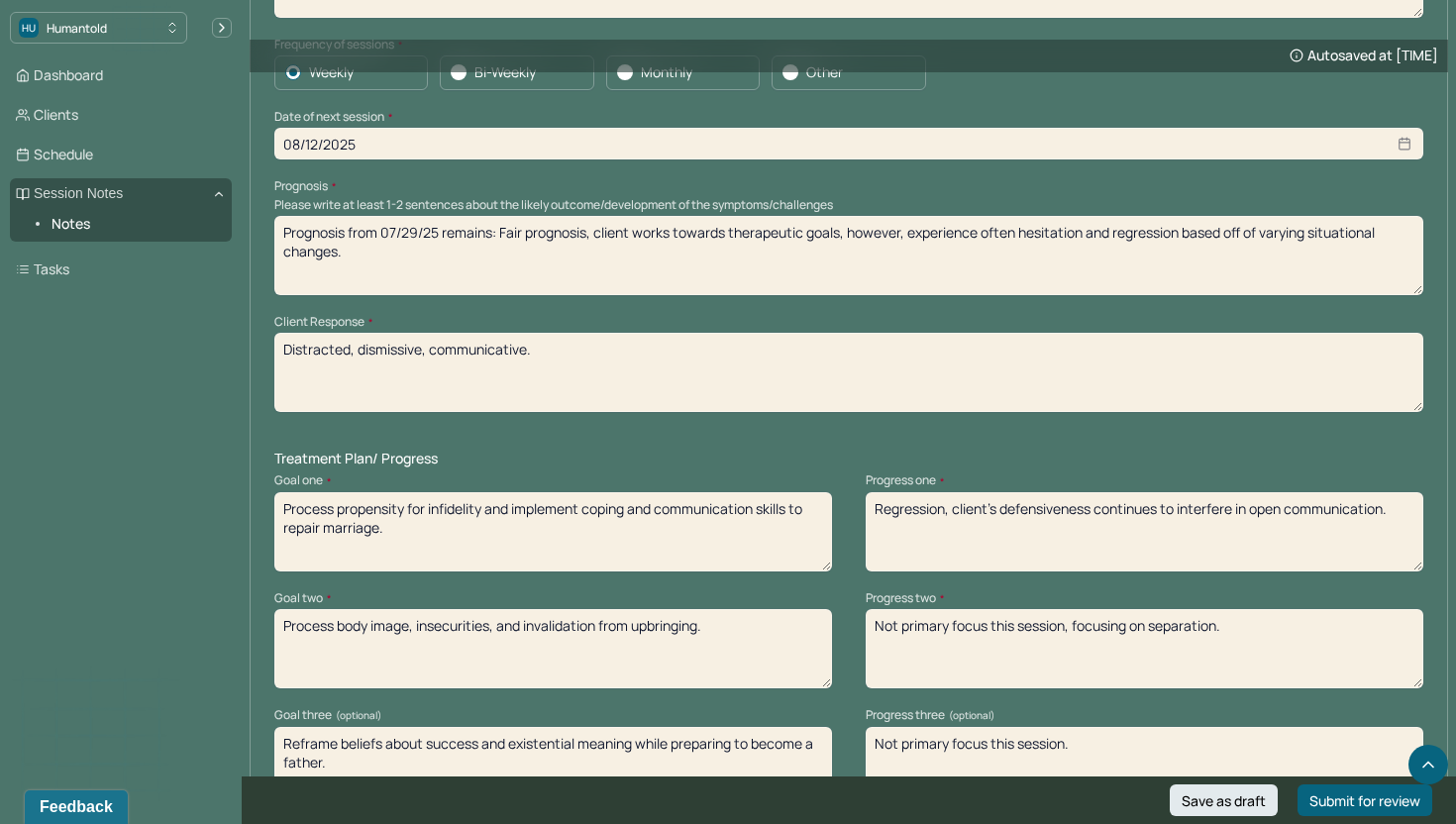 type on "Distracted, dismissive, communicative." 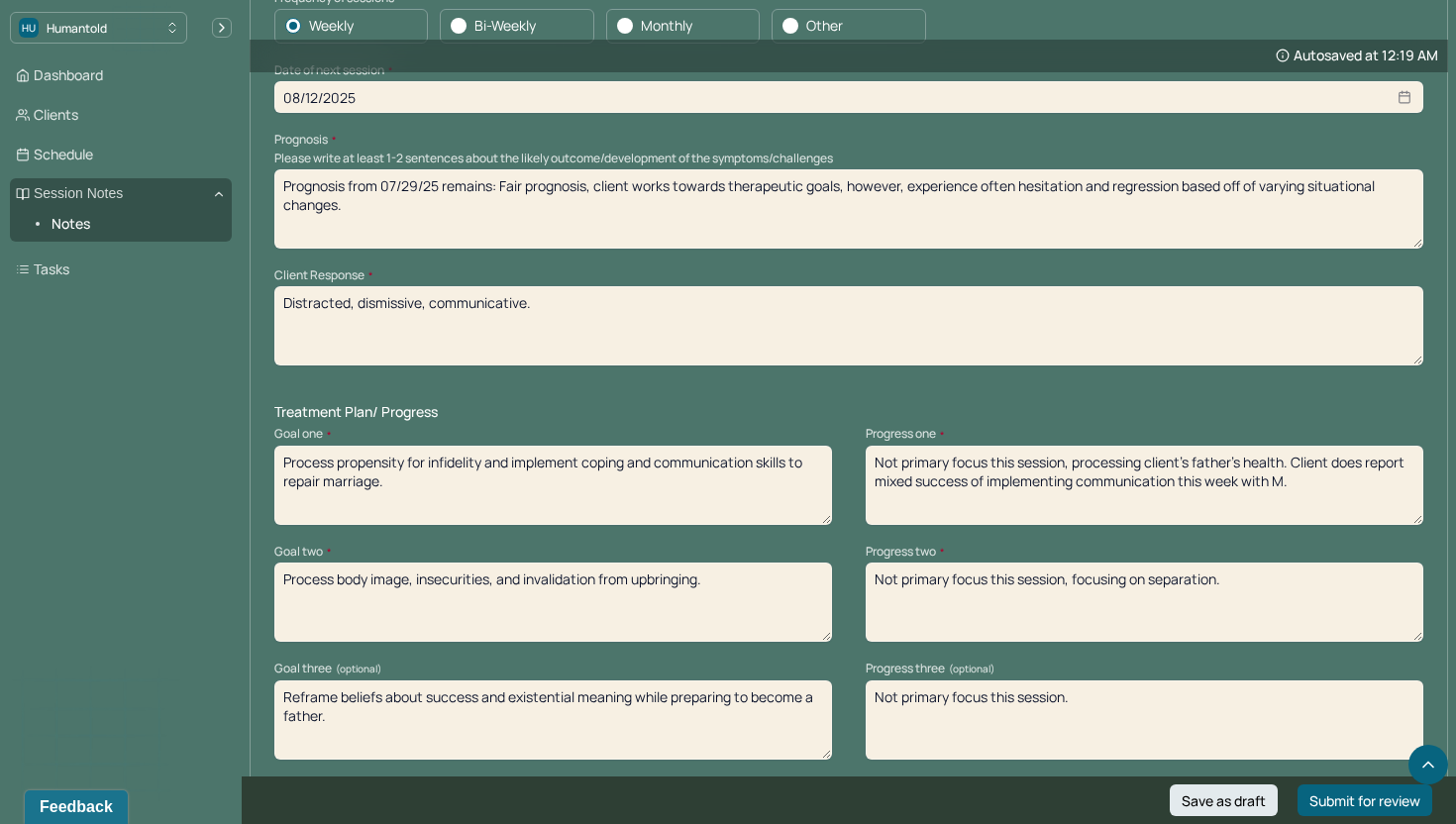 scroll, scrollTop: 2285, scrollLeft: 0, axis: vertical 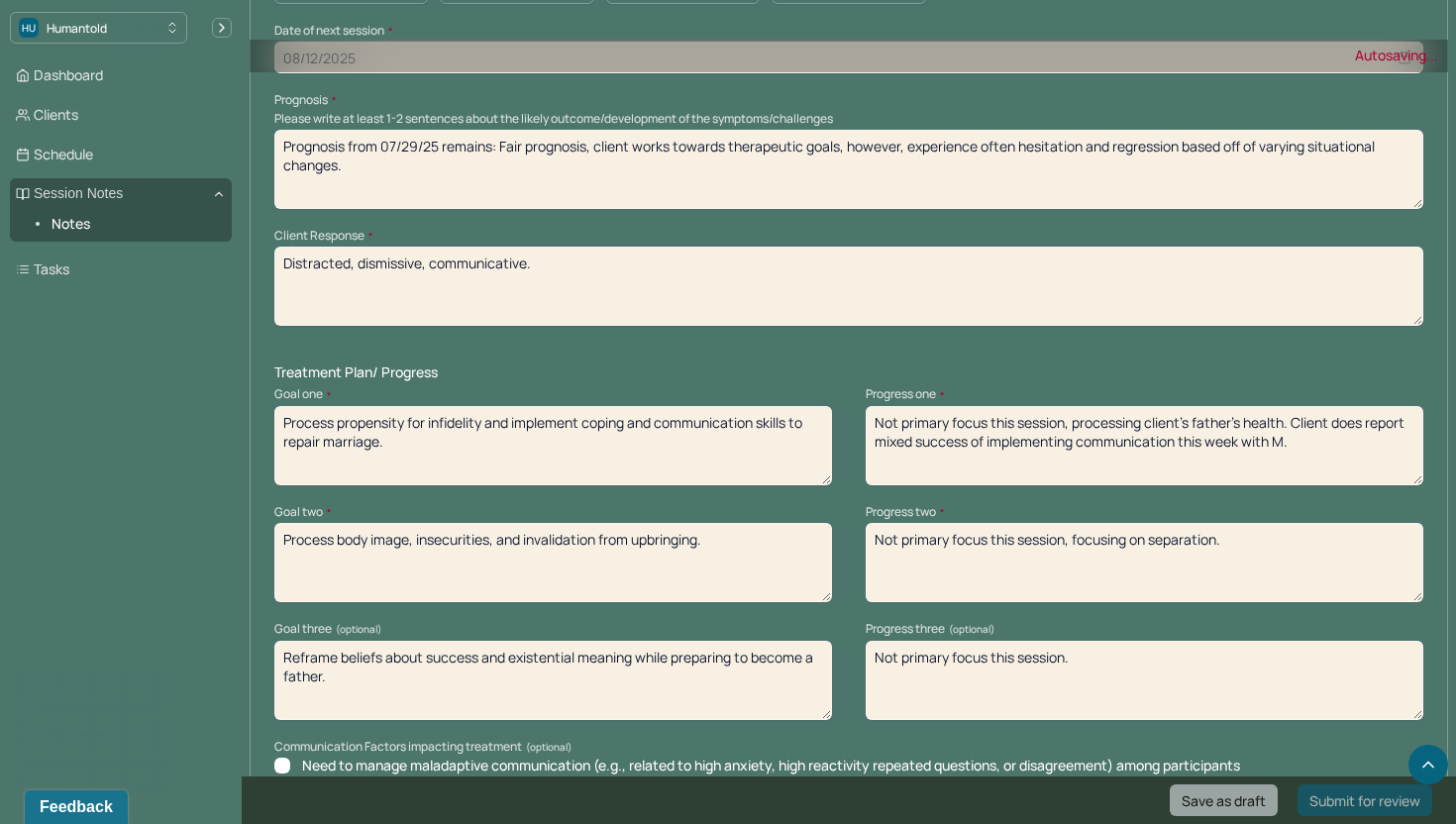 type on "Not primary focus this session, processing client's father's health. Client does report mixed success of implementing communication this week with M." 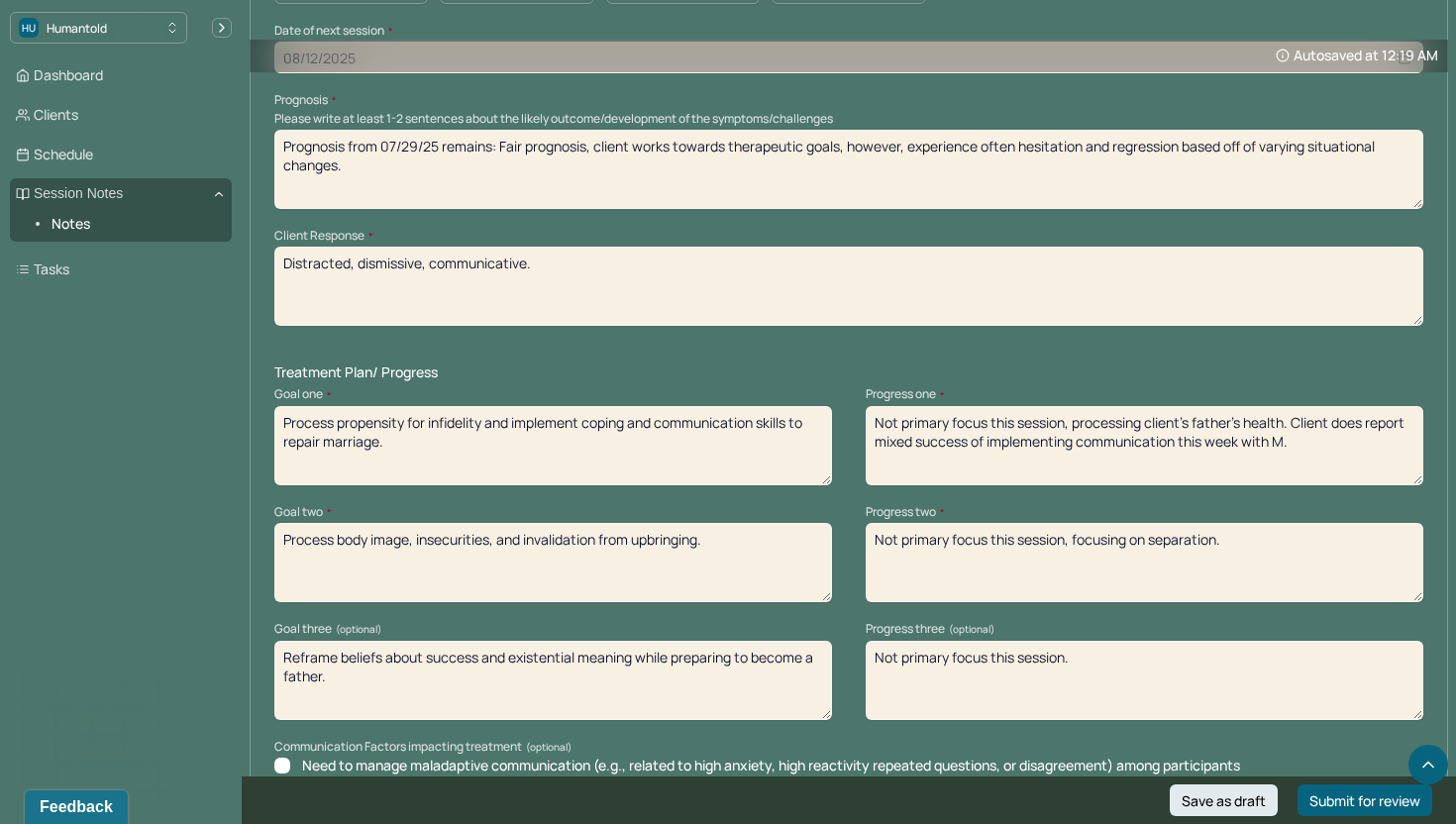 drag, startPoint x: 1280, startPoint y: 566, endPoint x: 1075, endPoint y: 559, distance: 205.11948 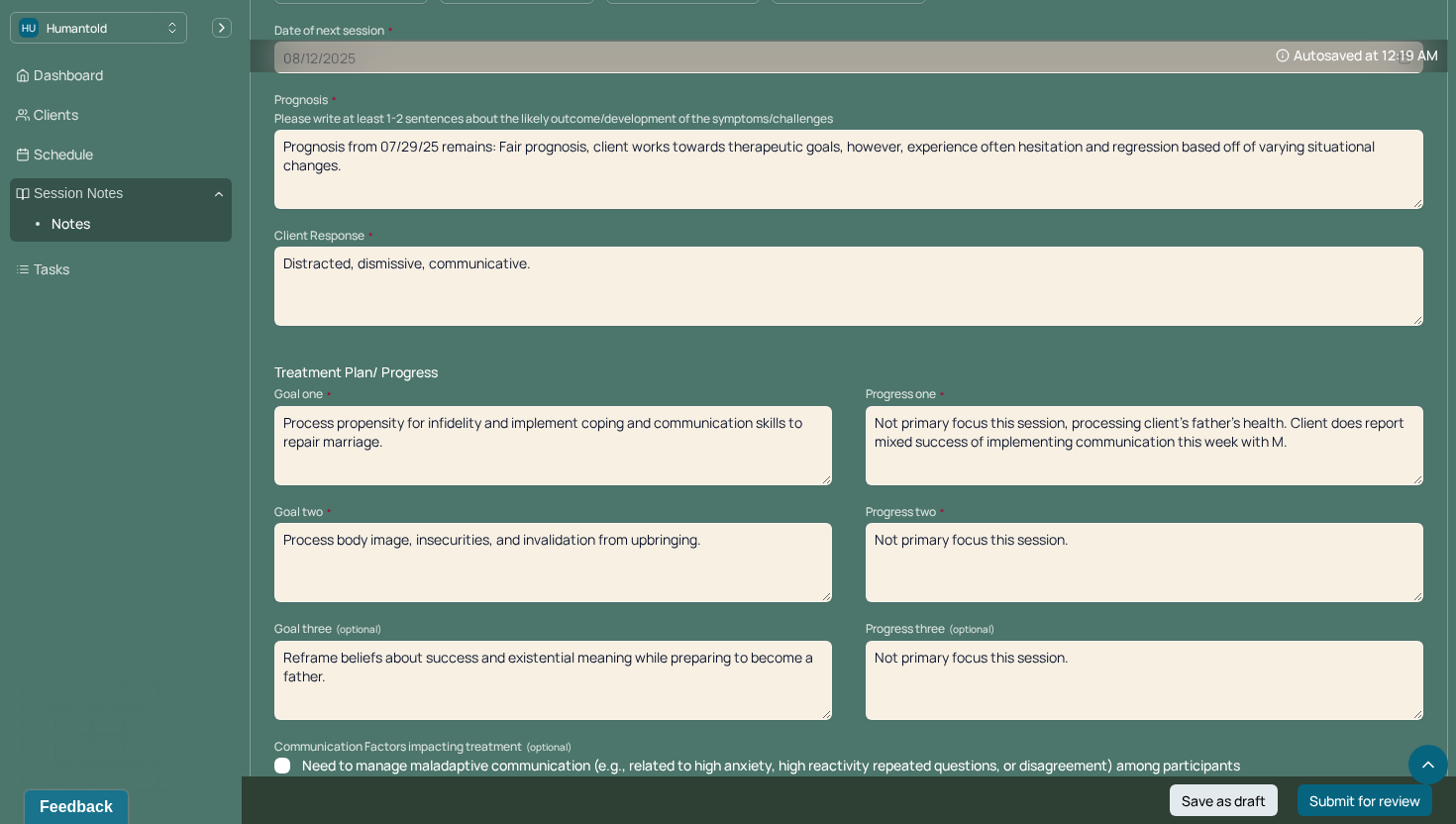 type on "Not primary focus this session." 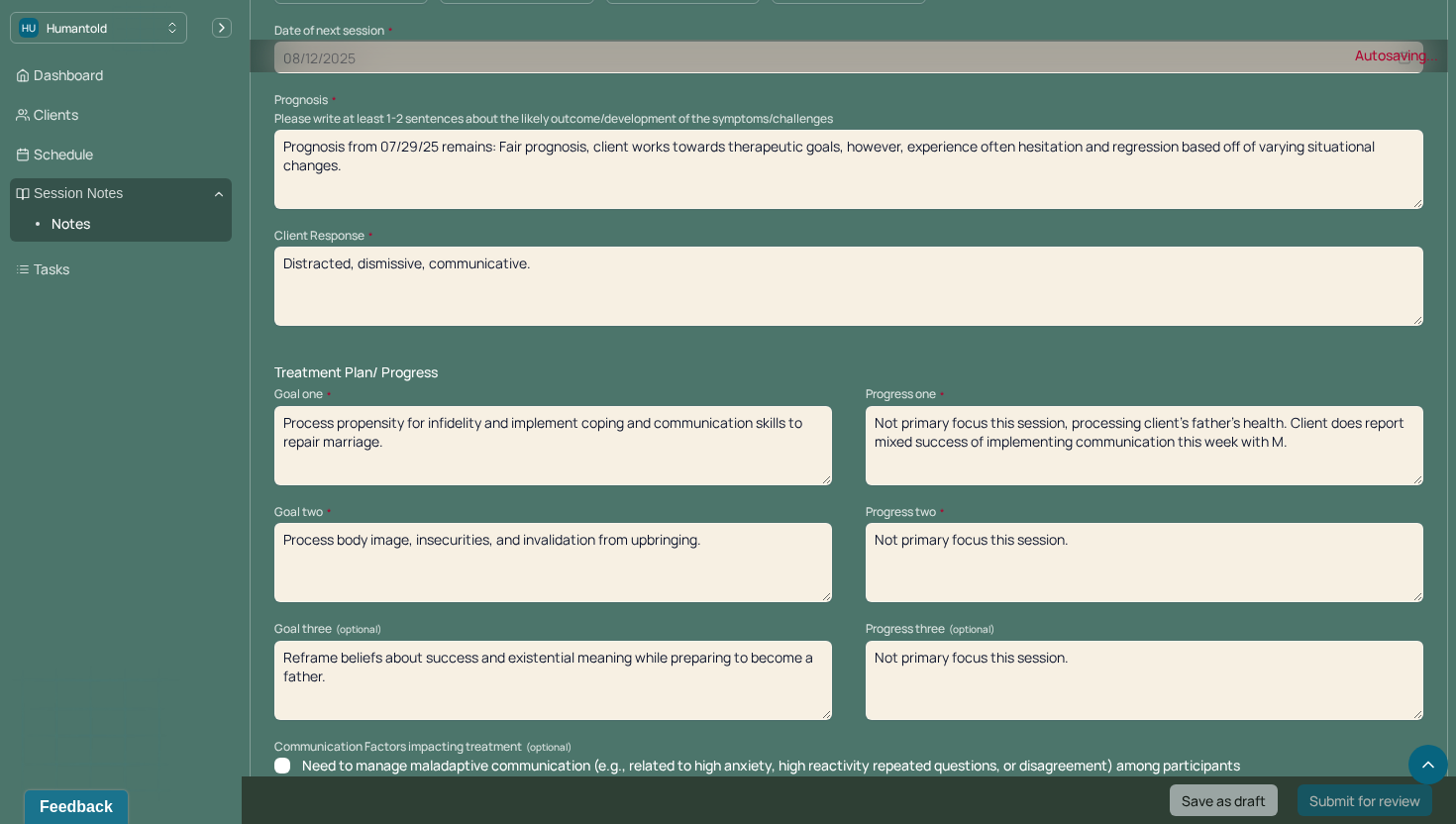 click on "Not primary focus this session." at bounding box center [1144, 680] 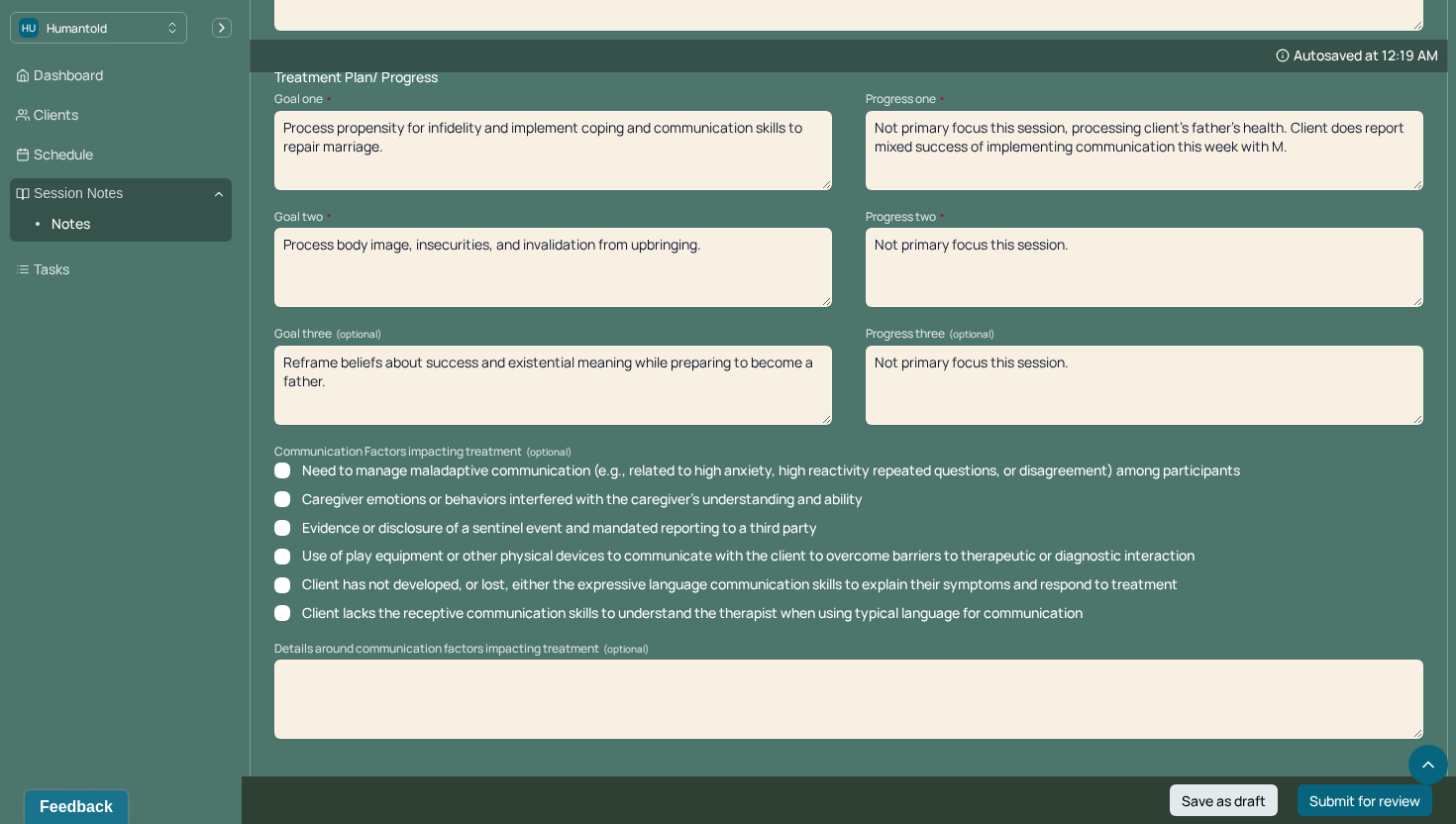 drag, startPoint x: 1070, startPoint y: 697, endPoint x: 1059, endPoint y: 747, distance: 51.1957 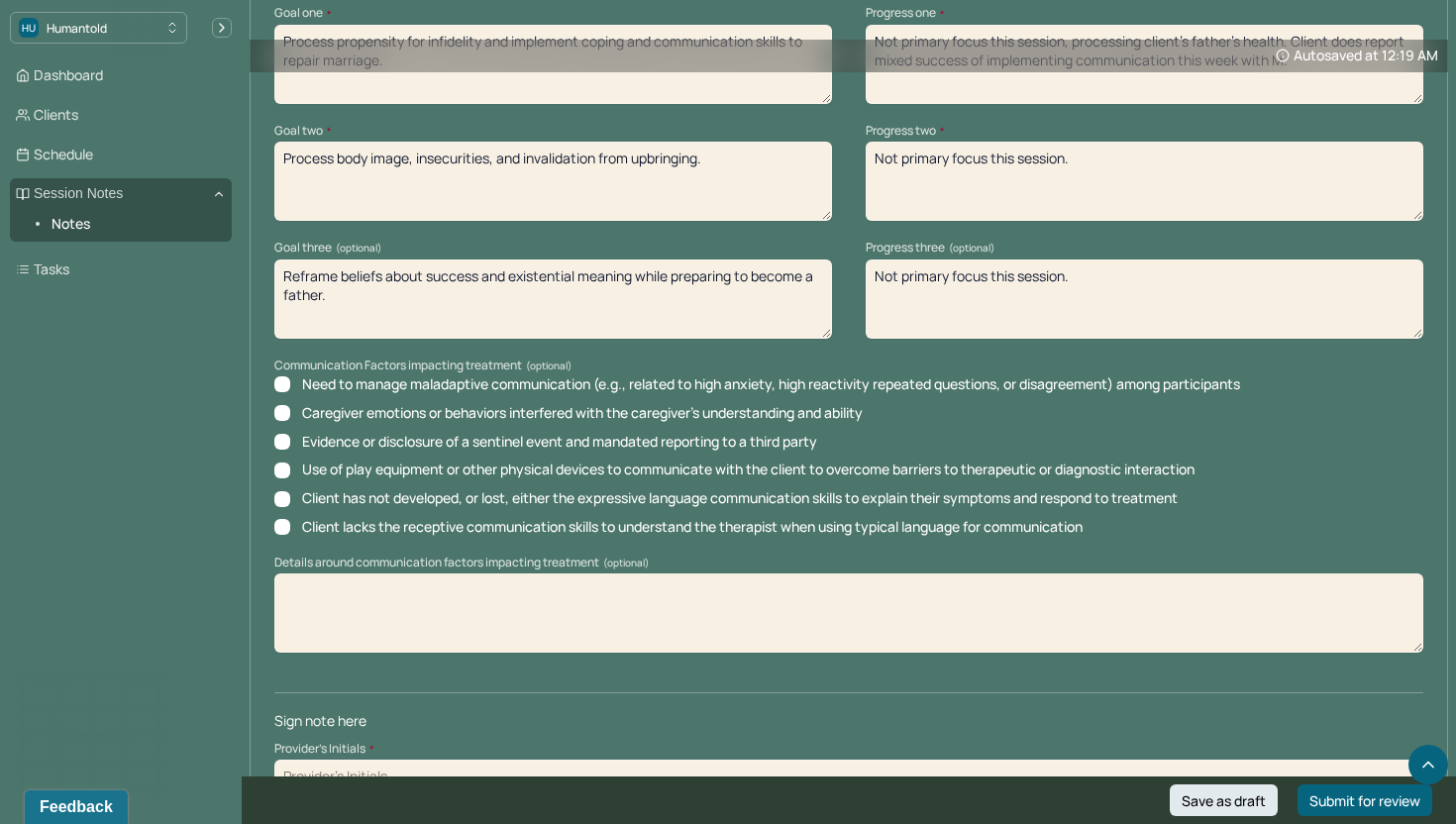 scroll, scrollTop: 2716, scrollLeft: 0, axis: vertical 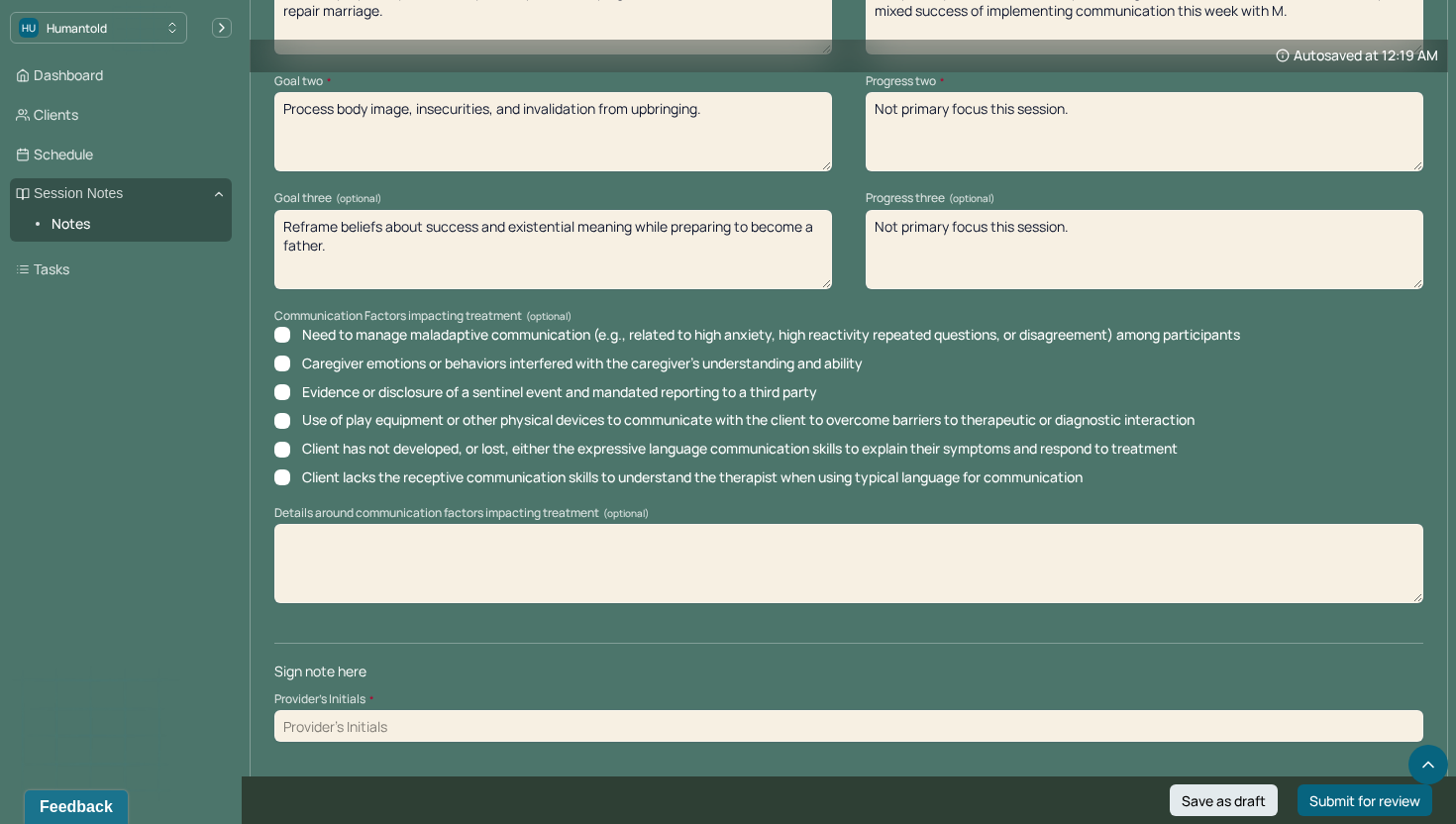 click on "Provider's Initials *" at bounding box center (849, 699) 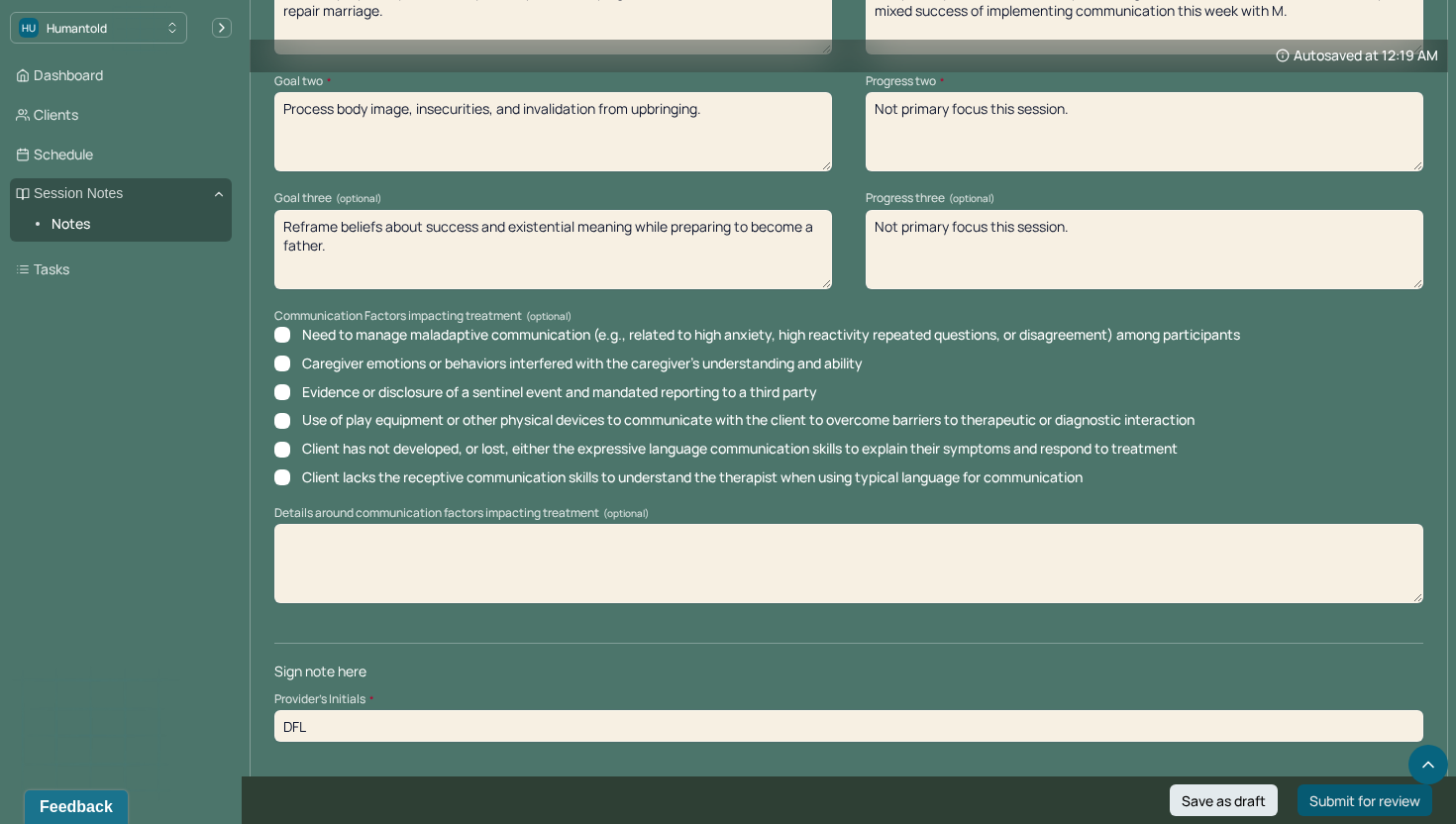 type on "DFL" 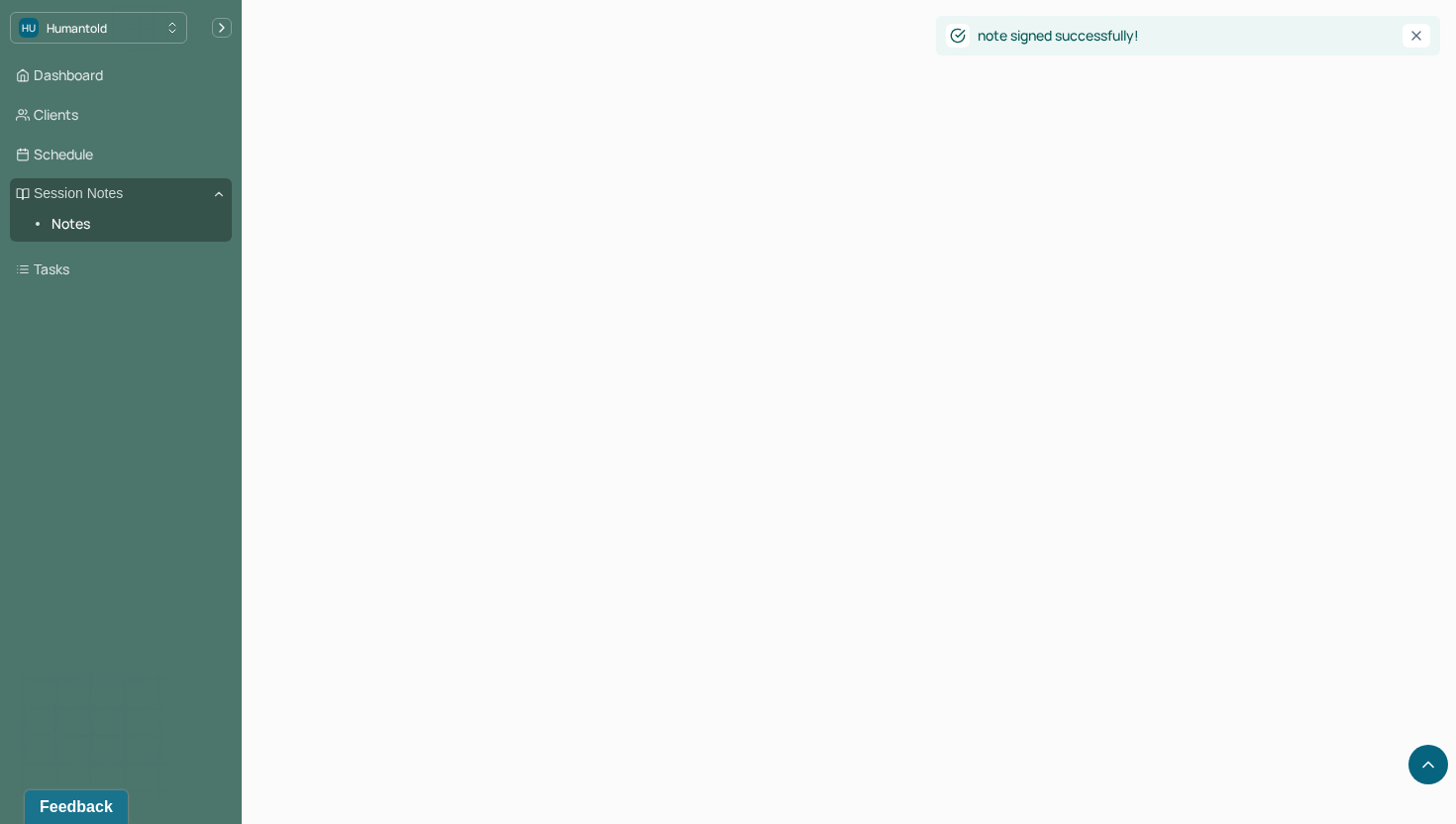 scroll, scrollTop: 0, scrollLeft: 0, axis: both 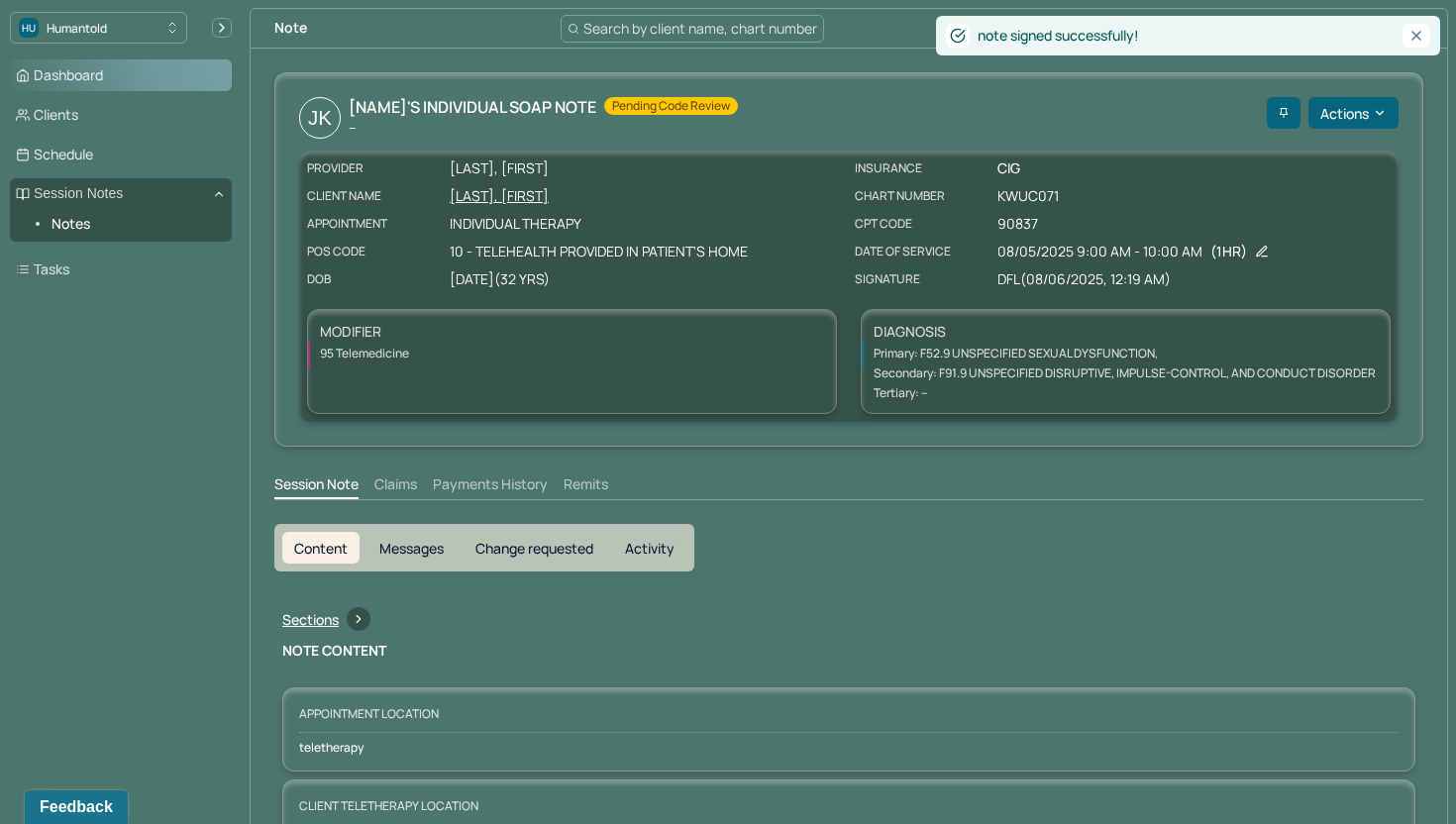 click on "Dashboard" at bounding box center (121, 75) 